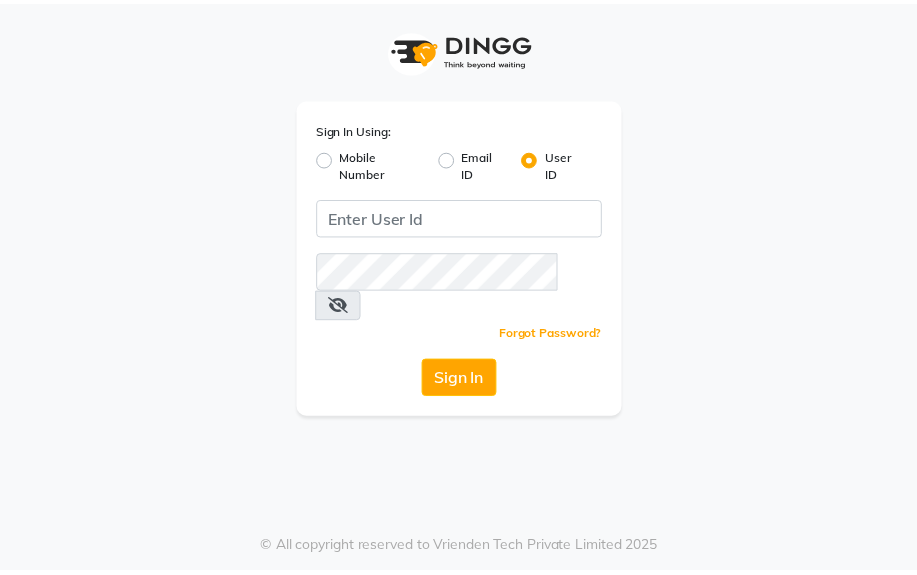scroll, scrollTop: 0, scrollLeft: 0, axis: both 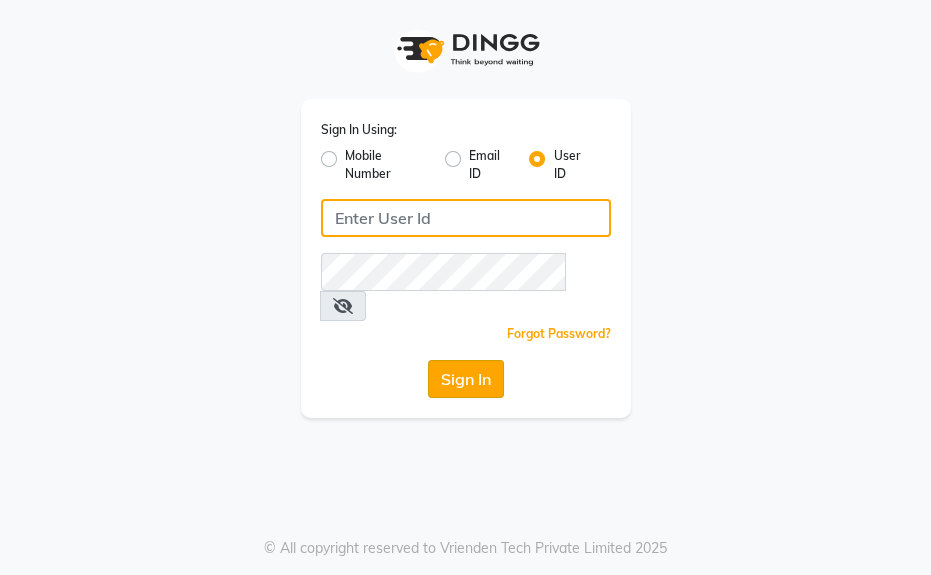 type on "Kunwargadh@123" 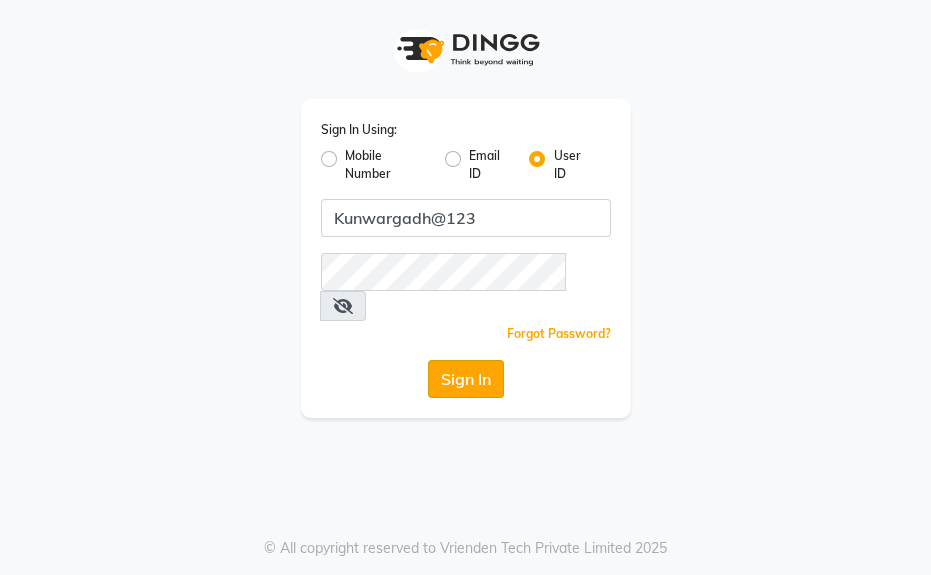 click on "Sign In" 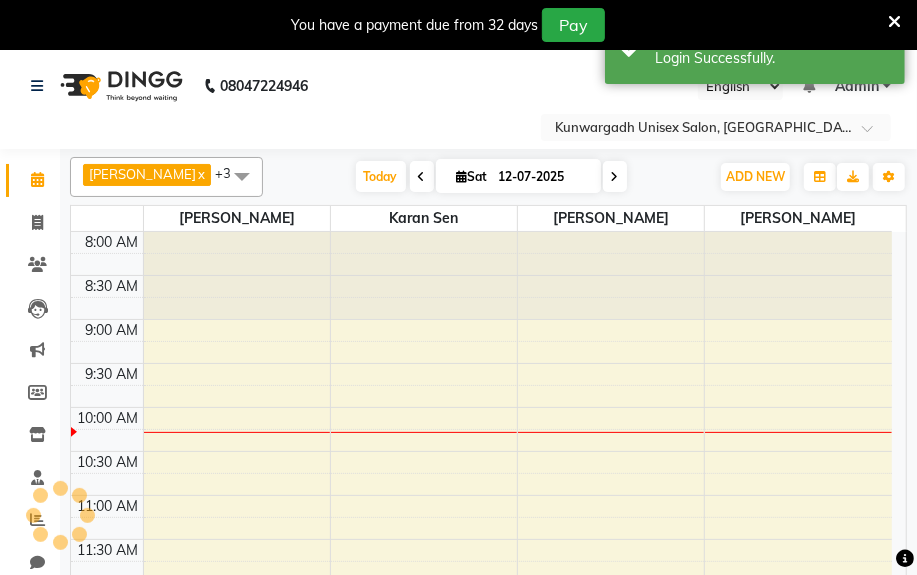 scroll, scrollTop: 0, scrollLeft: 0, axis: both 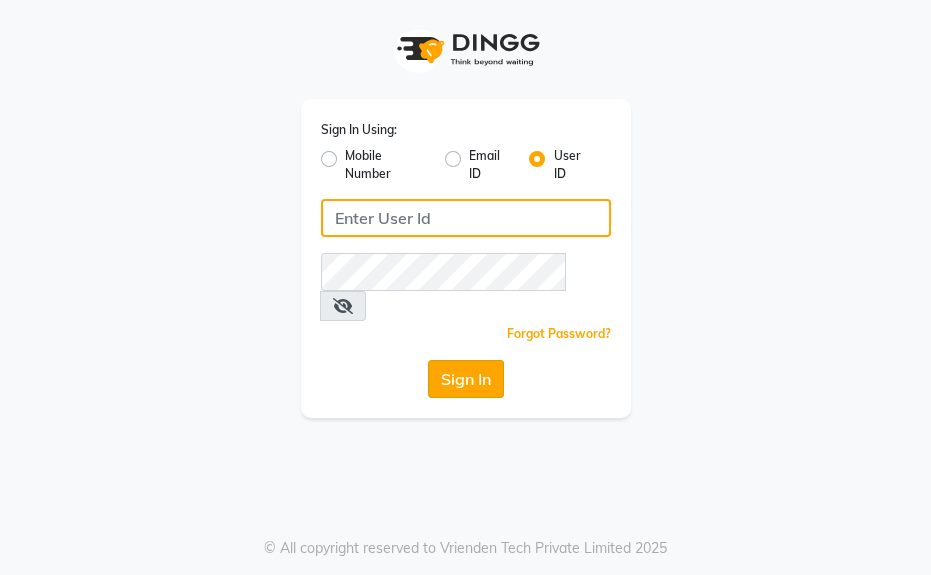 type on "Kunwargadh@123" 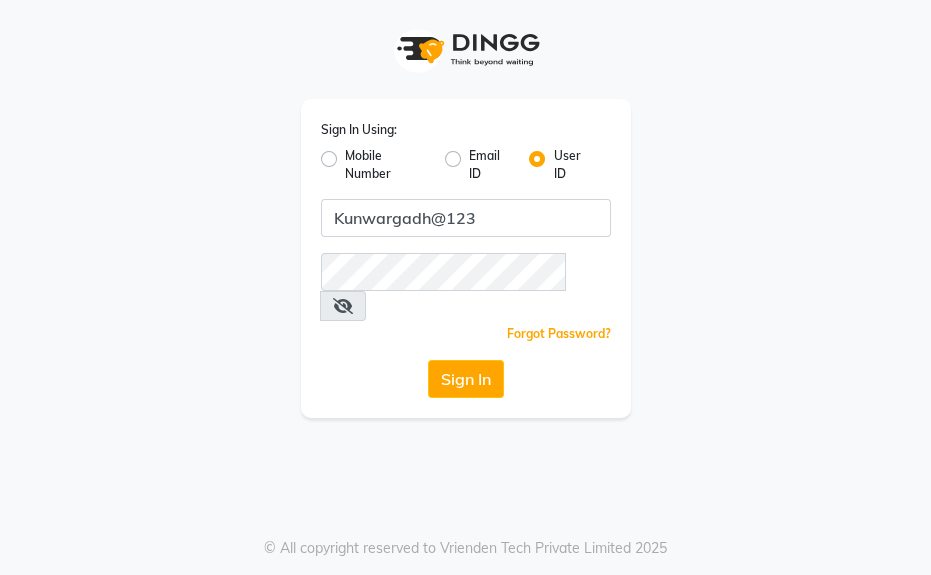 click on "Sign In" 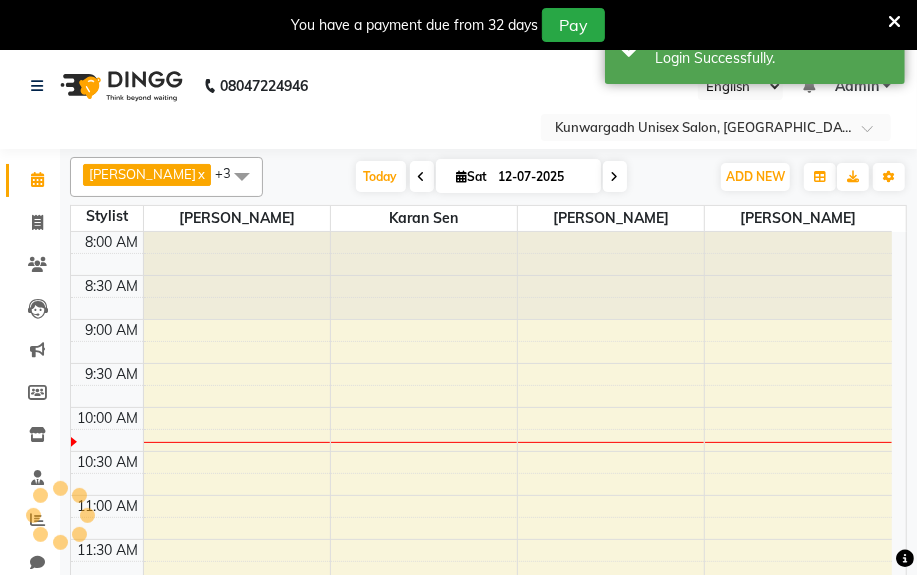 select on "en" 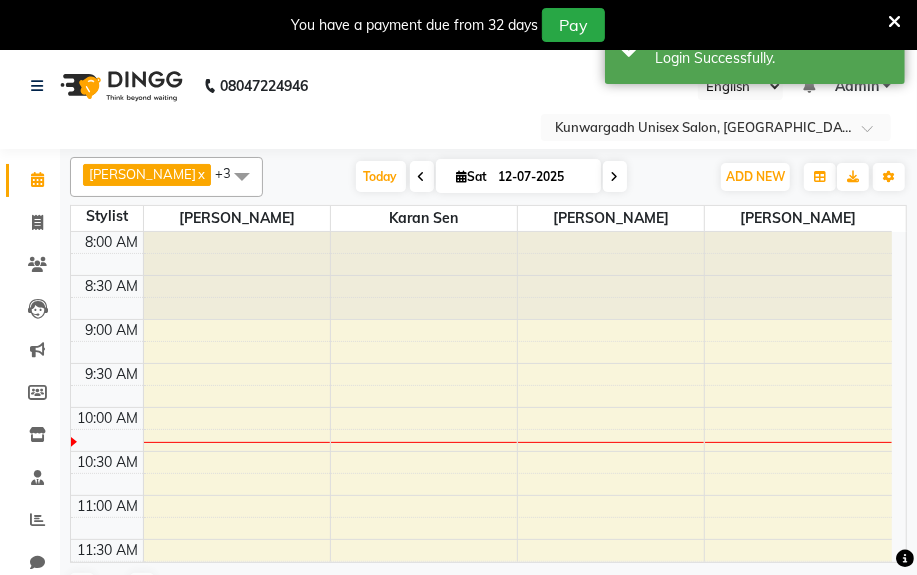 scroll, scrollTop: 0, scrollLeft: 0, axis: both 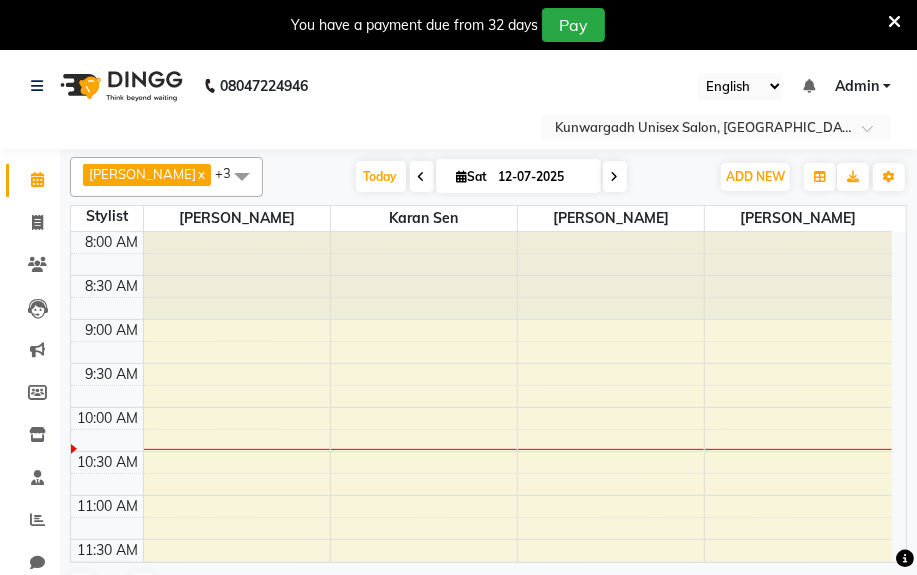 click at bounding box center [894, 22] 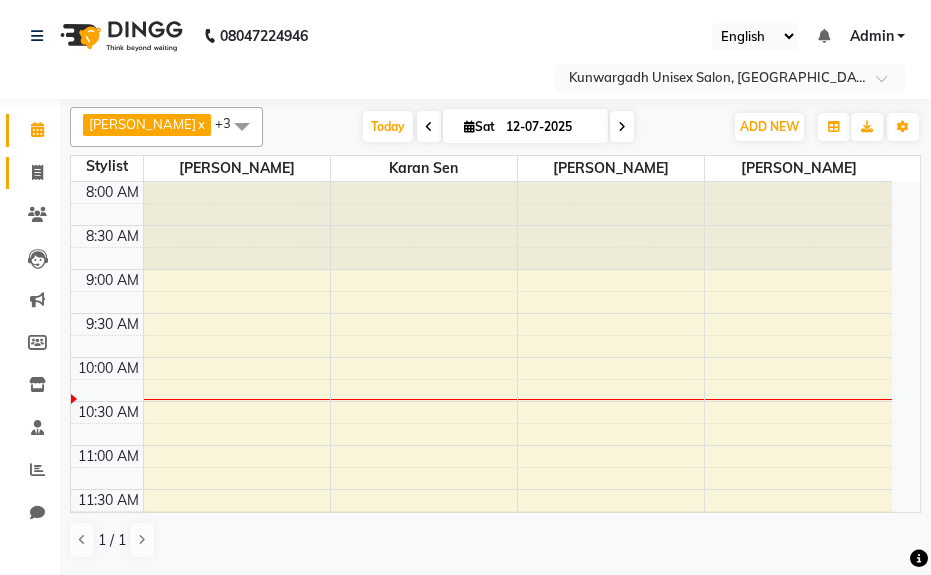click 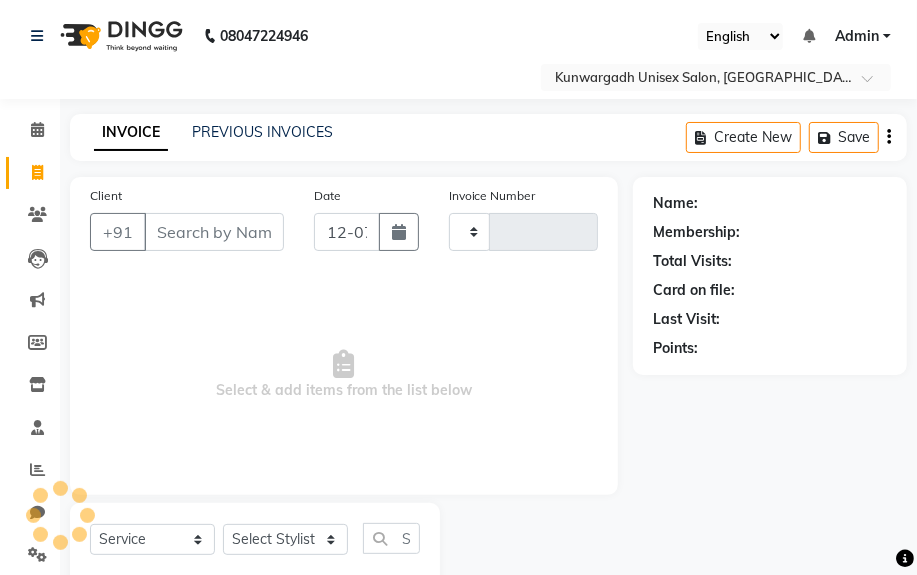 type on "2758" 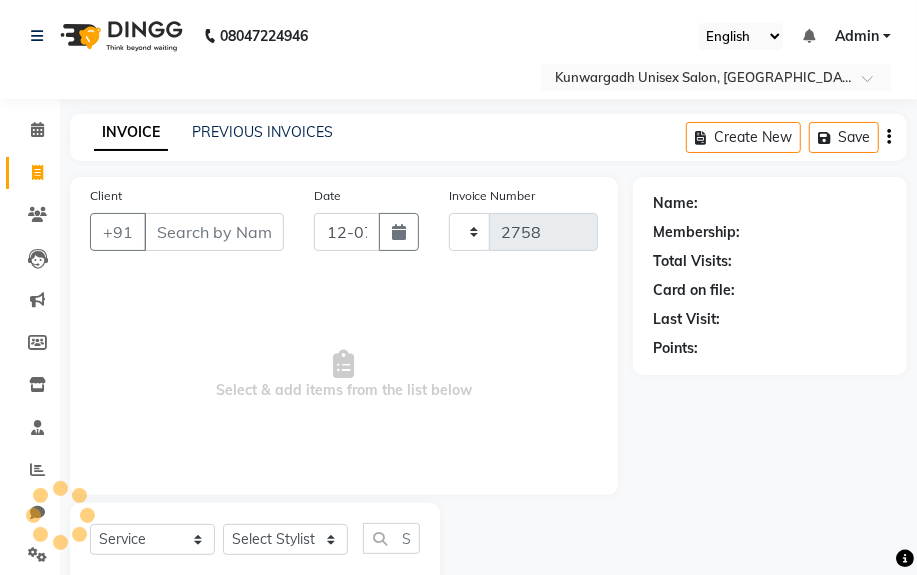 select on "7931" 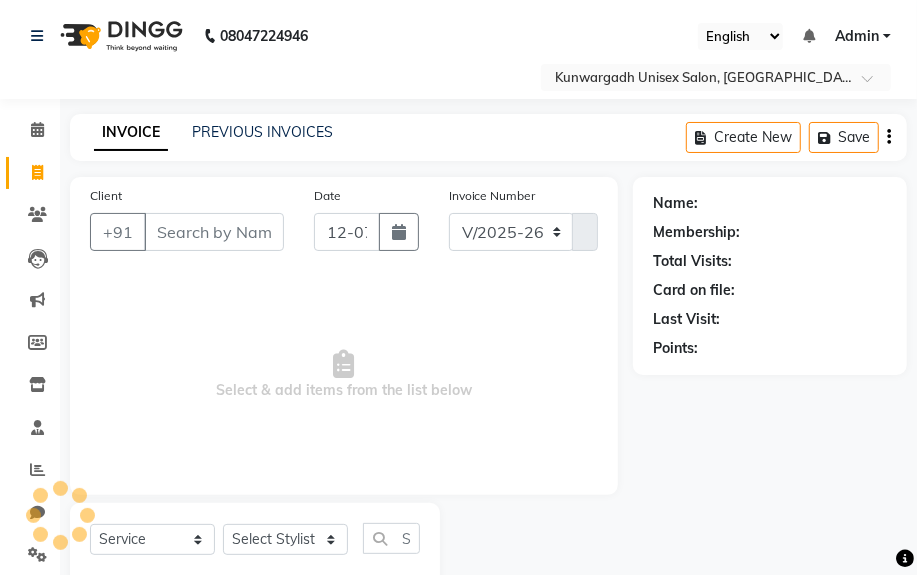 select on "product" 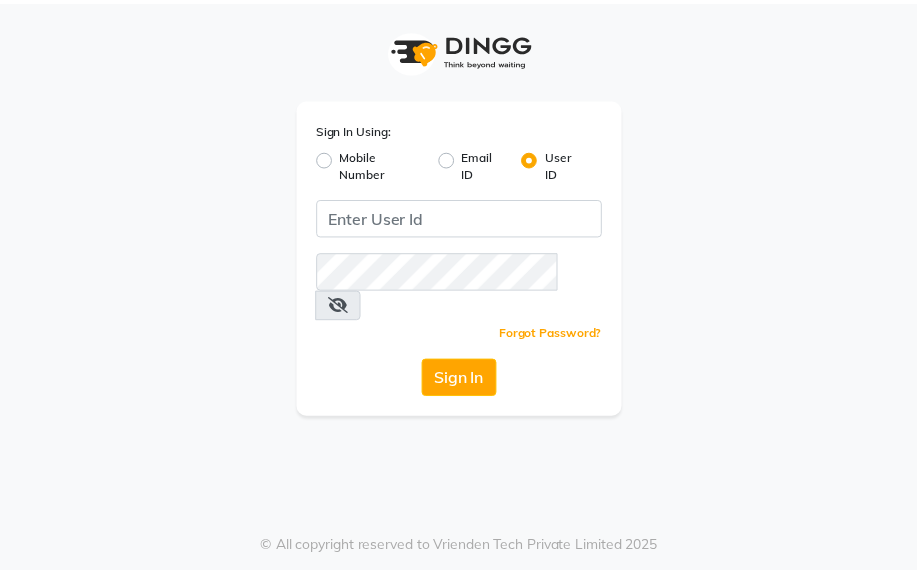 scroll, scrollTop: 0, scrollLeft: 0, axis: both 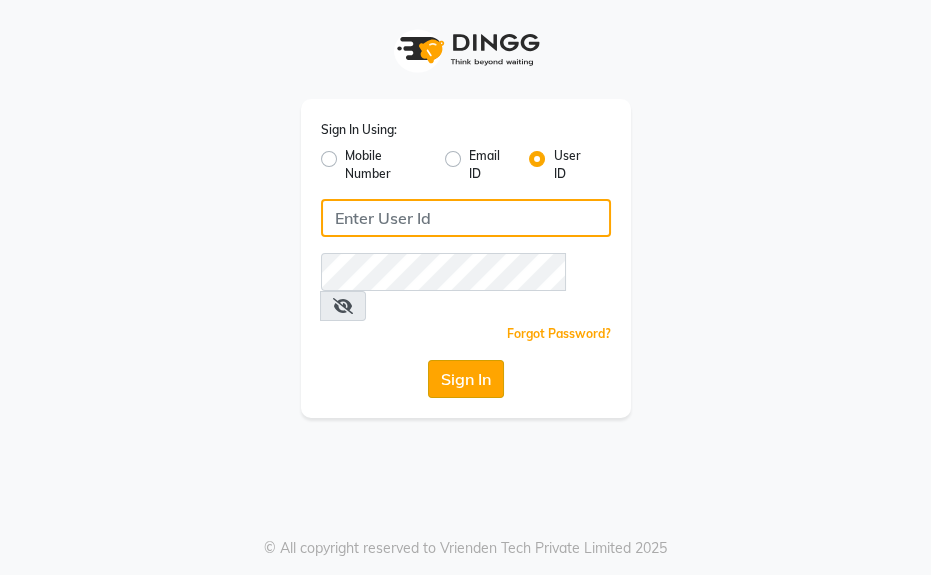 type on "Kunwargadh@123" 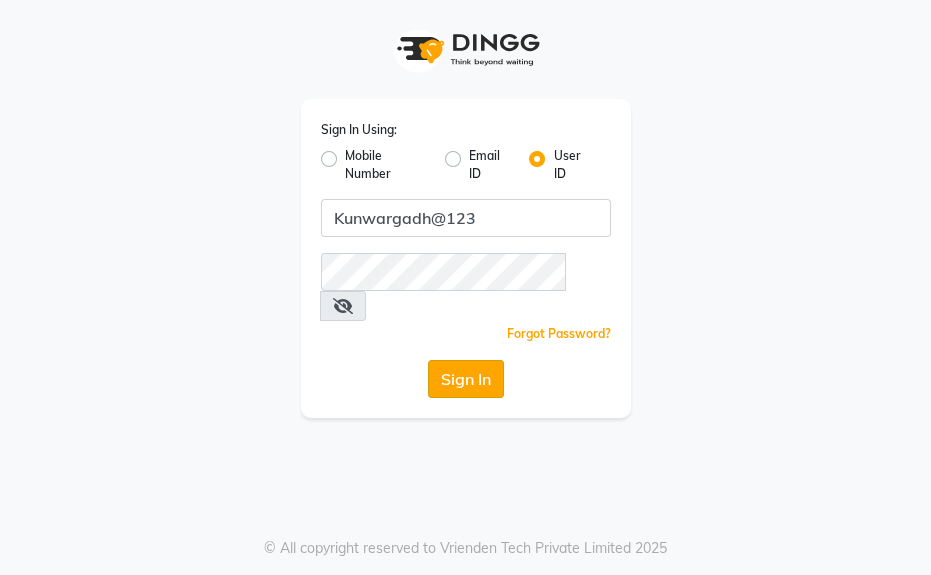 click on "Sign In" 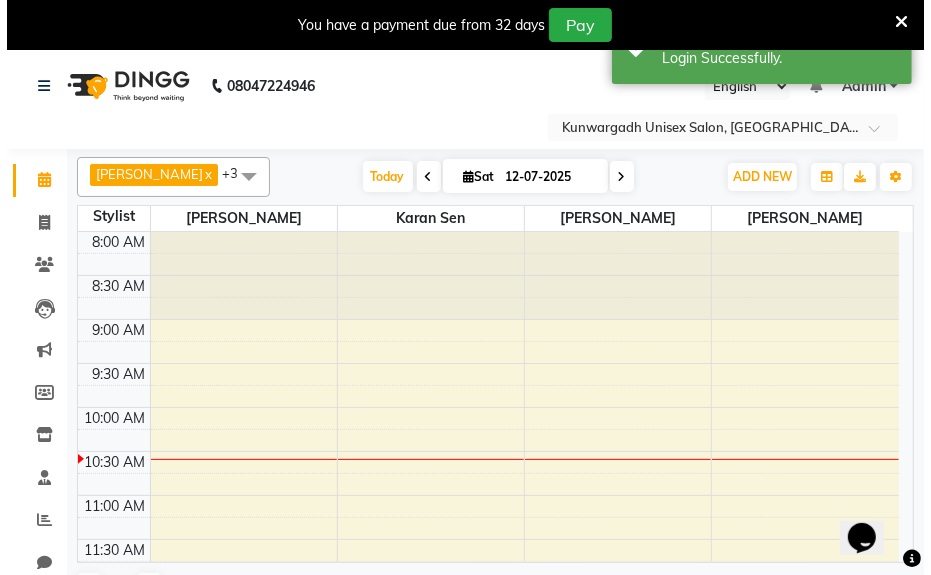 scroll, scrollTop: 0, scrollLeft: 0, axis: both 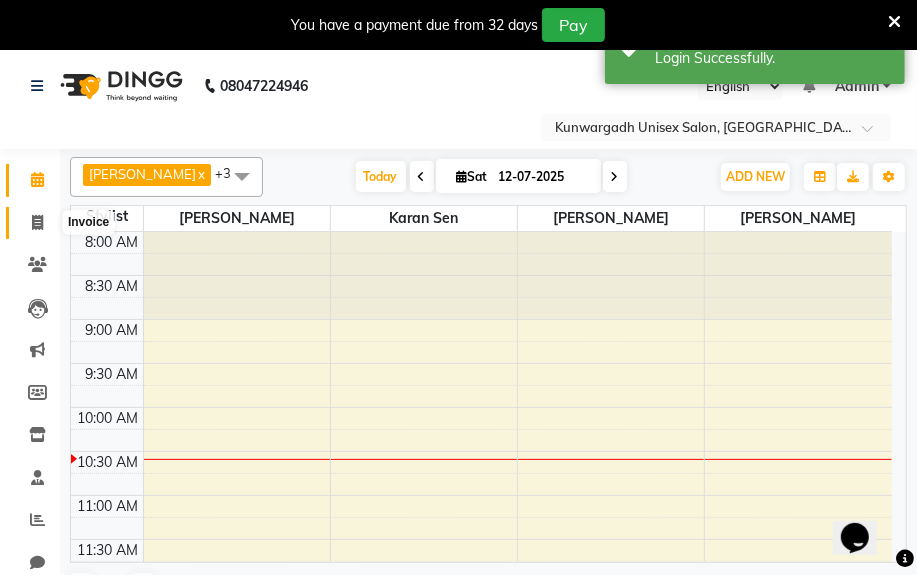click 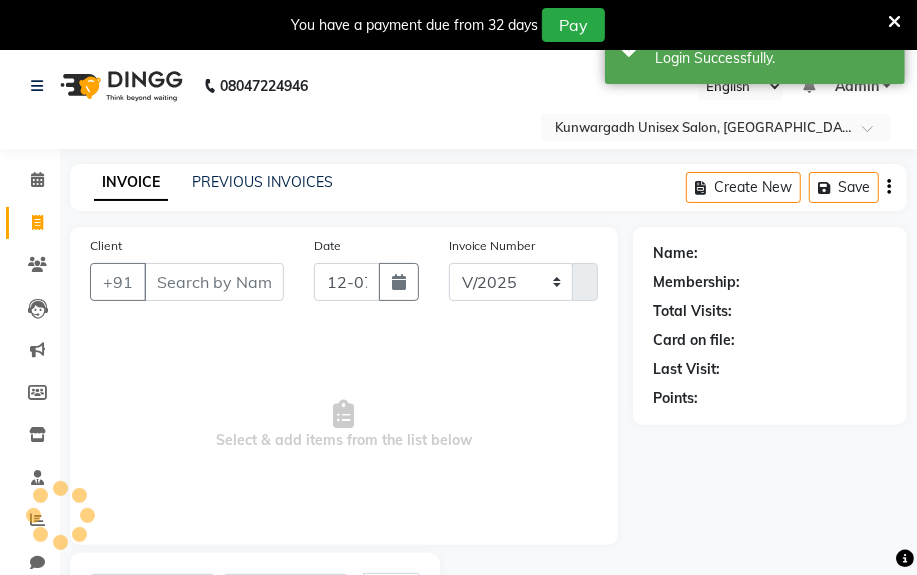 select on "7931" 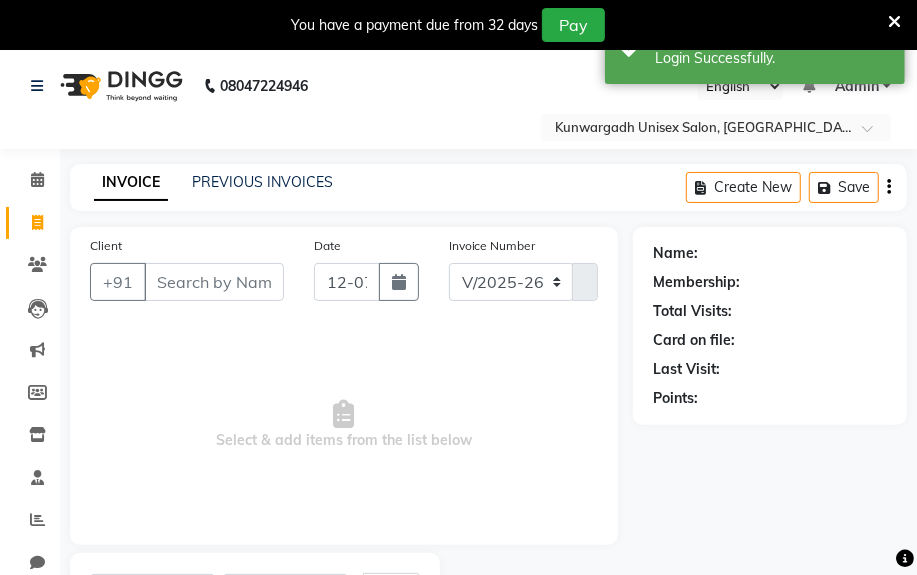 click on "You have a payment due from 32 days   Pay" at bounding box center [458, 25] 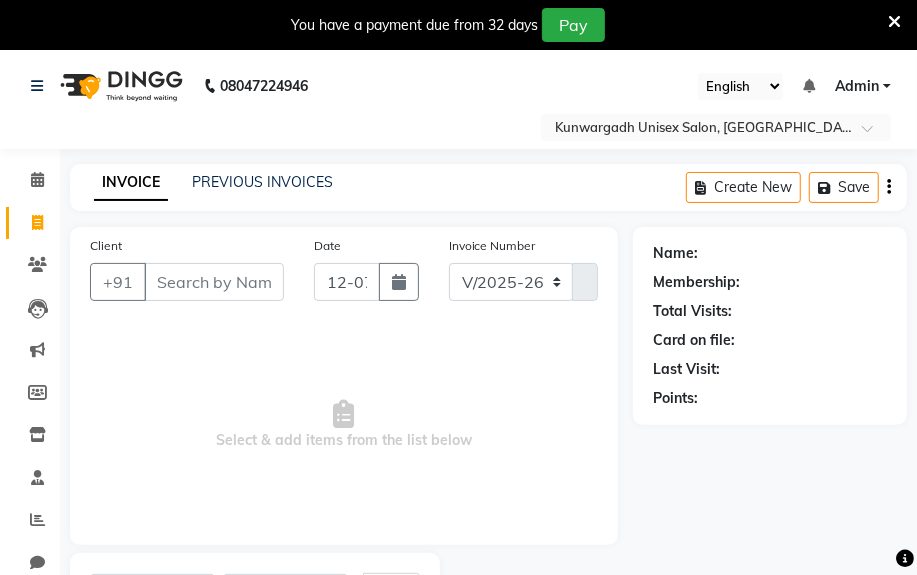 click at bounding box center (894, 22) 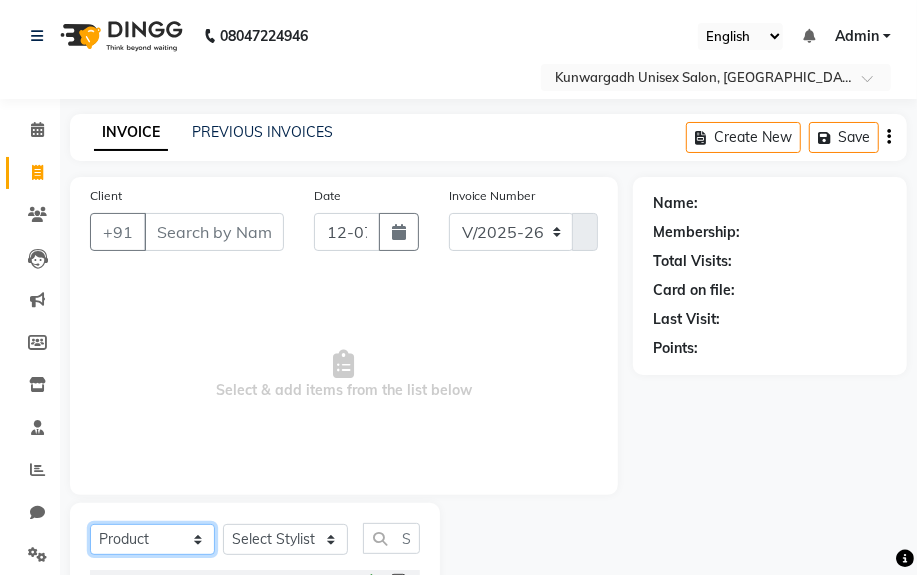 drag, startPoint x: 160, startPoint y: 540, endPoint x: 162, endPoint y: 524, distance: 16.124516 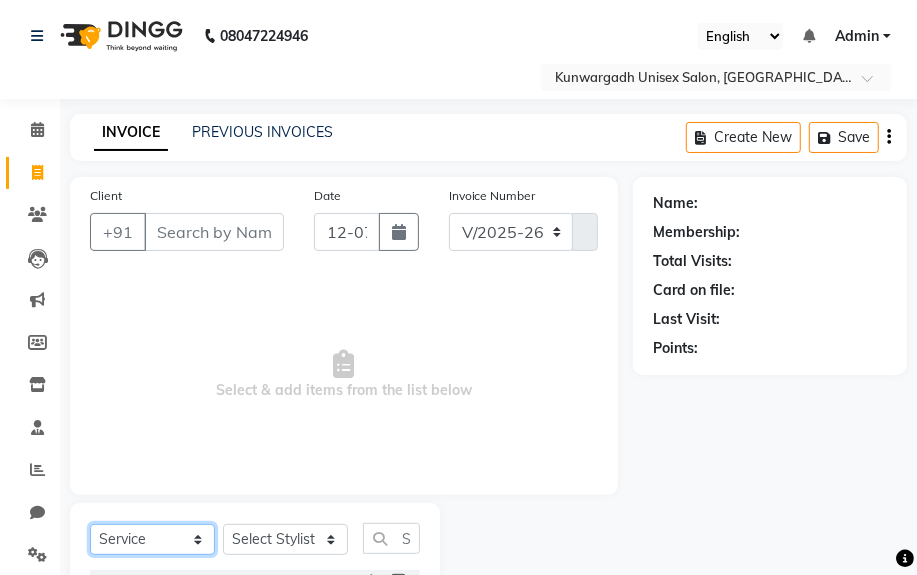 click on "Select  Service  Product  Membership  Package Voucher Prepaid Gift Card" 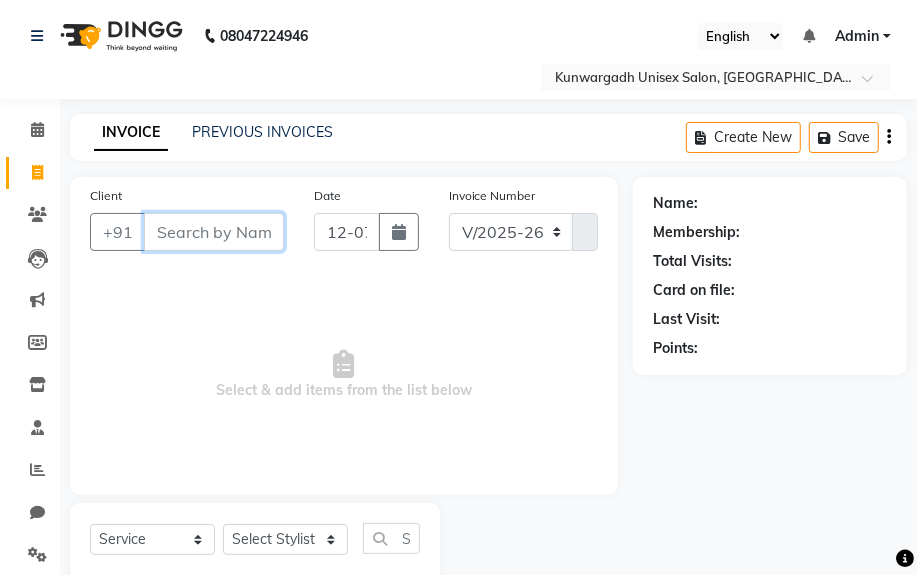click on "Client" at bounding box center [214, 232] 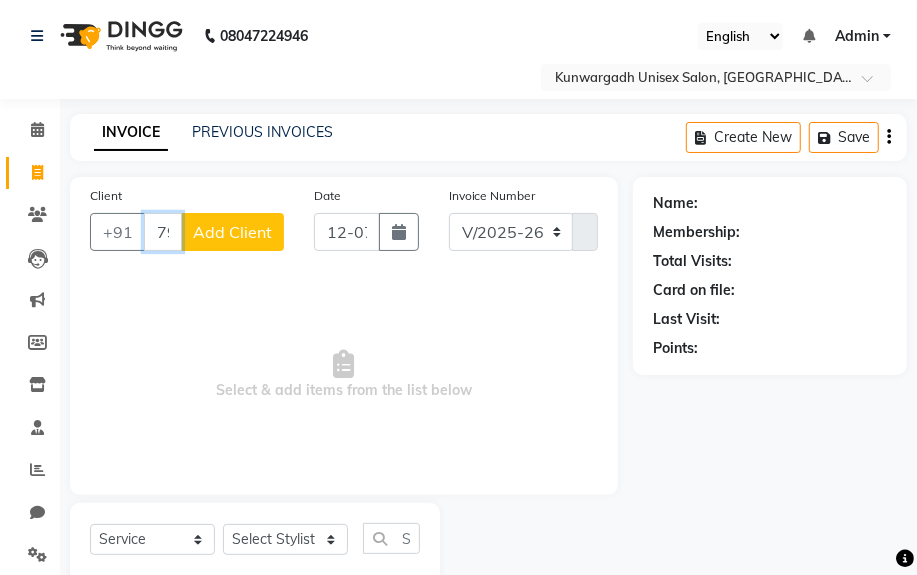 type on "7999176115" 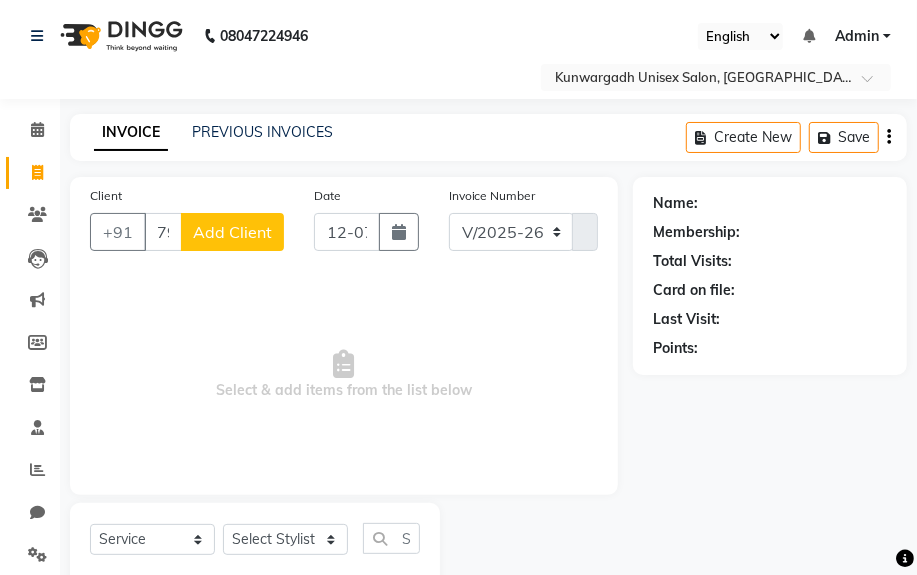 click on "Add Client" 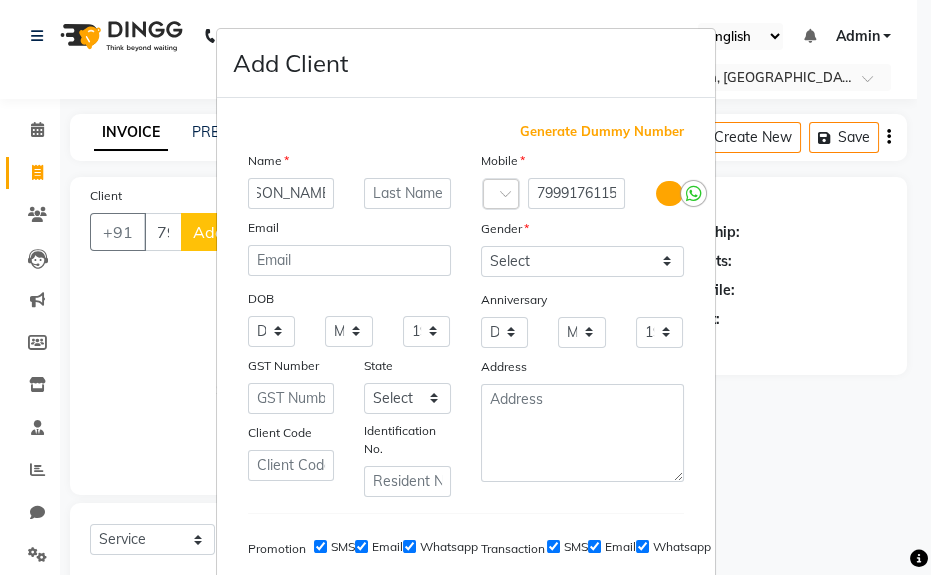 scroll, scrollTop: 0, scrollLeft: 39, axis: horizontal 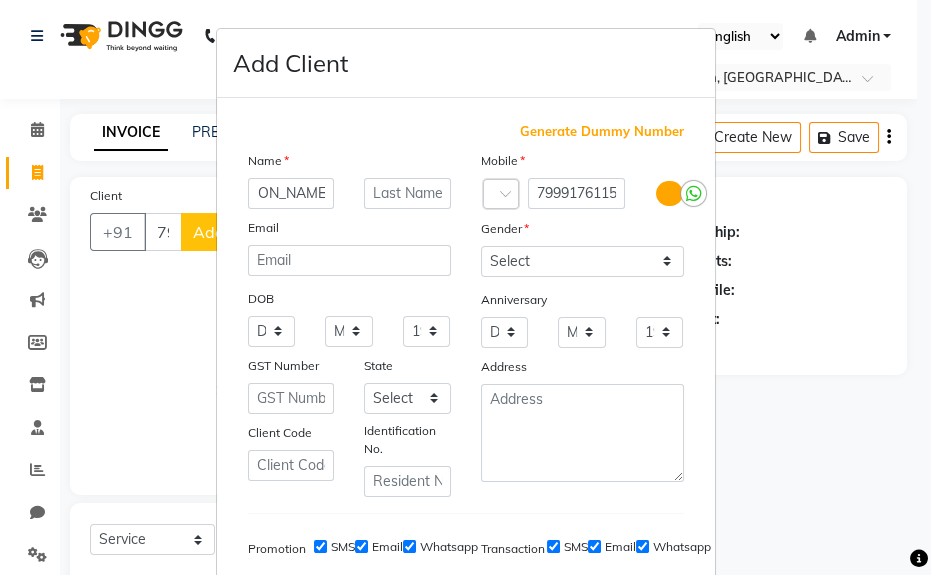 type on "[PERSON_NAME] [PERSON_NAME] Sir" 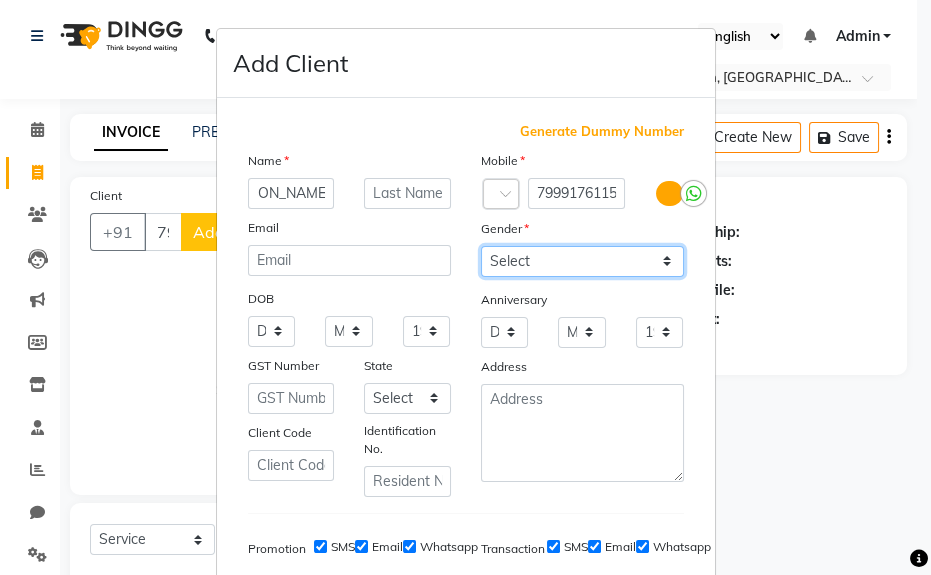scroll, scrollTop: 0, scrollLeft: 0, axis: both 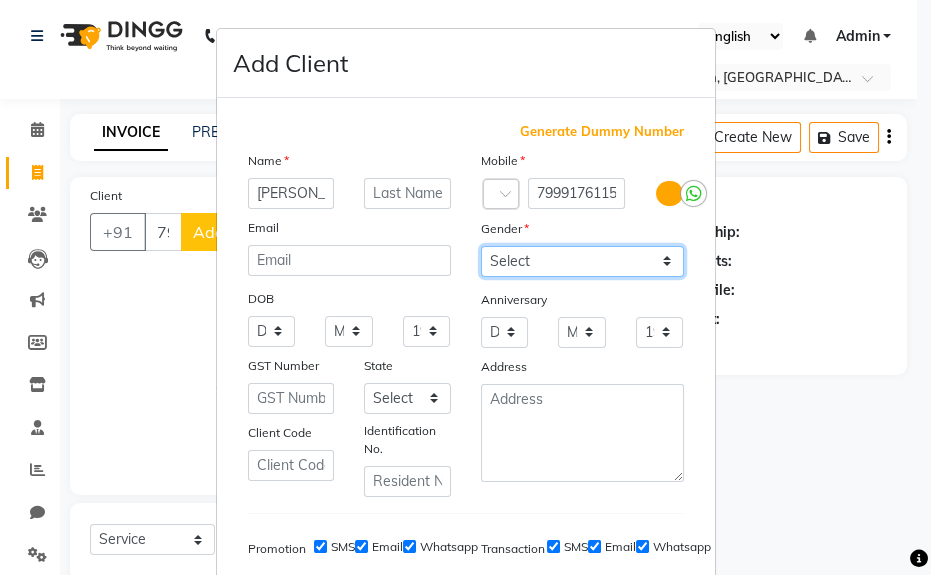 click on "Select [DEMOGRAPHIC_DATA] [DEMOGRAPHIC_DATA] Other Prefer Not To Say" at bounding box center [582, 261] 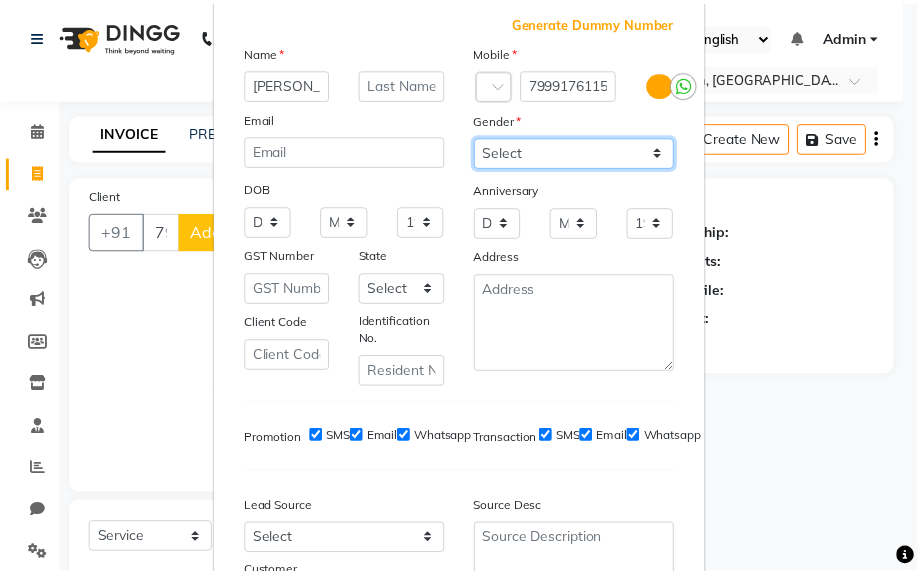 scroll, scrollTop: 308, scrollLeft: 0, axis: vertical 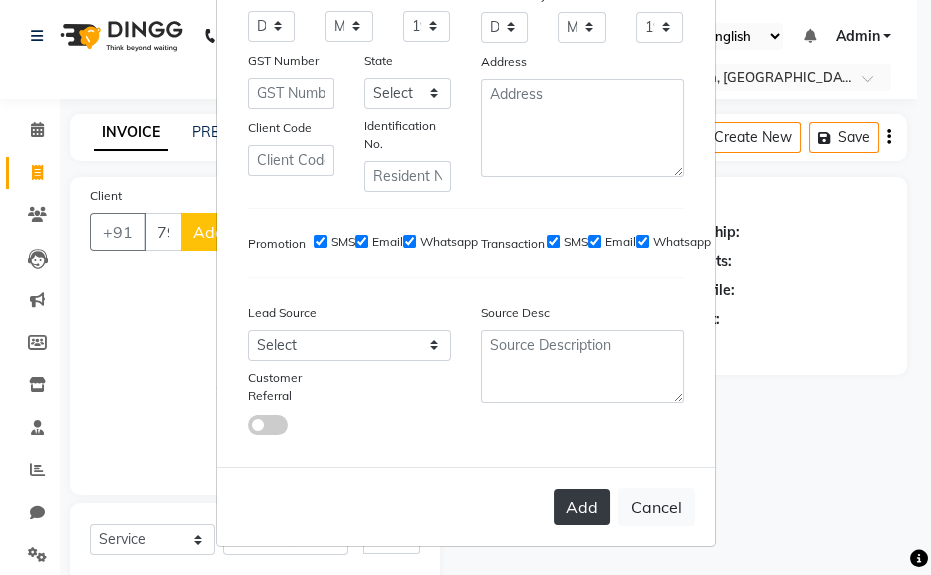 click on "Add" at bounding box center [582, 507] 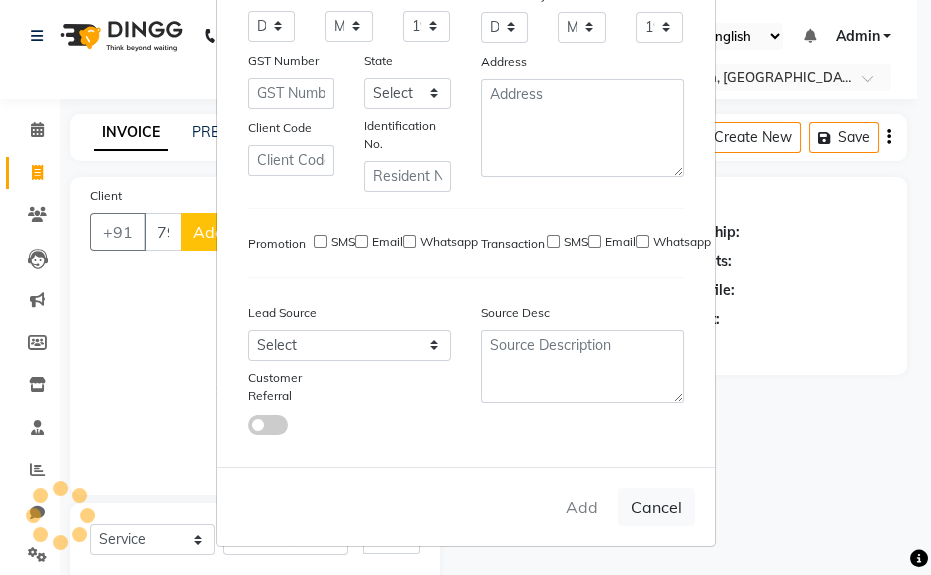 type 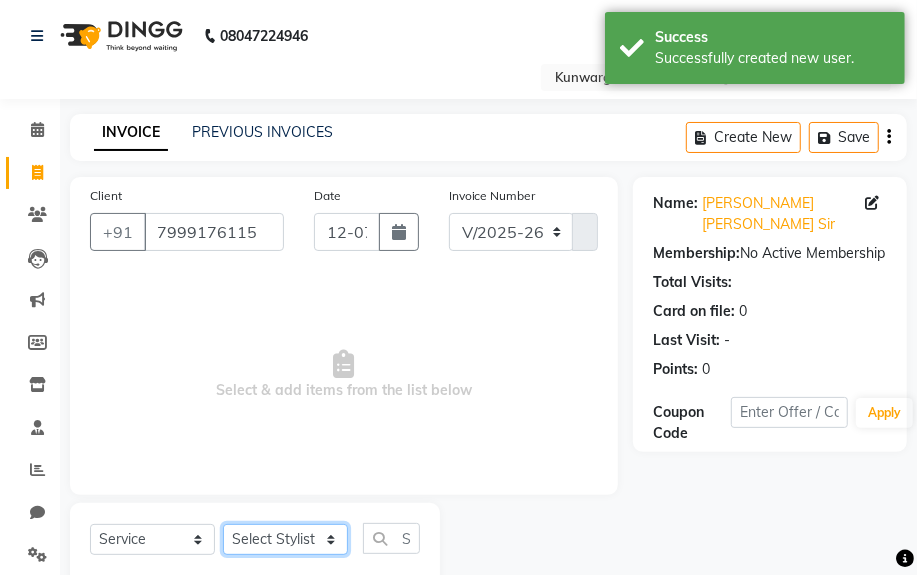 drag, startPoint x: 276, startPoint y: 544, endPoint x: 285, endPoint y: 536, distance: 12.0415945 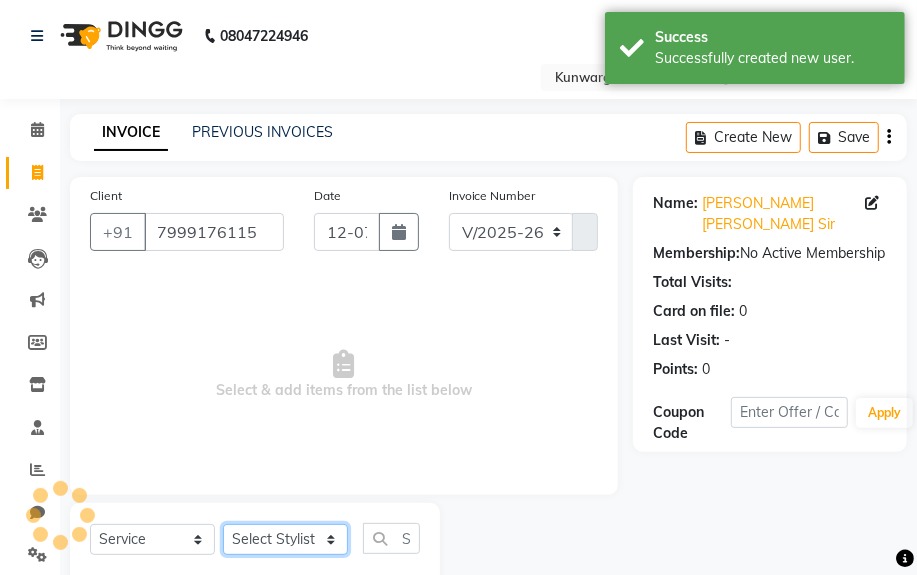select on "82467" 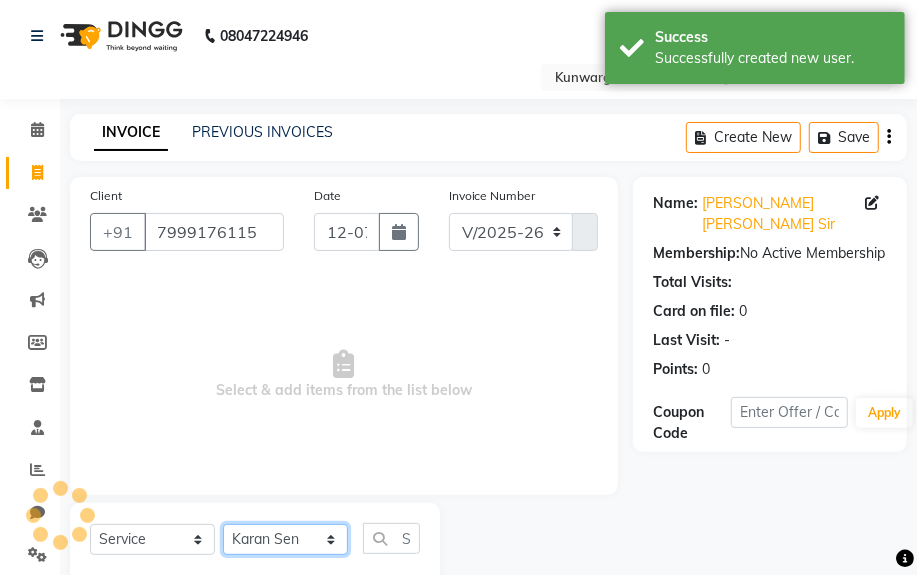 click on "Select Stylist [PERSON_NAME] Sir  Chiku [PERSON_NAME] [PERSON_NAME]  [PERSON_NAME]   [PERSON_NAME]  [PERSON_NAME]  [PERSON_NAME]" 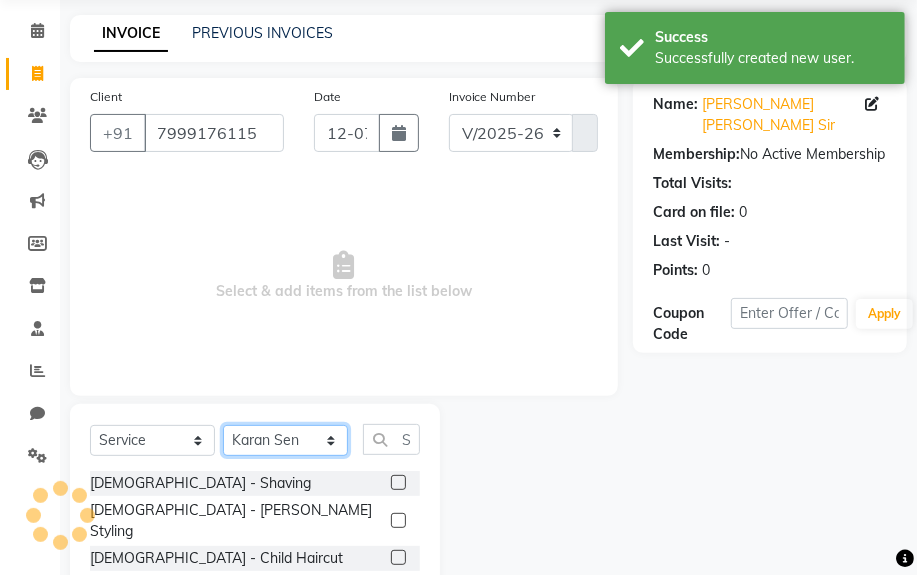 scroll, scrollTop: 252, scrollLeft: 0, axis: vertical 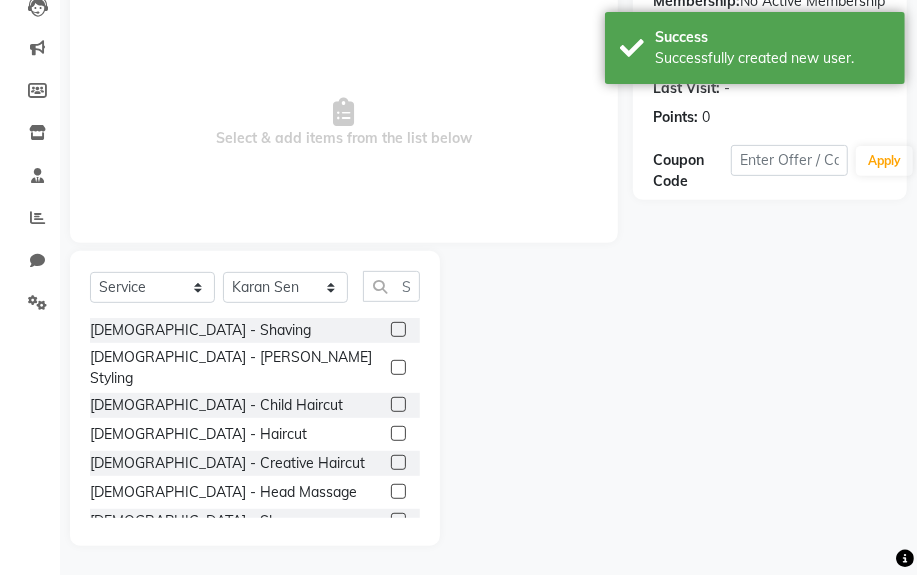 click on "[DEMOGRAPHIC_DATA] - [PERSON_NAME] Styling" 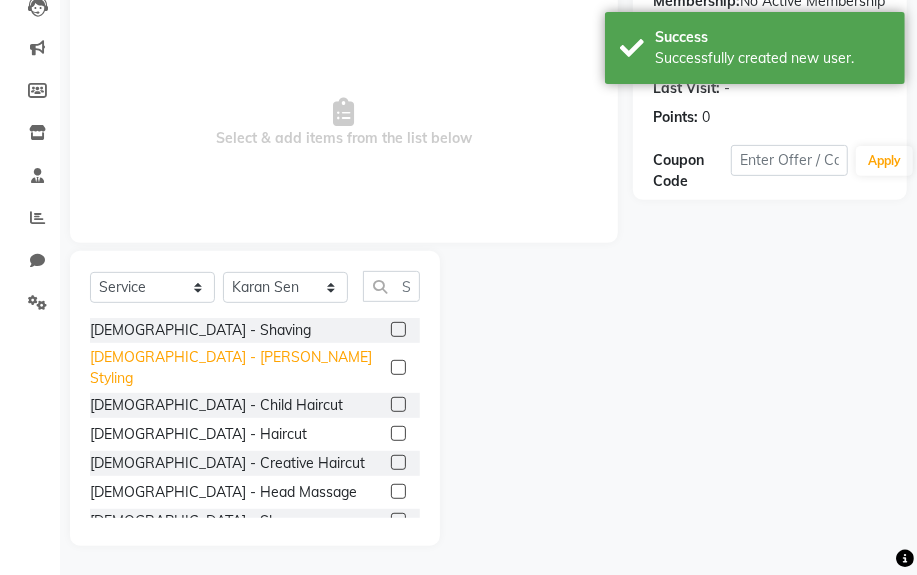click on "[DEMOGRAPHIC_DATA] - [PERSON_NAME] Styling" 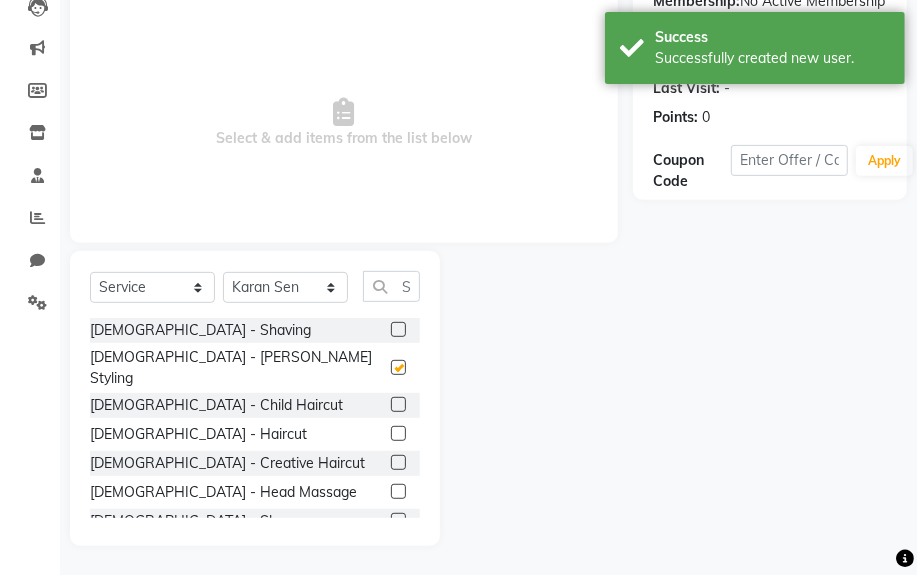 checkbox on "false" 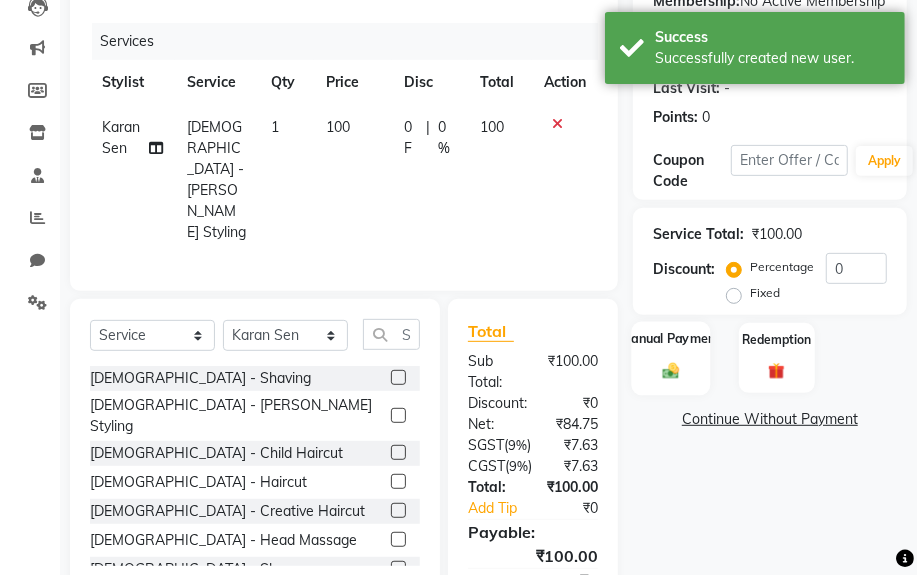 click on "Manual Payment" 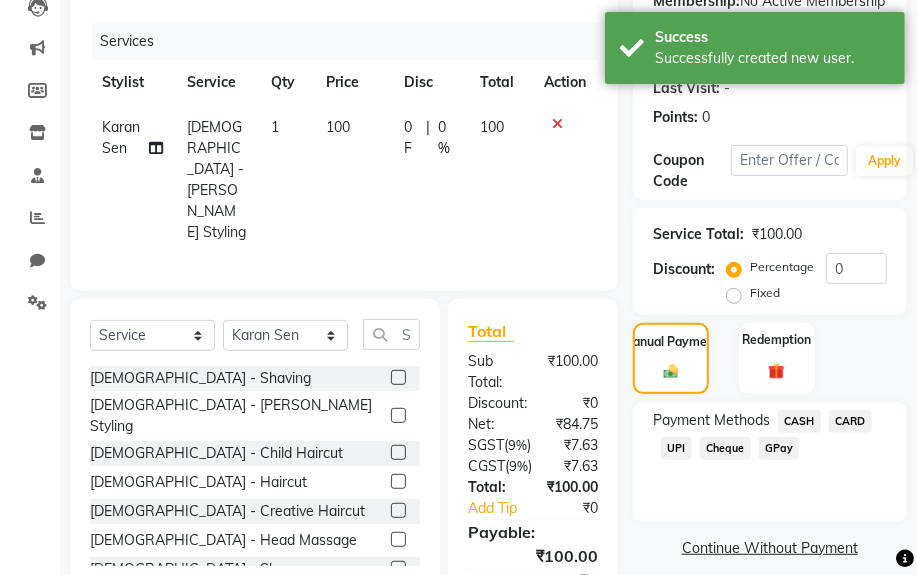click on "CASH" 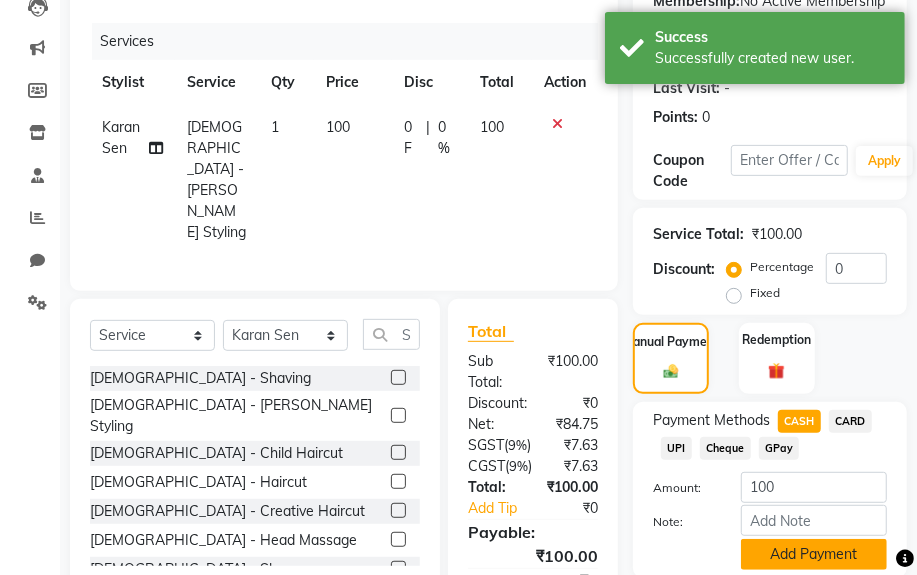 click on "Add Payment" 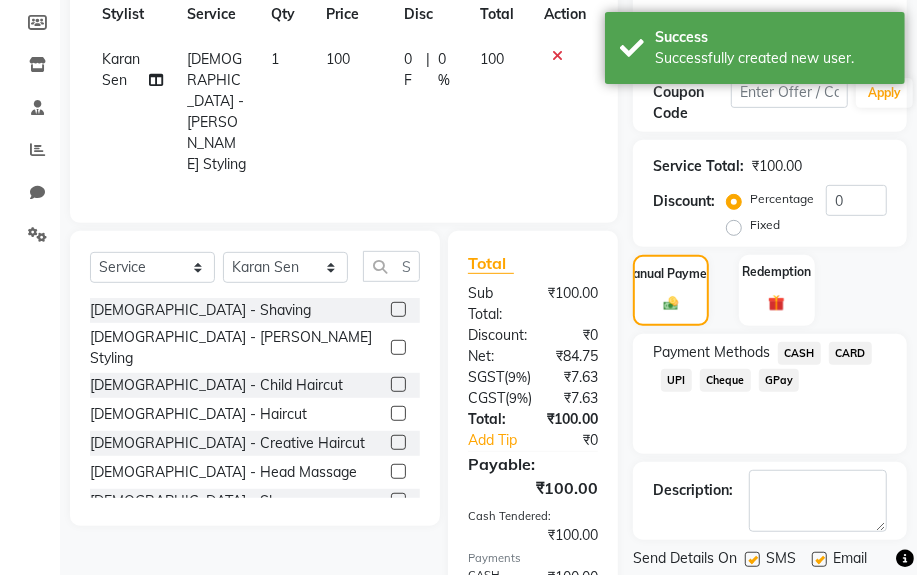 scroll, scrollTop: 492, scrollLeft: 0, axis: vertical 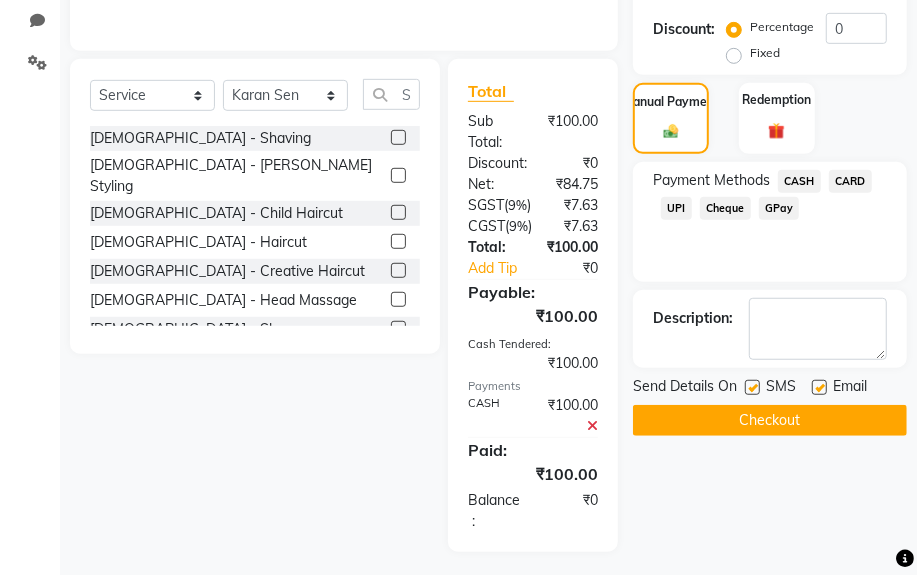 click on "Name: [PERSON_NAME] [PERSON_NAME] Sir  Membership:  No Active Membership  Total Visits:   Card on file:  0 Last Visit:   - Points:   0  Coupon Code Apply Service Total:  ₹100.00  Discount:  Percentage   Fixed  0 Manual Payment Redemption Payment Methods  CASH   CARD   UPI   Cheque   GPay  Description:                  Send Details On SMS Email  Checkout" 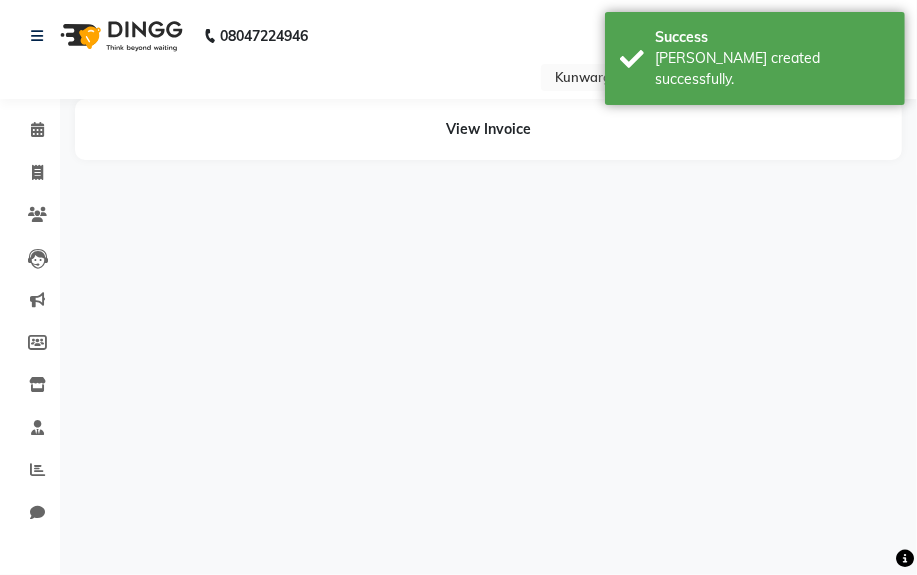 scroll, scrollTop: 0, scrollLeft: 0, axis: both 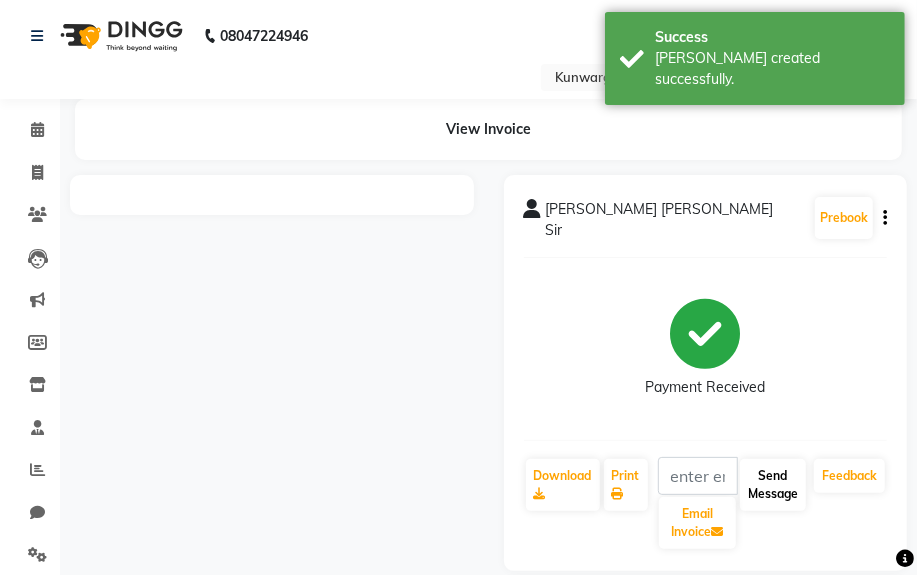 click on "Send Message" 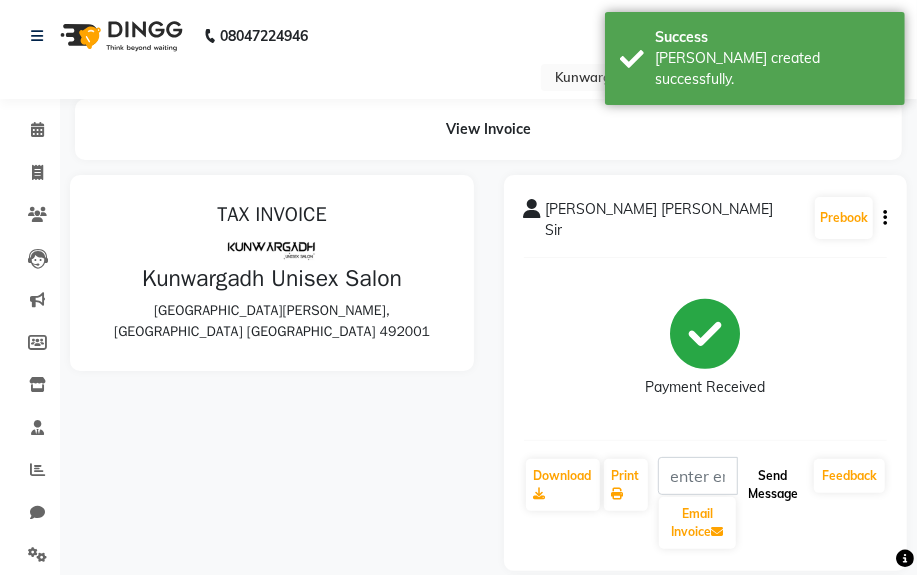 scroll, scrollTop: 0, scrollLeft: 0, axis: both 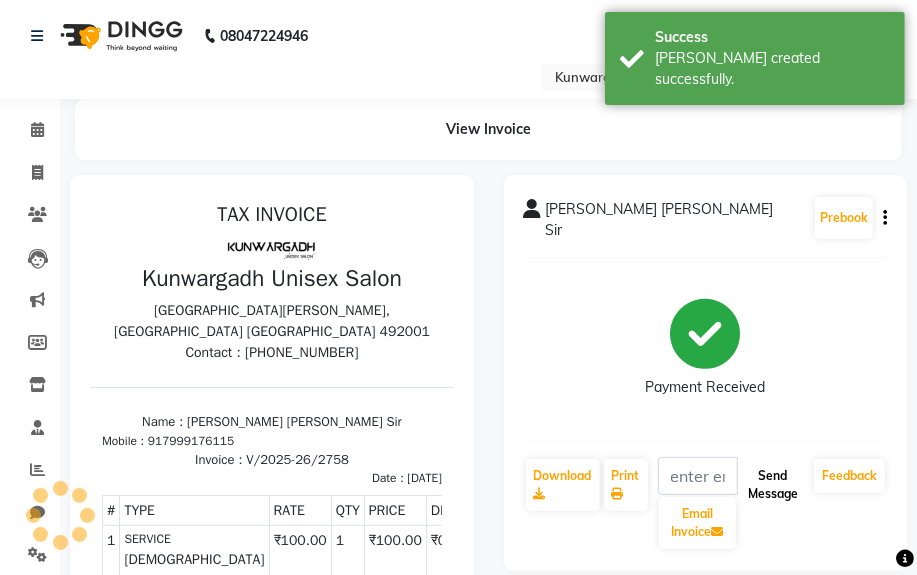 click on "Send Message" 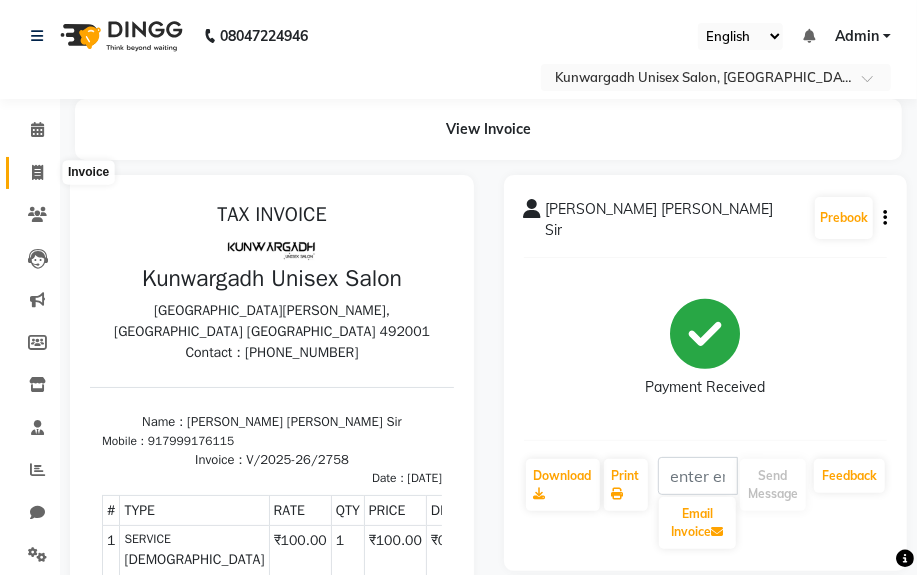 drag, startPoint x: 172, startPoint y: 190, endPoint x: 42, endPoint y: 160, distance: 133.41664 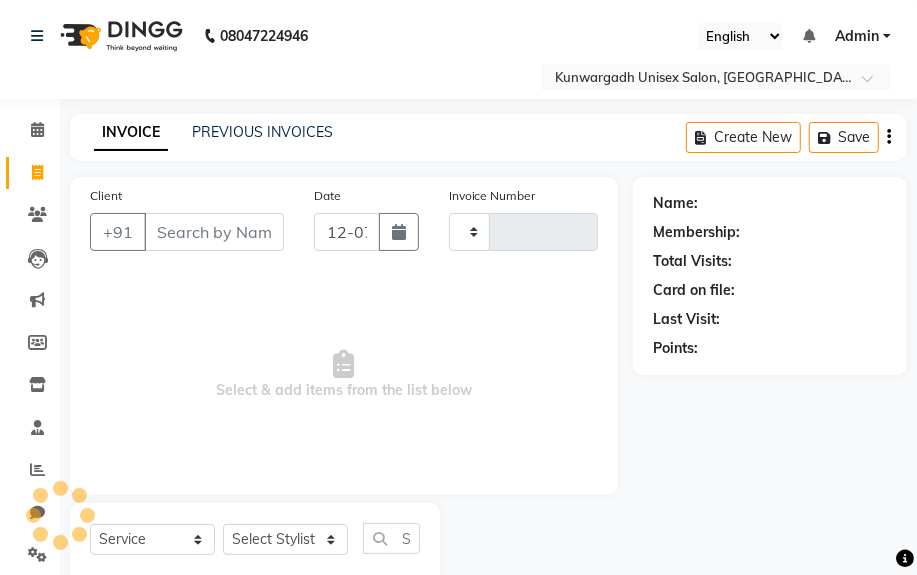 type on "2759" 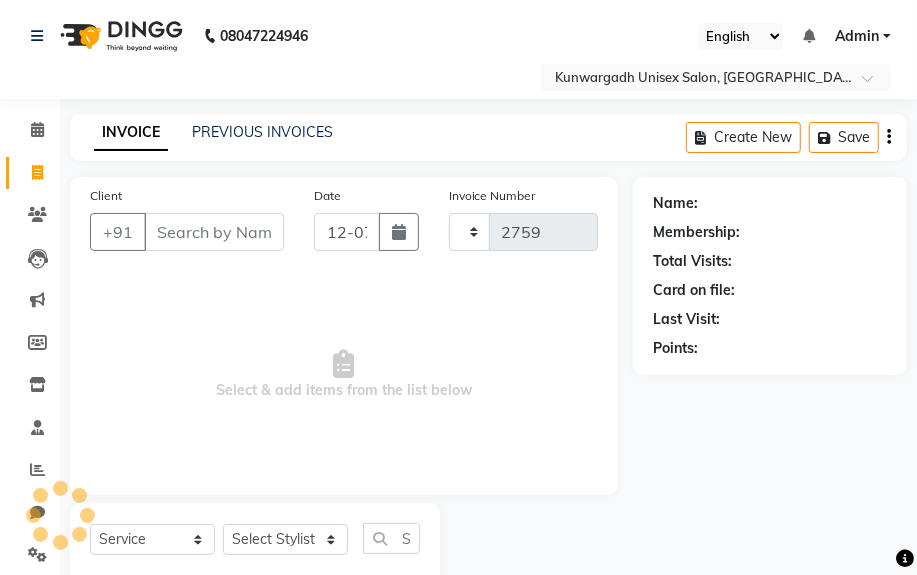 scroll, scrollTop: 52, scrollLeft: 0, axis: vertical 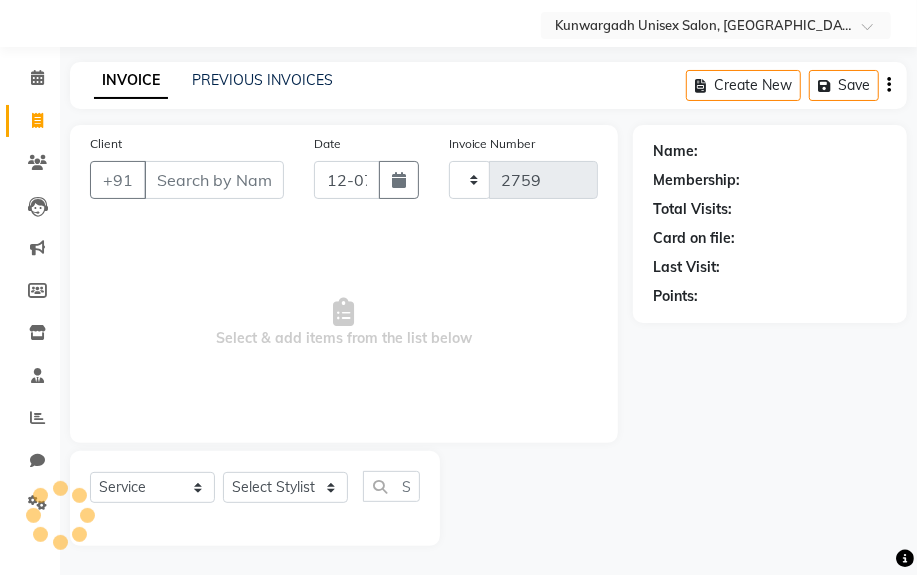select on "7931" 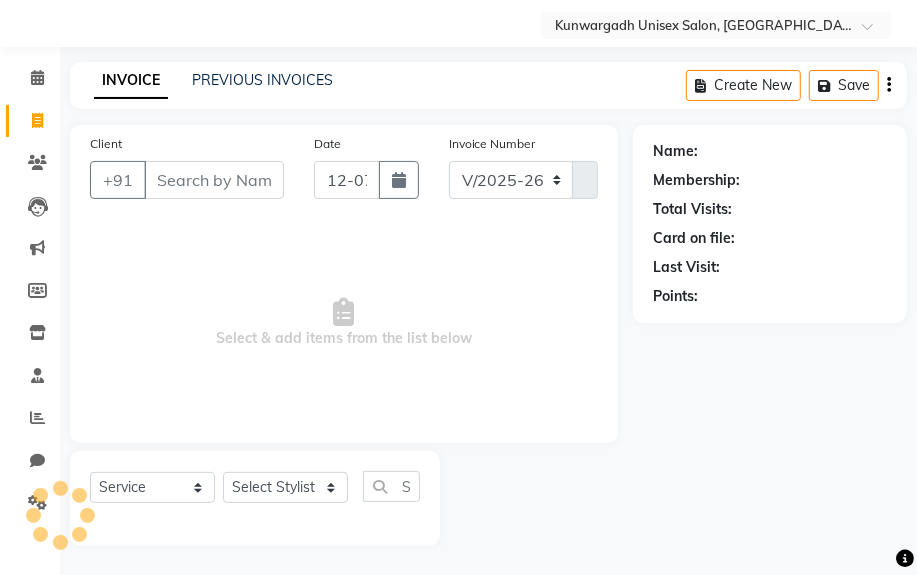 select on "product" 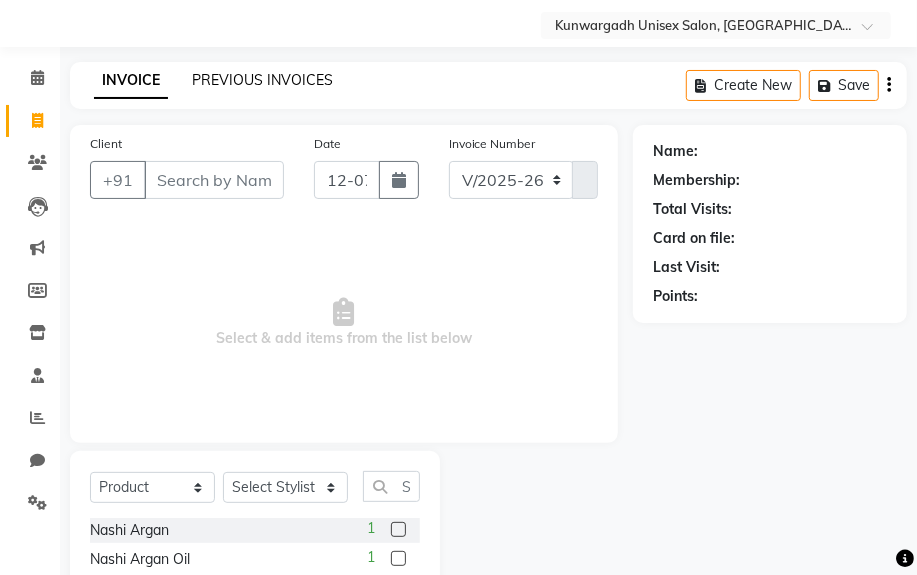 click on "PREVIOUS INVOICES" 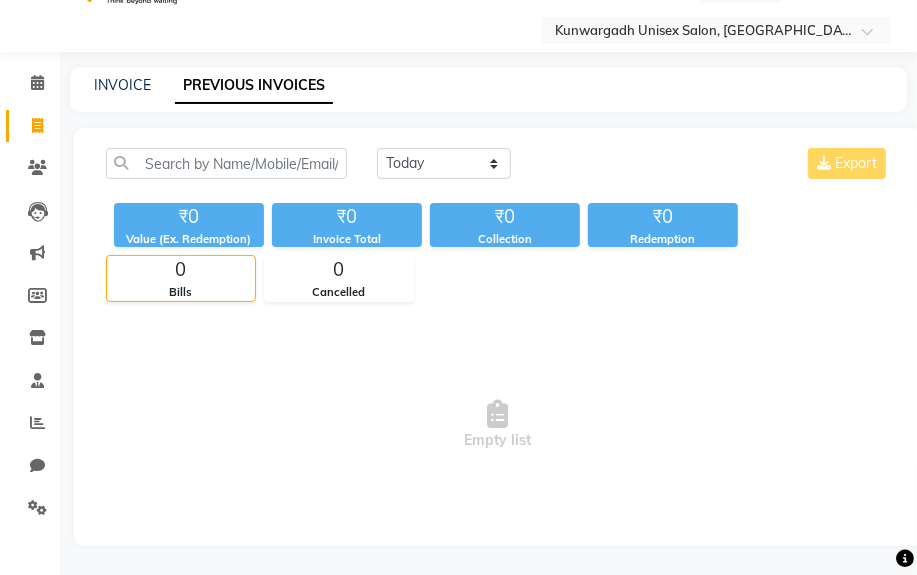 scroll, scrollTop: 31, scrollLeft: 0, axis: vertical 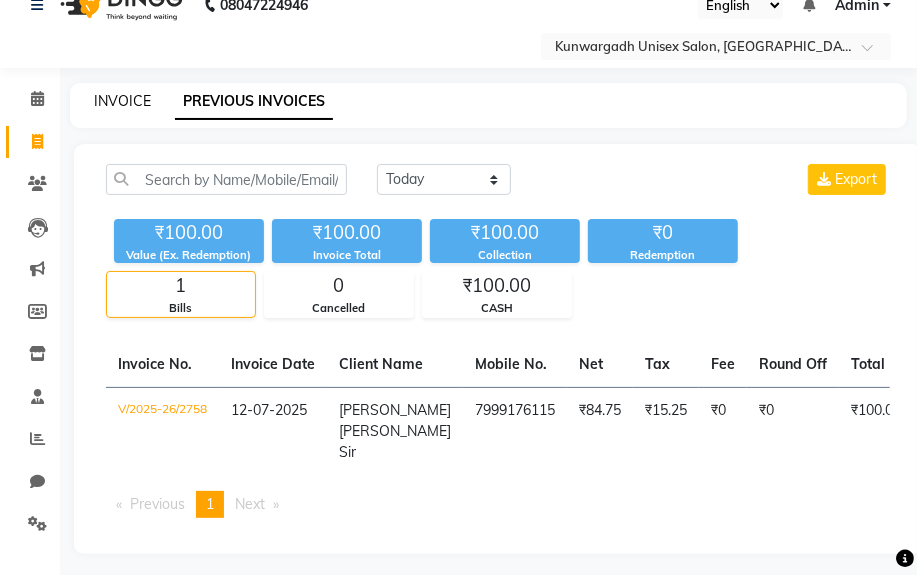 click on "INVOICE" 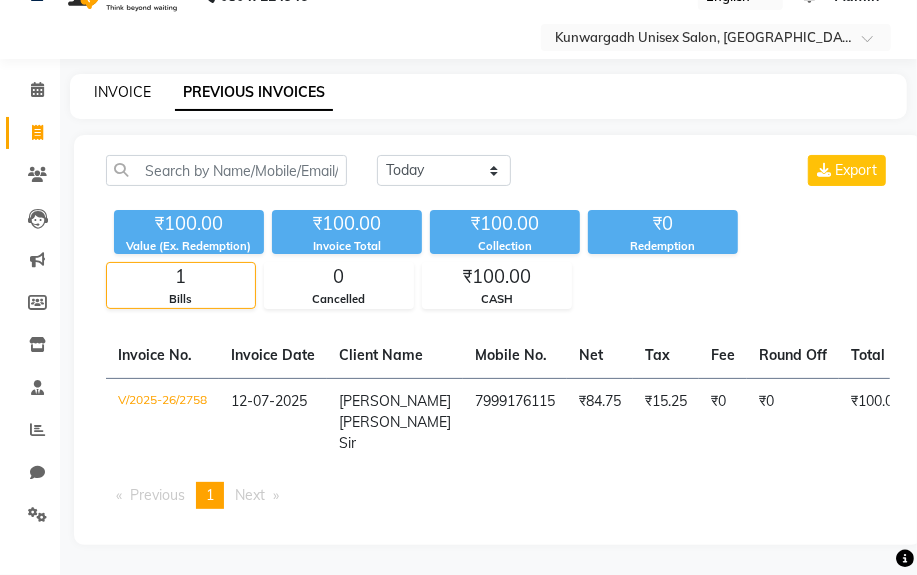 select on "7931" 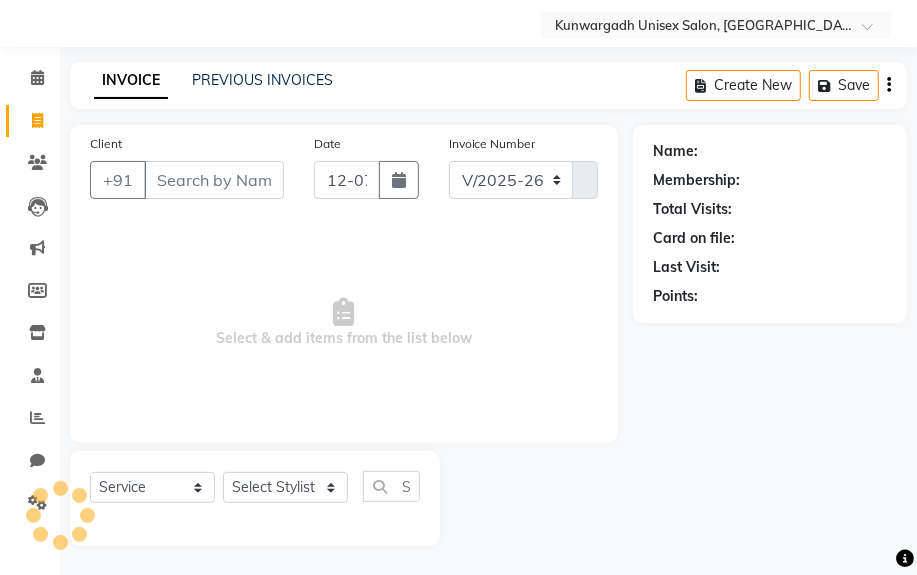 select on "product" 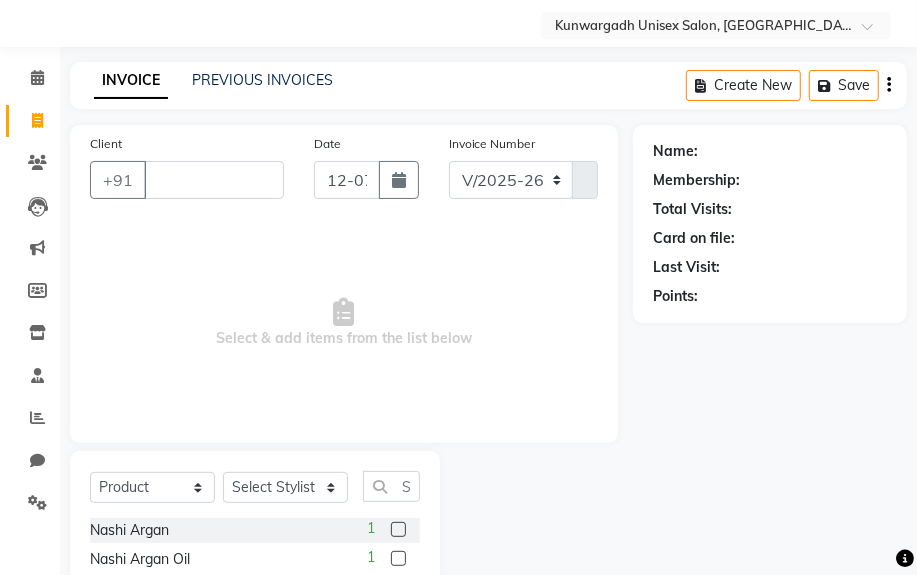 type 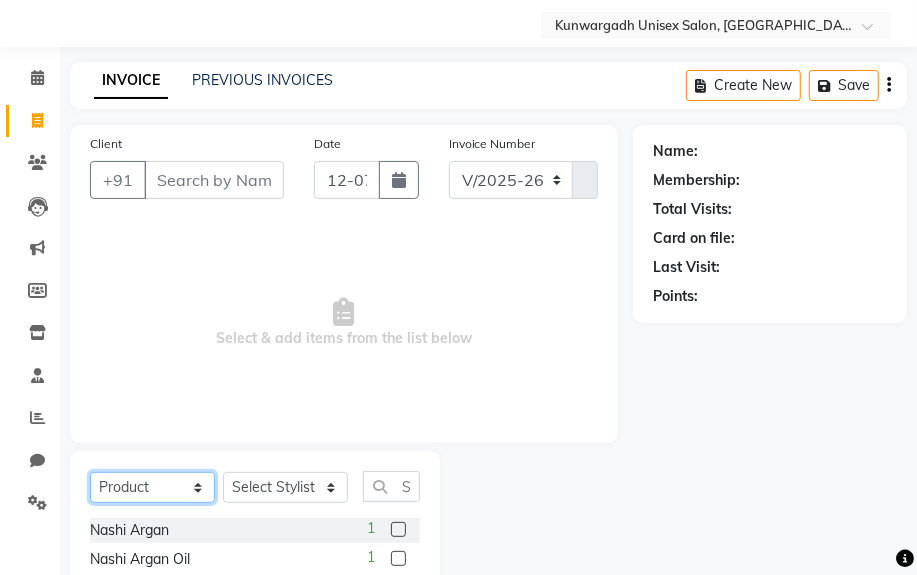 click on "Select  Service  Product  Membership  Package Voucher Prepaid Gift Card" 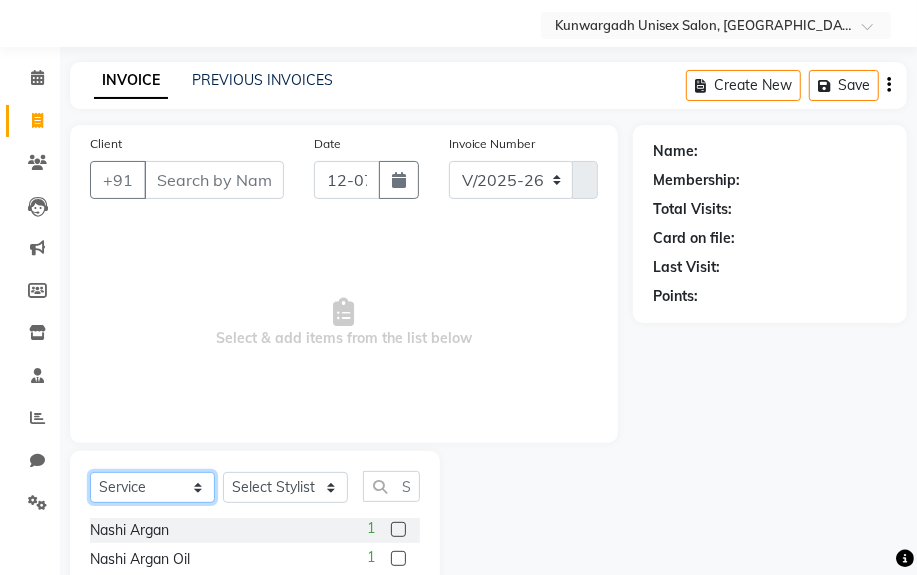 click on "Select  Service  Product  Membership  Package Voucher Prepaid Gift Card" 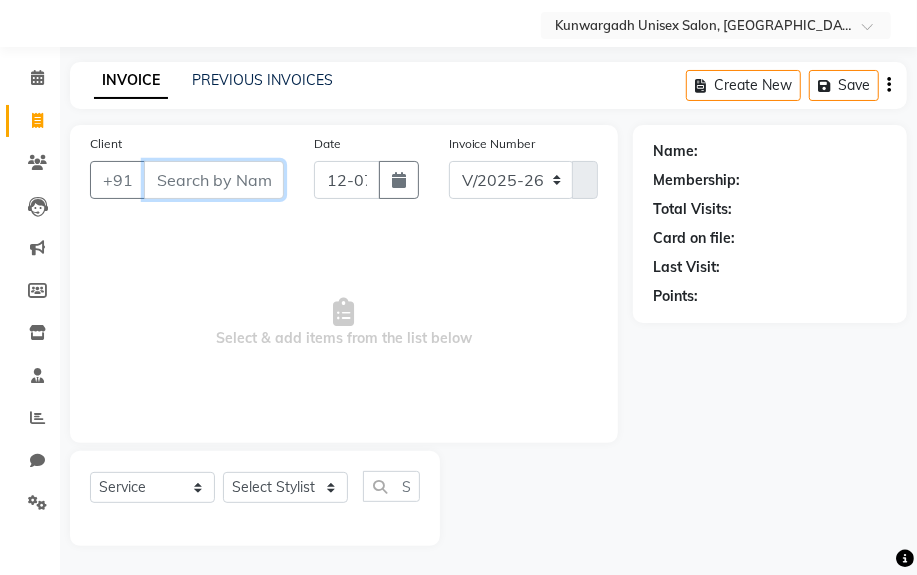 click on "Client" at bounding box center [214, 180] 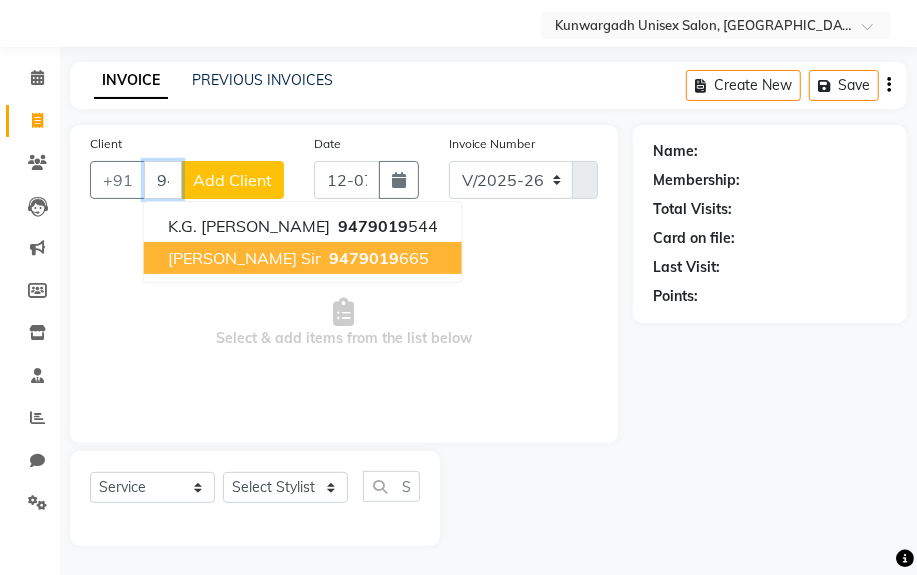 click on "[PERSON_NAME] sir   9479019 665" at bounding box center [303, 258] 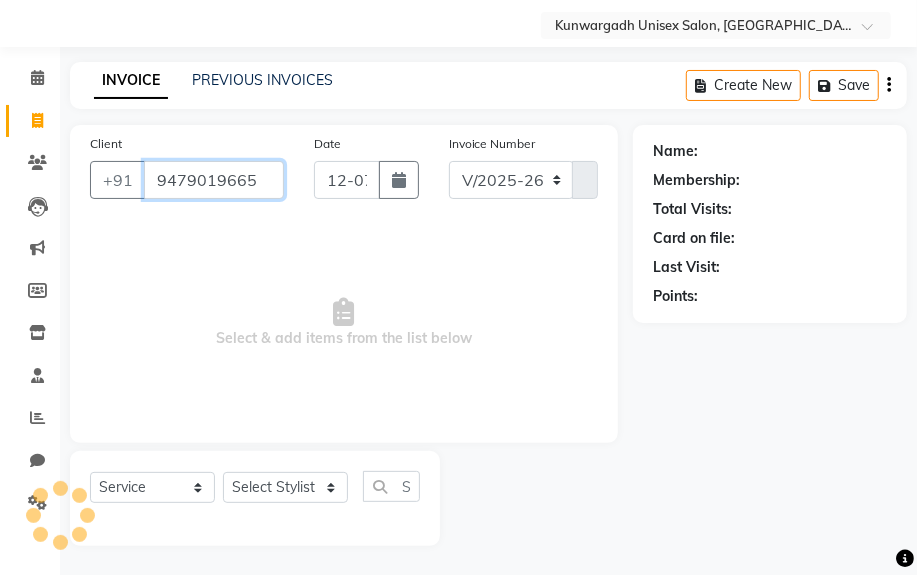 type on "9479019665" 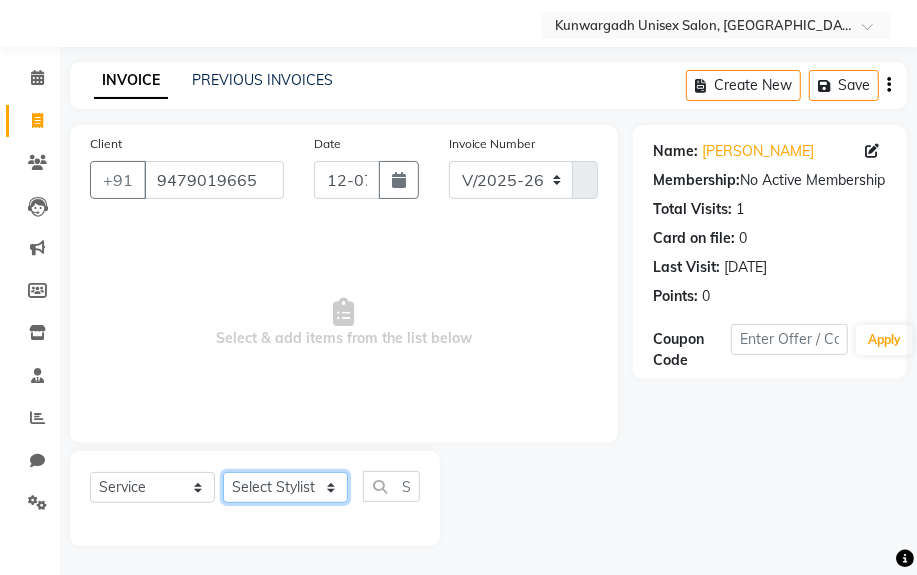 click on "Select Stylist [PERSON_NAME] Sir  Chiku [PERSON_NAME] [PERSON_NAME]  [PERSON_NAME]   [PERSON_NAME]  [PERSON_NAME]  [PERSON_NAME]" 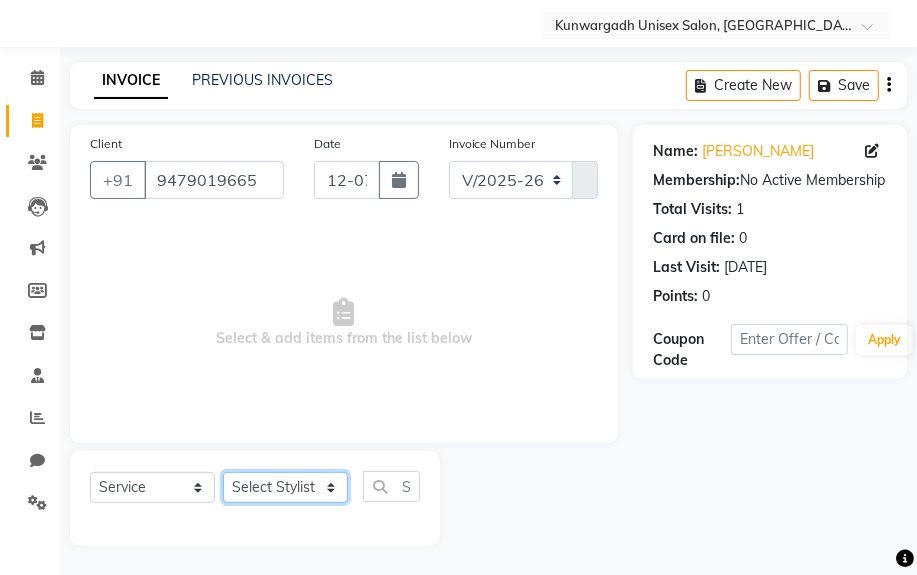 select on "85604" 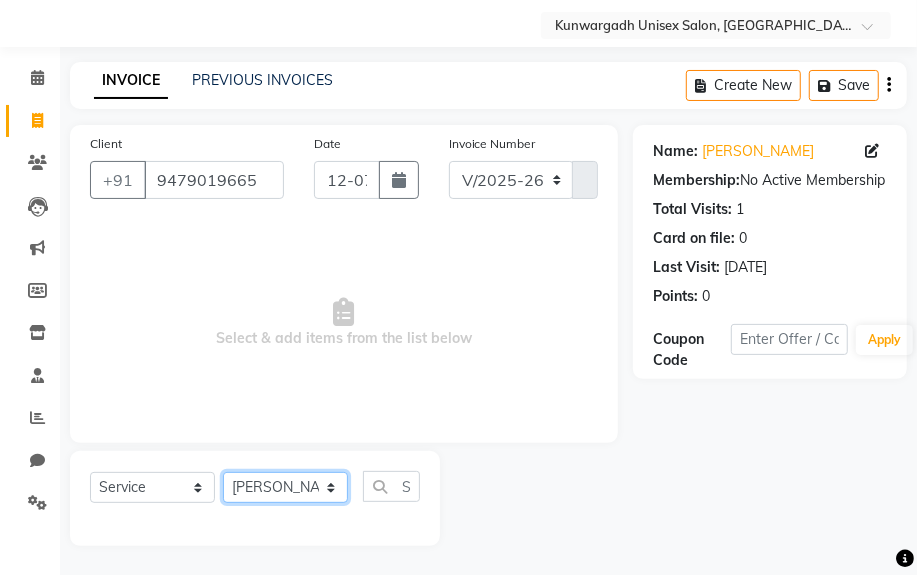 click on "Select Stylist [PERSON_NAME] Sir  Chiku [PERSON_NAME] [PERSON_NAME]  [PERSON_NAME]   [PERSON_NAME]  [PERSON_NAME]  [PERSON_NAME]" 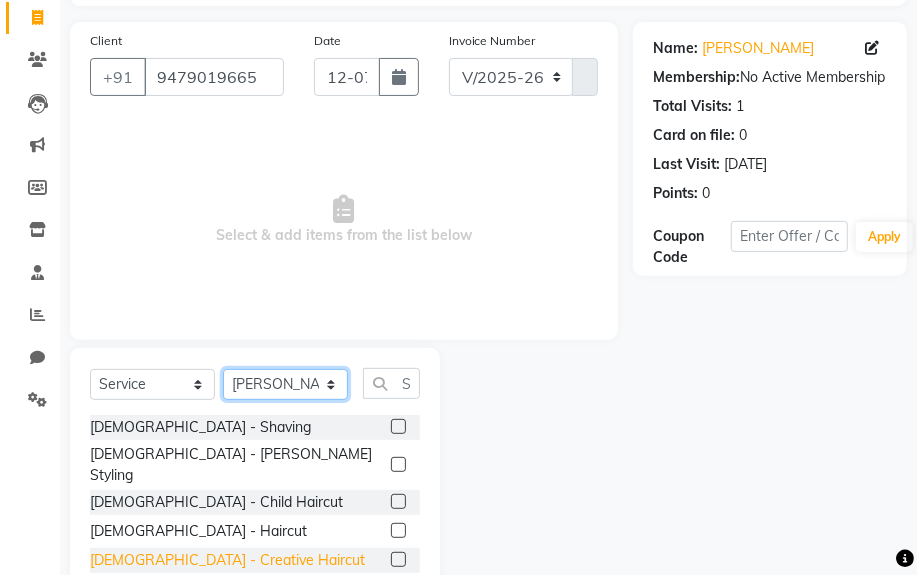 scroll, scrollTop: 252, scrollLeft: 0, axis: vertical 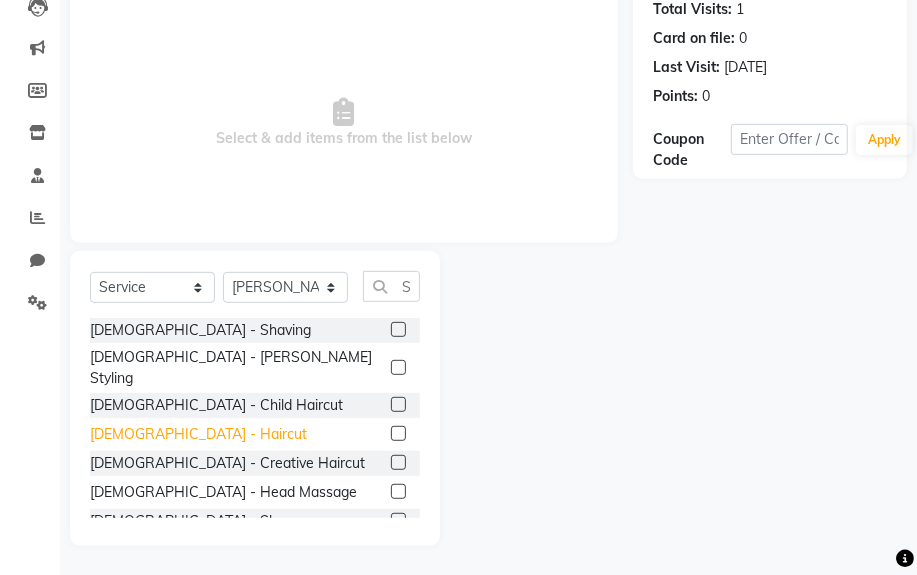 click on "[DEMOGRAPHIC_DATA] - Haircut" 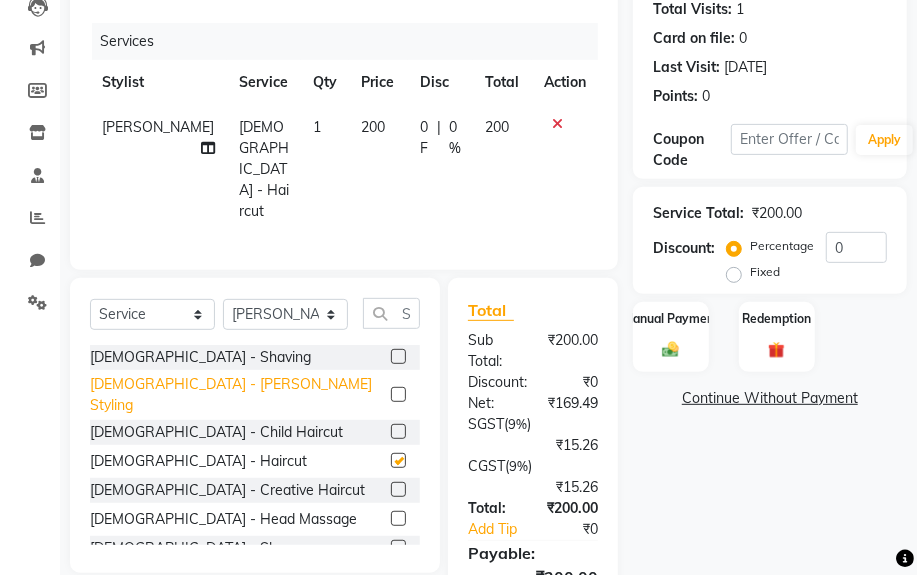 checkbox on "false" 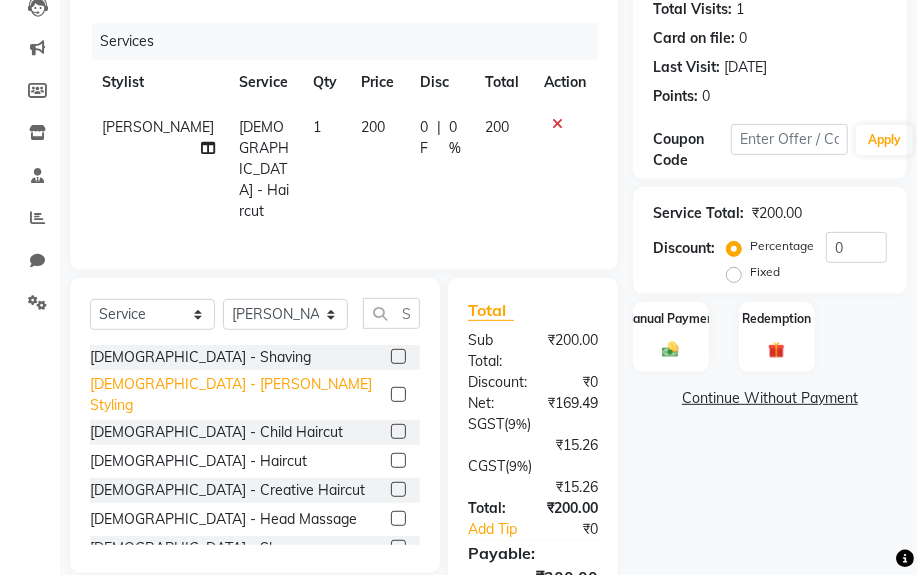 click on "[DEMOGRAPHIC_DATA] - [PERSON_NAME] Styling" 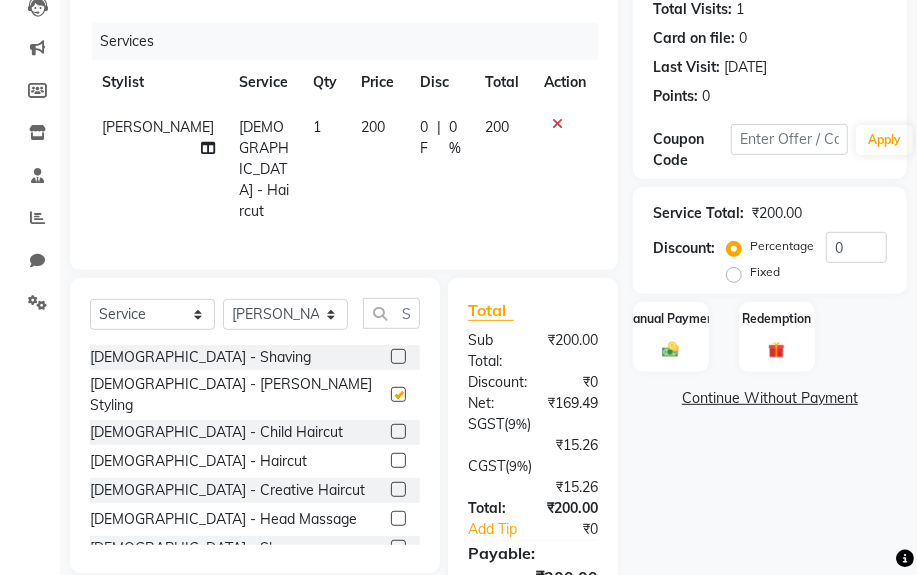 checkbox on "false" 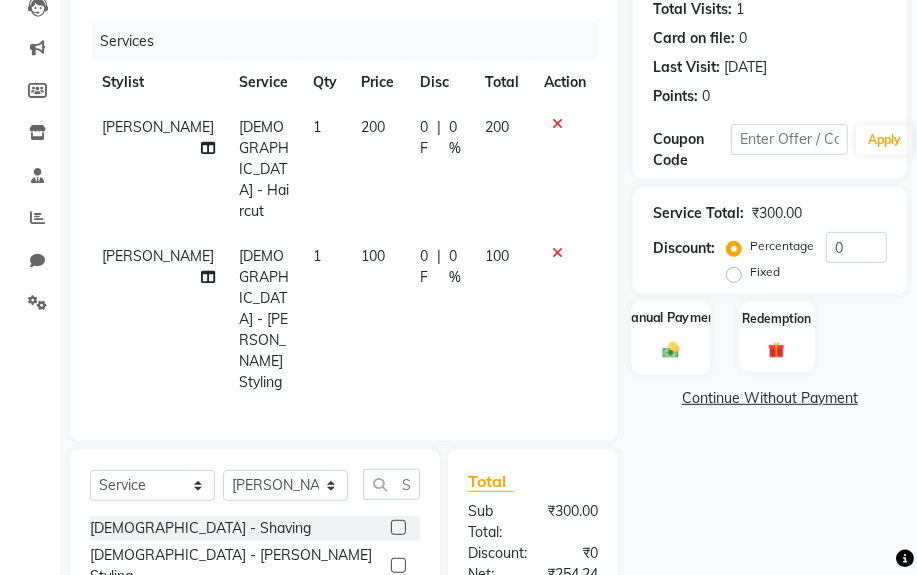click on "Manual Payment" 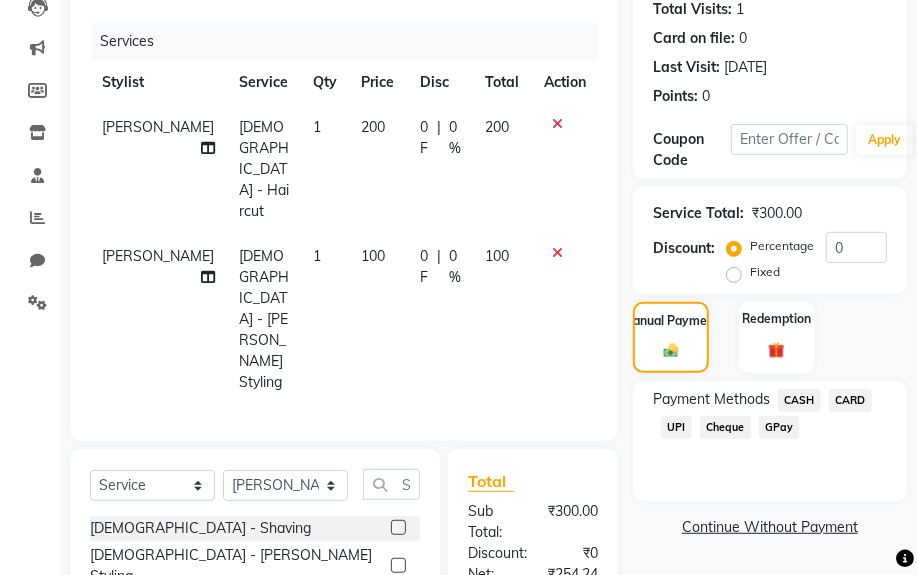 click on "Cheque" 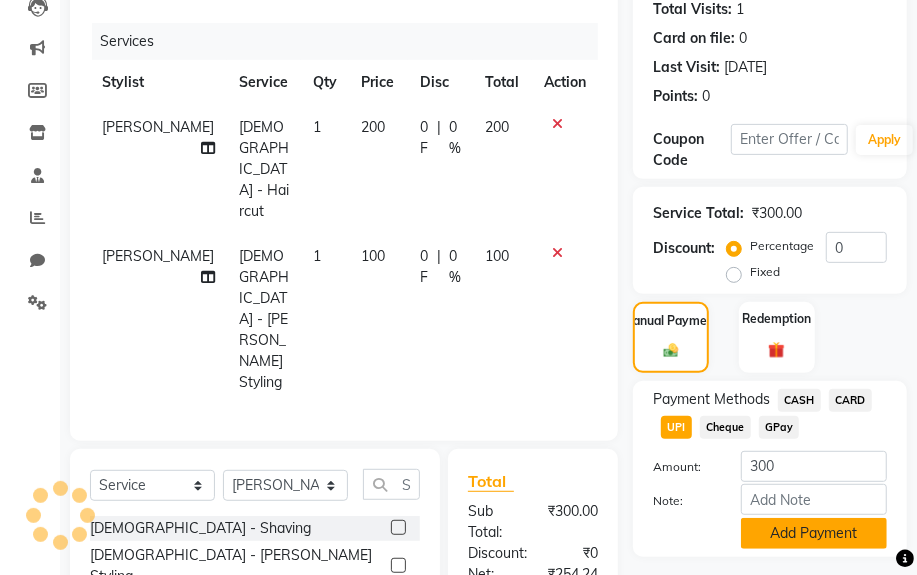 click on "Add Payment" 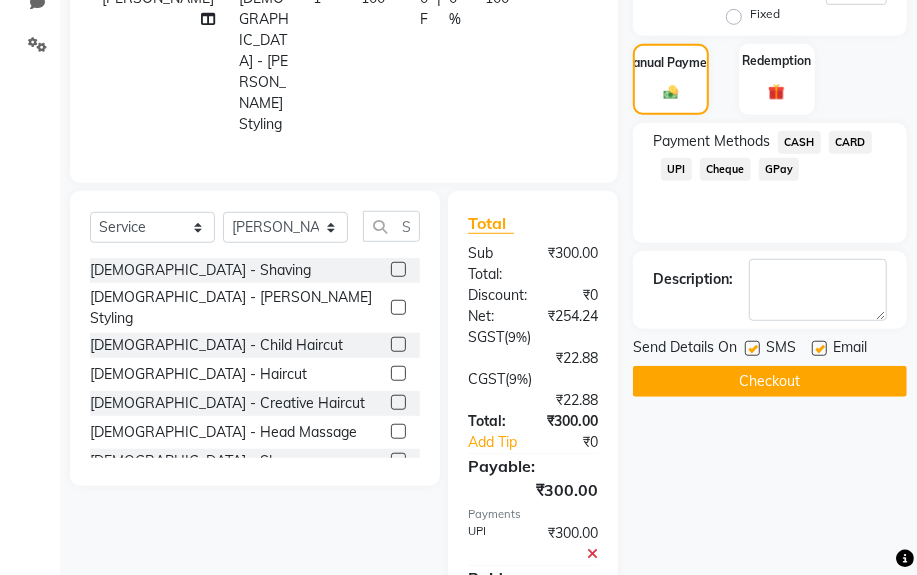 scroll, scrollTop: 511, scrollLeft: 0, axis: vertical 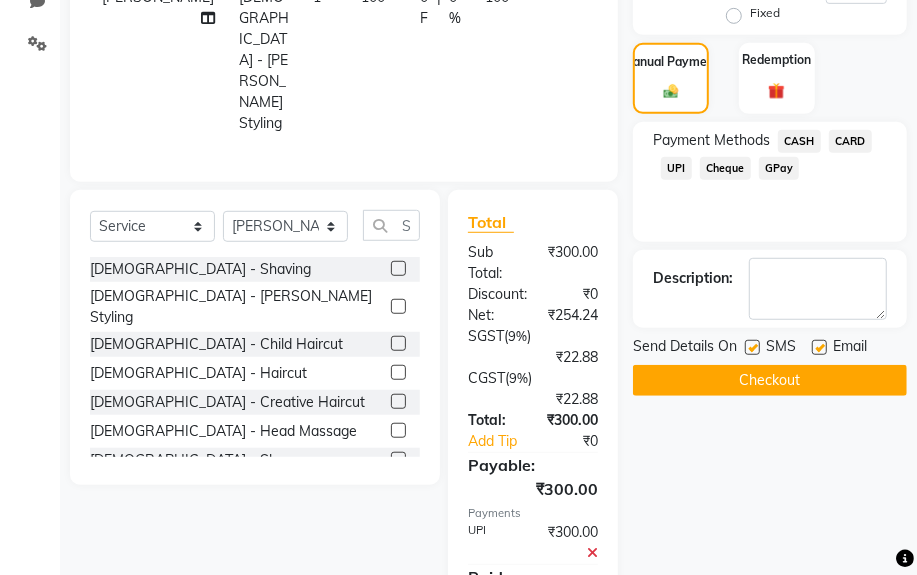 click on "Checkout" 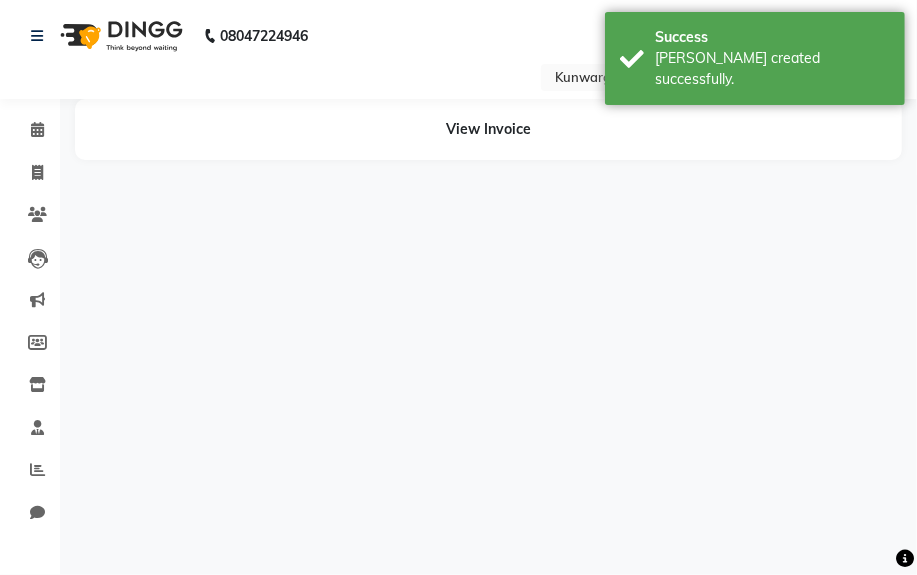 scroll, scrollTop: 0, scrollLeft: 0, axis: both 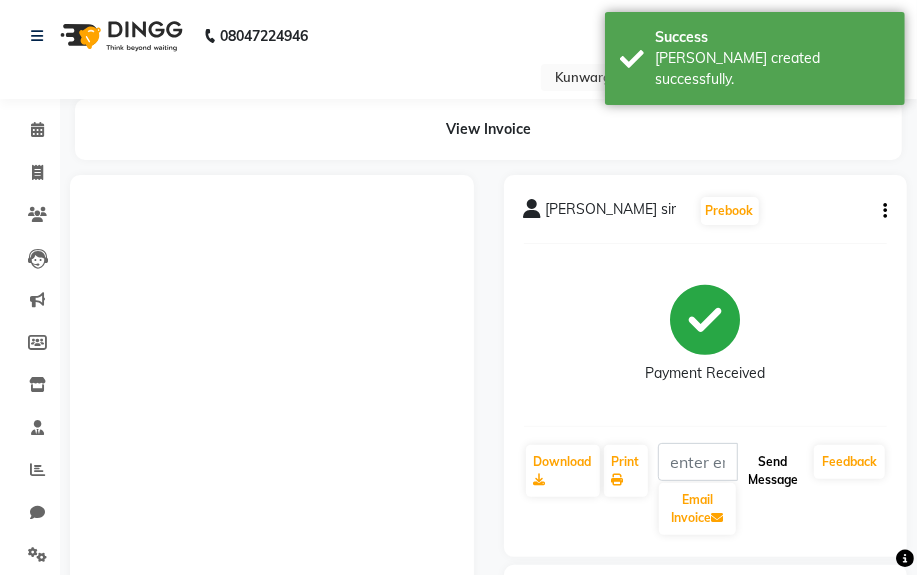 click on "Send Message" 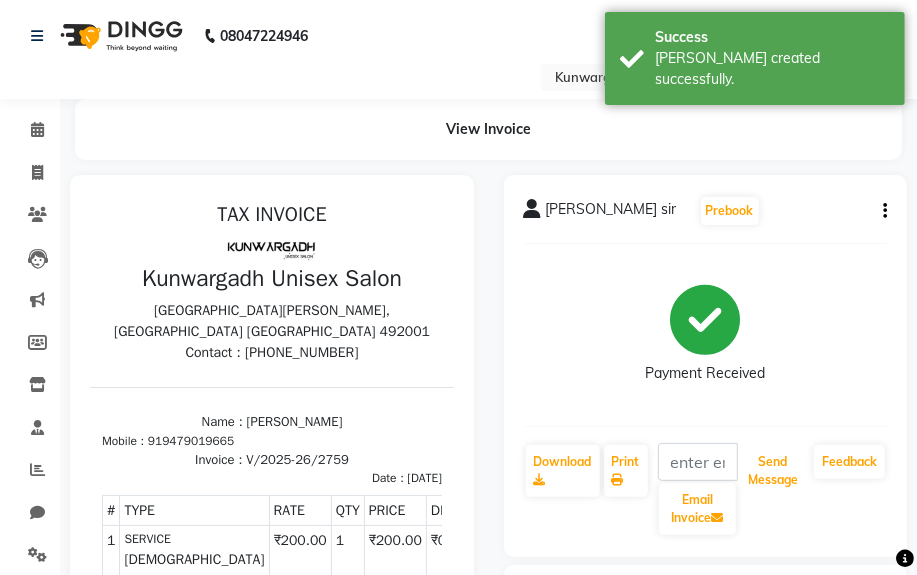 scroll, scrollTop: 0, scrollLeft: 0, axis: both 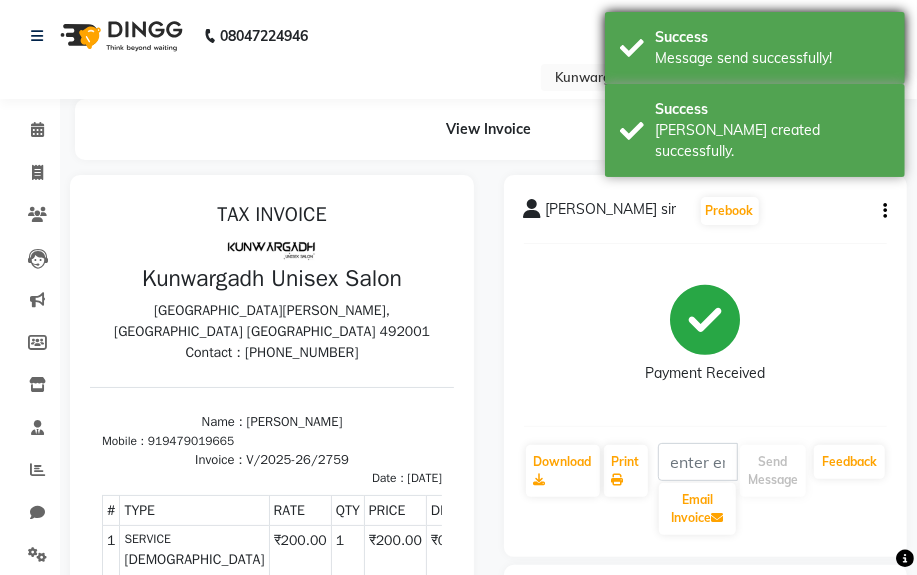drag, startPoint x: 792, startPoint y: 104, endPoint x: 800, endPoint y: 79, distance: 26.24881 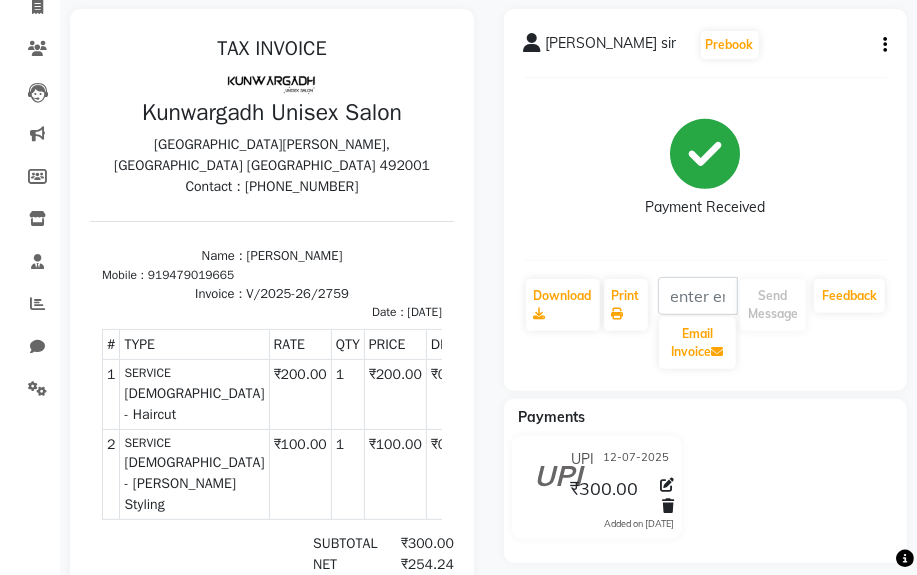 scroll, scrollTop: 0, scrollLeft: 0, axis: both 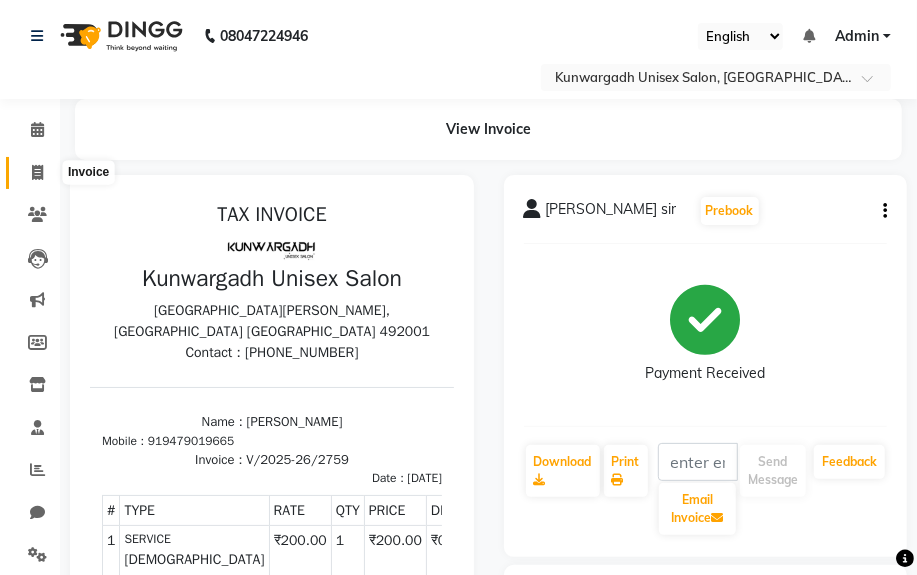click 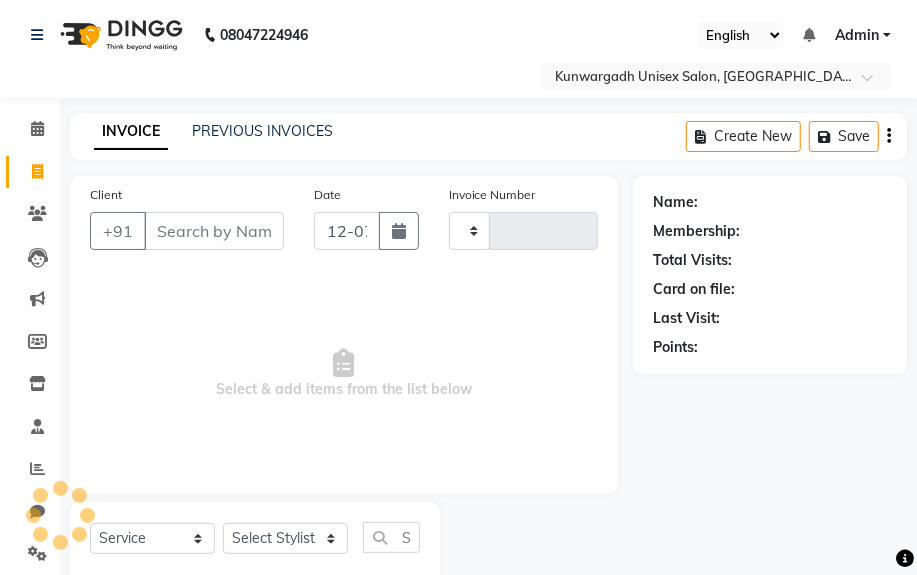 type on "2760" 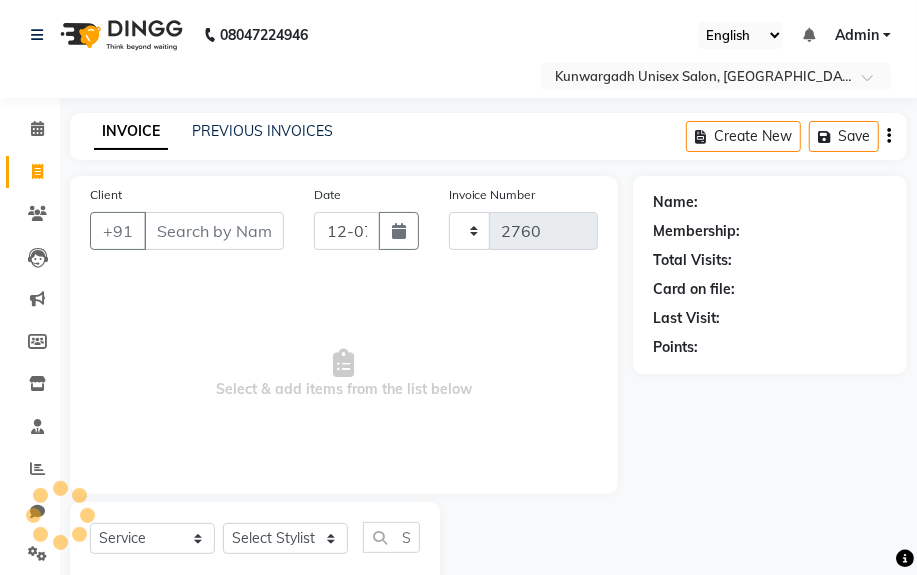 select on "7931" 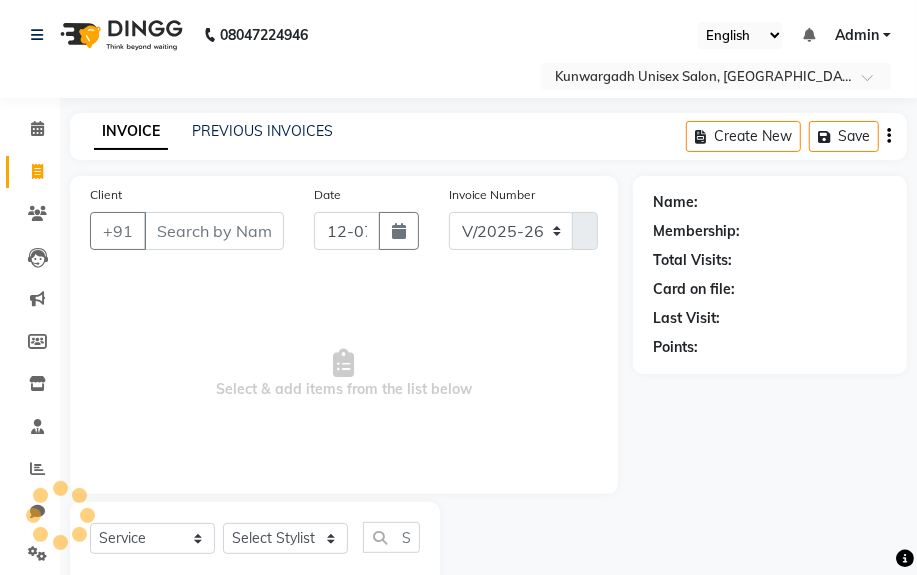 scroll, scrollTop: 52, scrollLeft: 0, axis: vertical 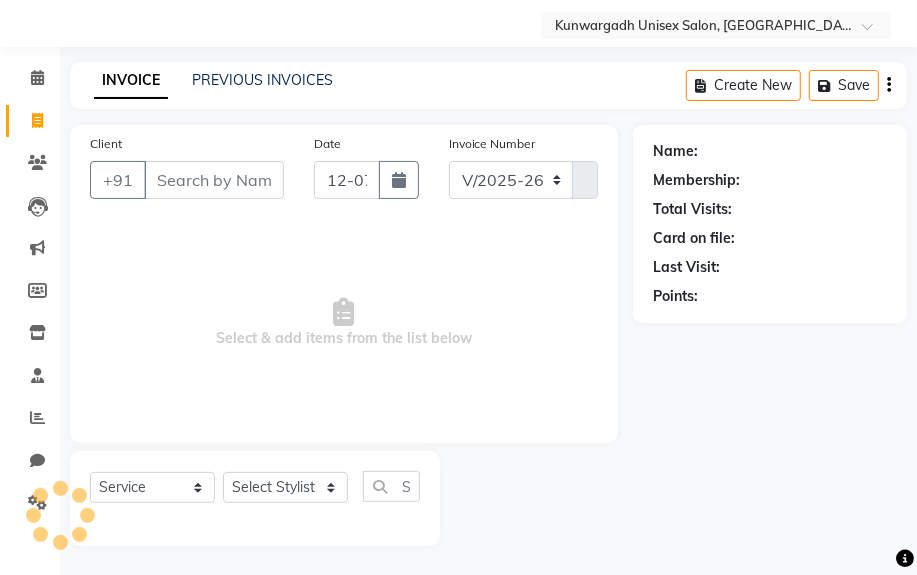 select on "product" 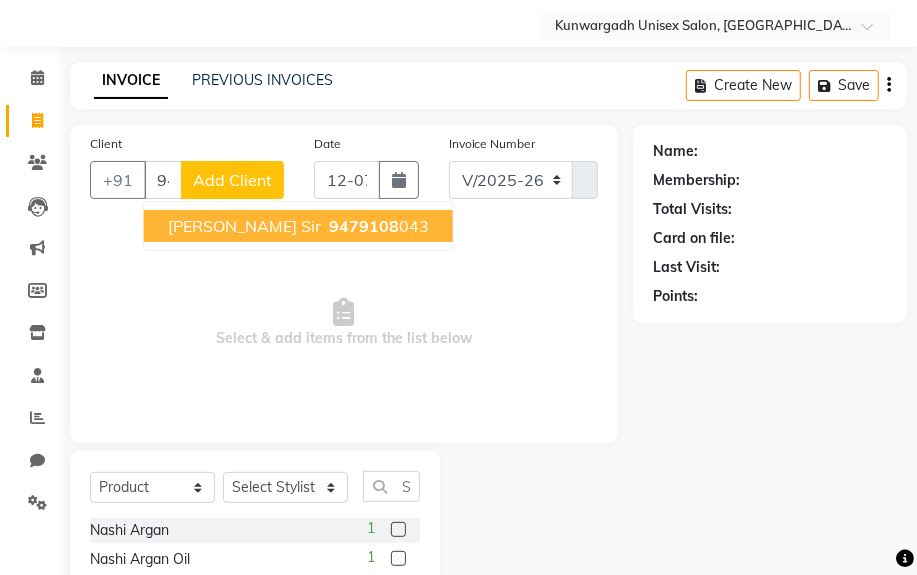 click on "[PERSON_NAME] Sir" at bounding box center [244, 226] 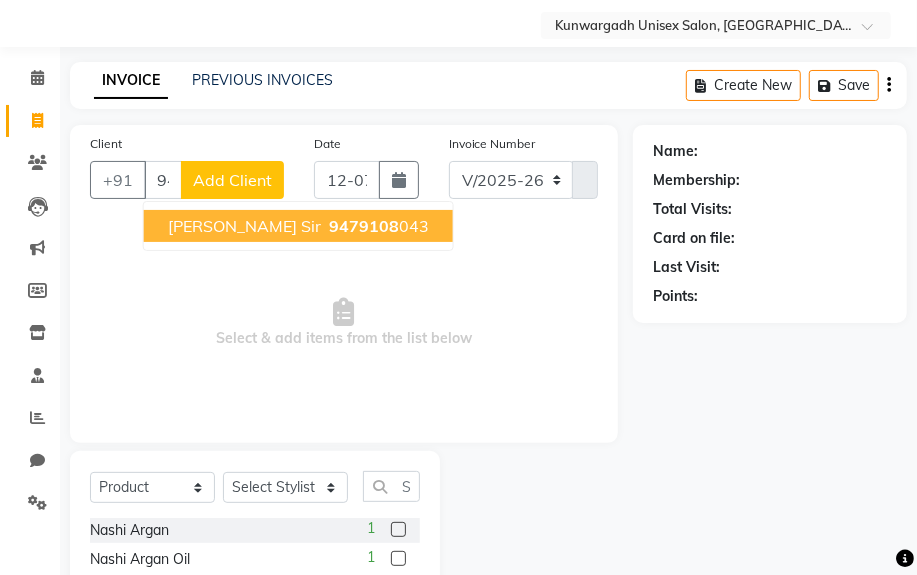 type on "9479108043" 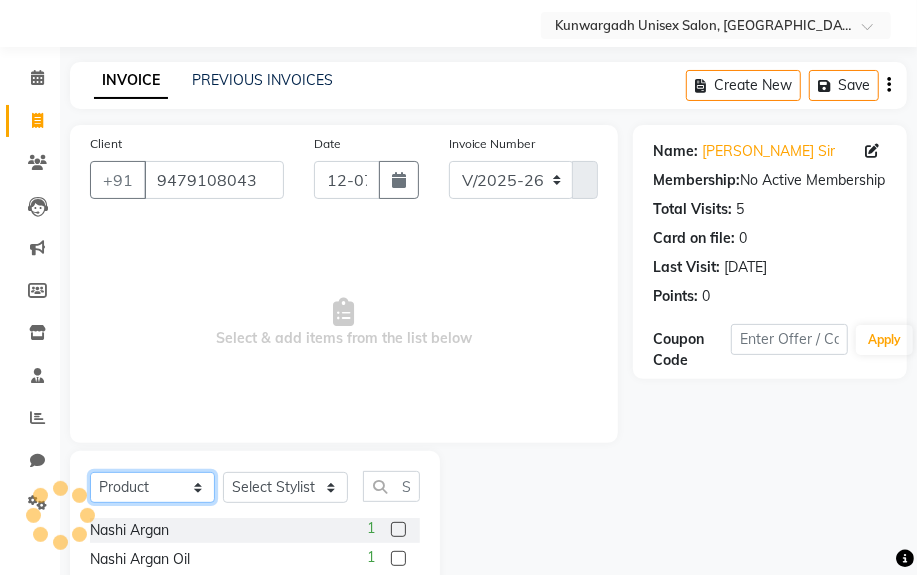 click on "Select  Service  Product  Membership  Package Voucher Prepaid Gift Card" 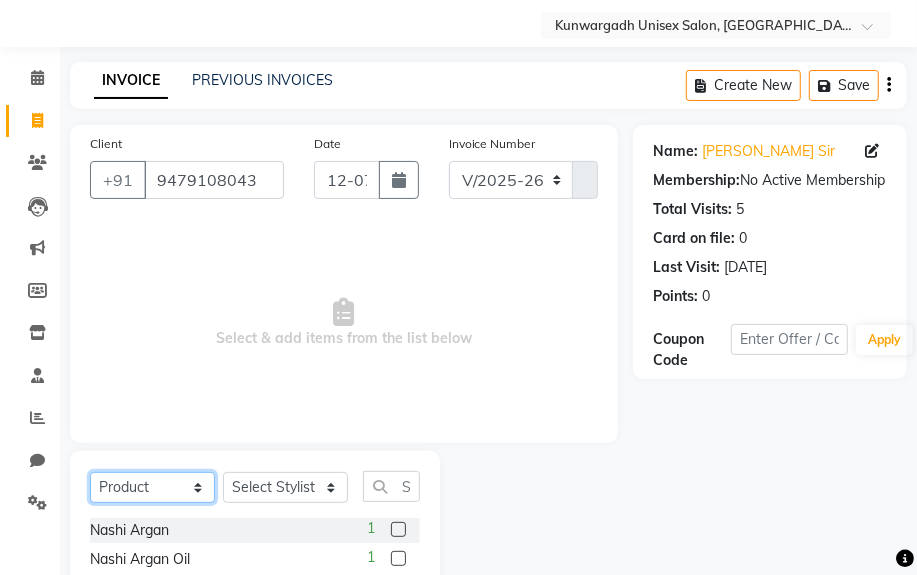 select on "service" 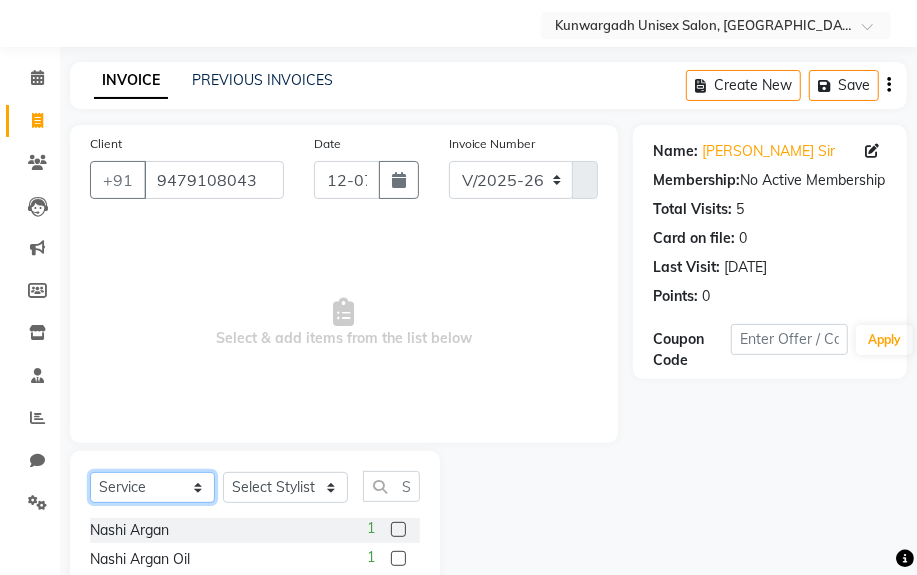 click on "Select  Service  Product  Membership  Package Voucher Prepaid Gift Card" 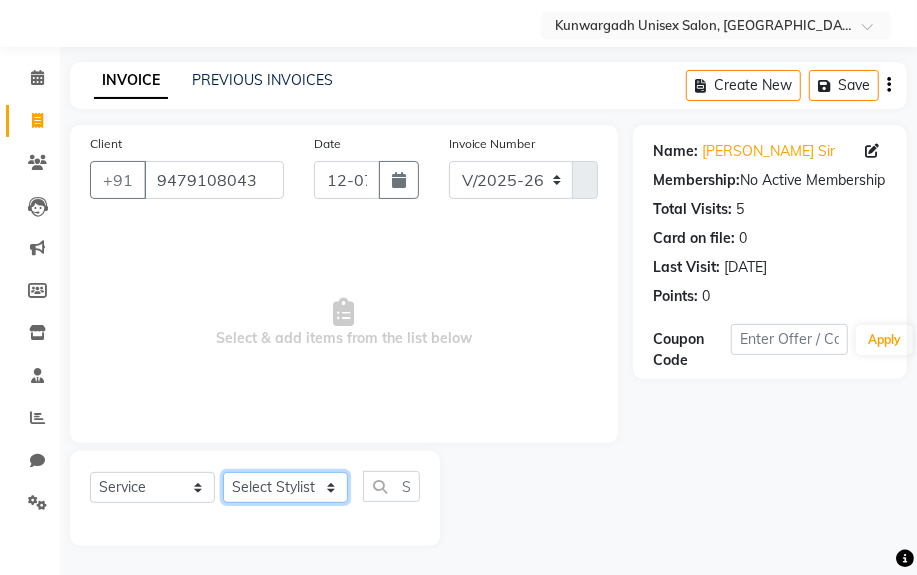 click on "Select Stylist [PERSON_NAME] Sir  Chiku [PERSON_NAME] [PERSON_NAME]  [PERSON_NAME]   [PERSON_NAME]  [PERSON_NAME]  [PERSON_NAME]" 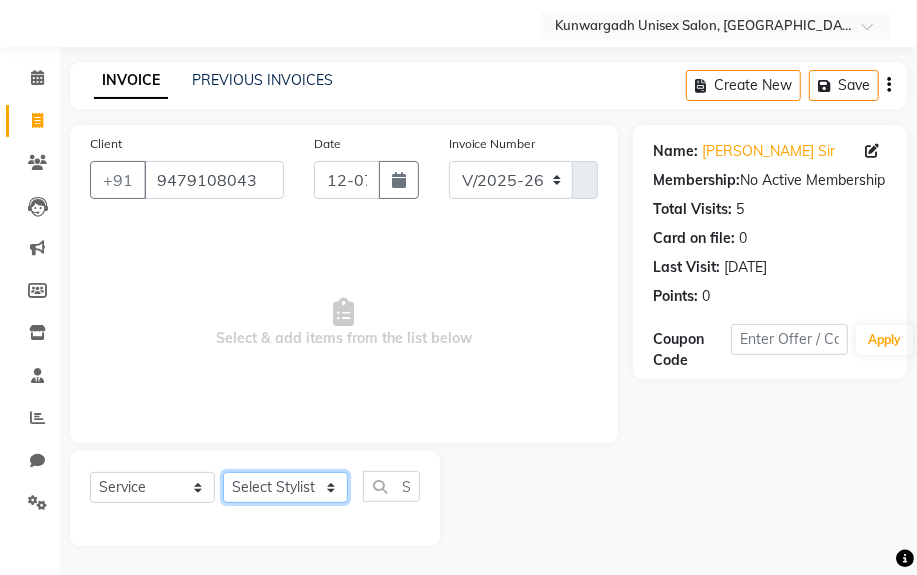 select on "84120" 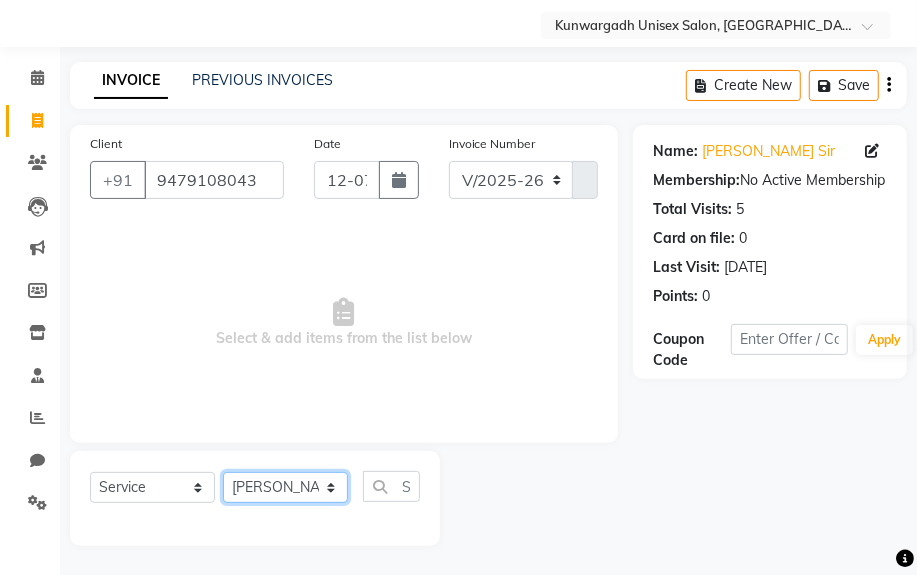 click on "Select Stylist [PERSON_NAME] Sir  Chiku [PERSON_NAME] [PERSON_NAME]  [PERSON_NAME]   [PERSON_NAME]  [PERSON_NAME]  [PERSON_NAME]" 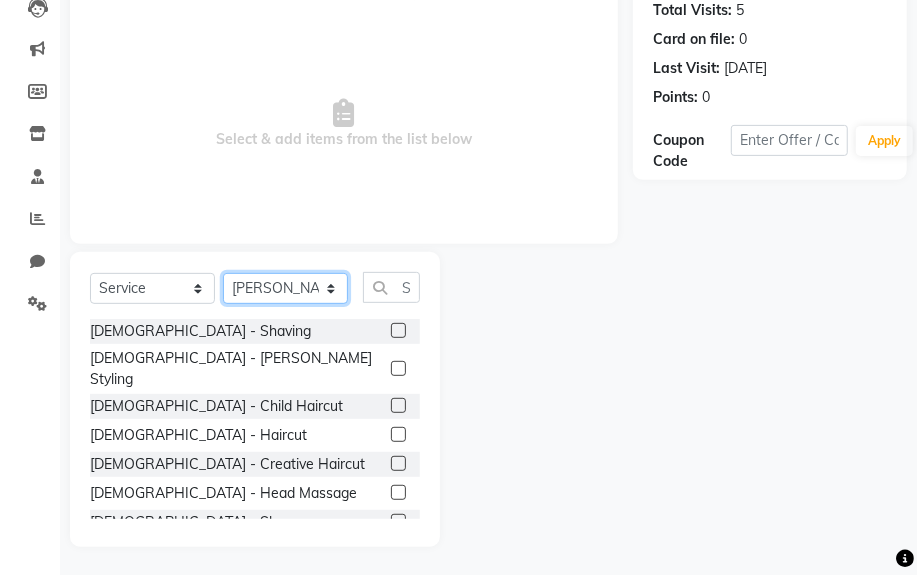 scroll, scrollTop: 252, scrollLeft: 0, axis: vertical 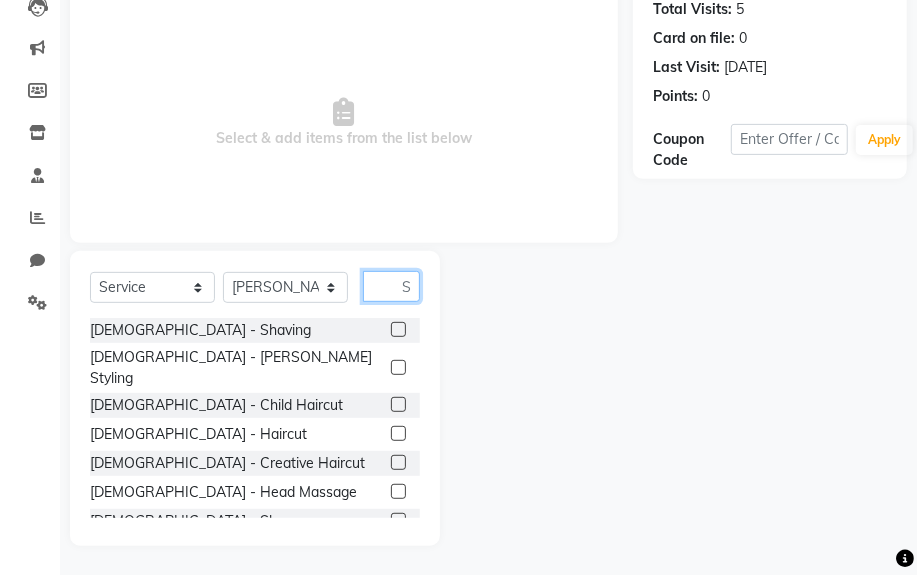click 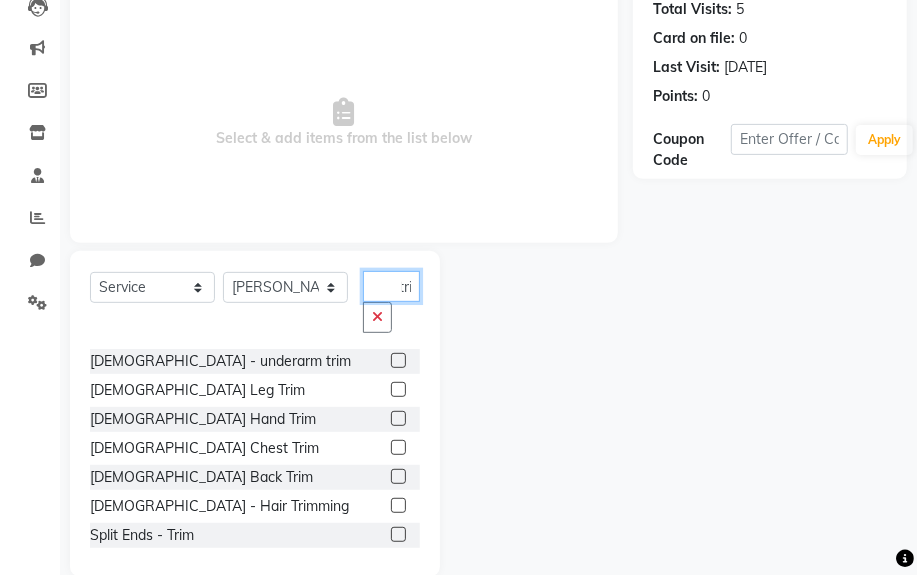 scroll, scrollTop: 0, scrollLeft: 15, axis: horizontal 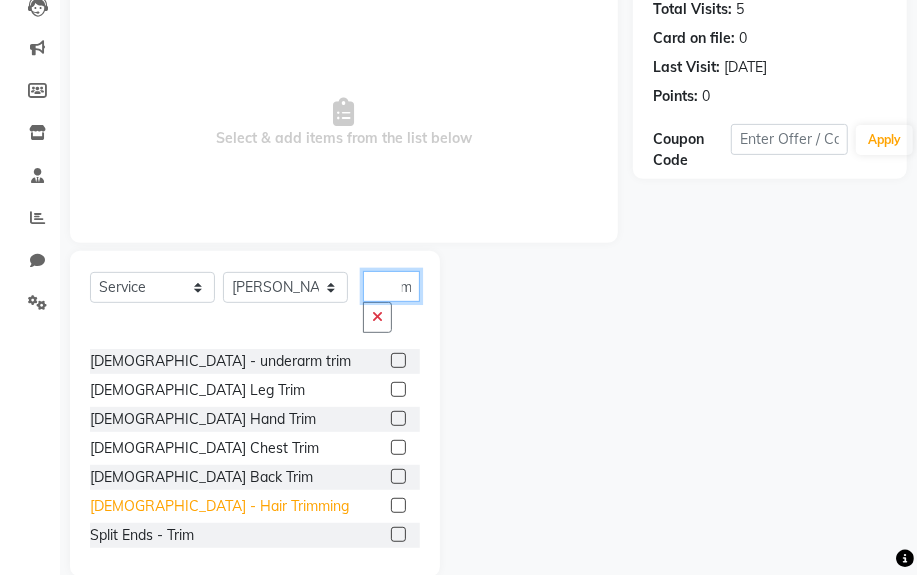 type on "trim" 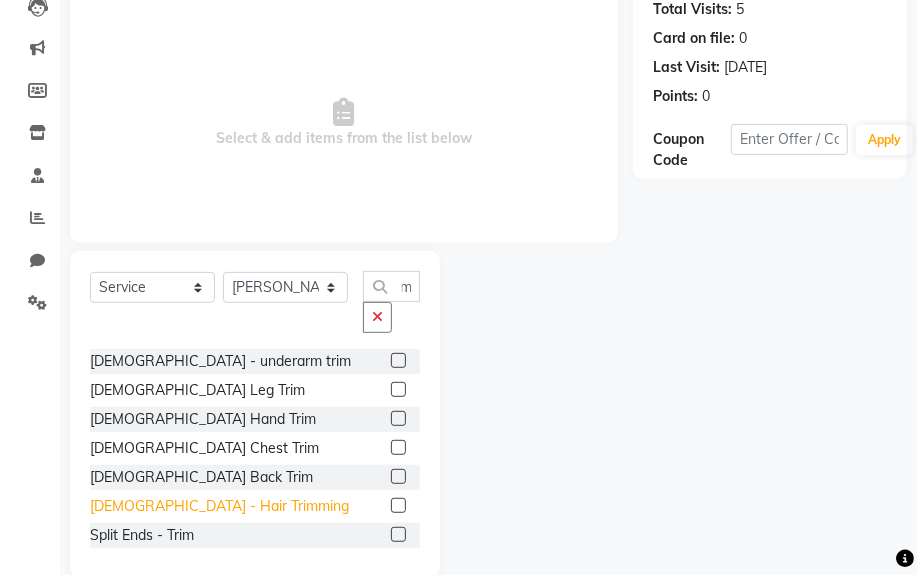 click on "[DEMOGRAPHIC_DATA] - Hair Trimming" 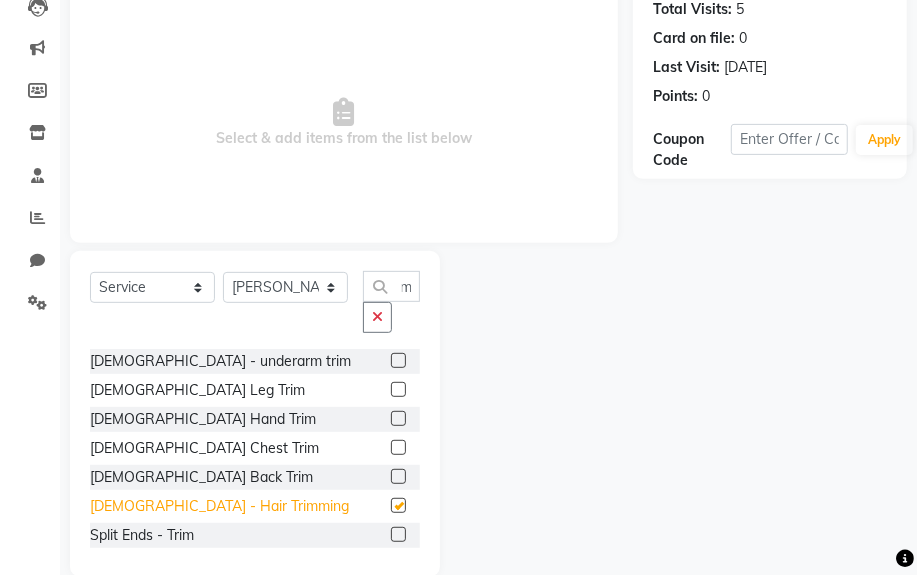 scroll, scrollTop: 0, scrollLeft: 0, axis: both 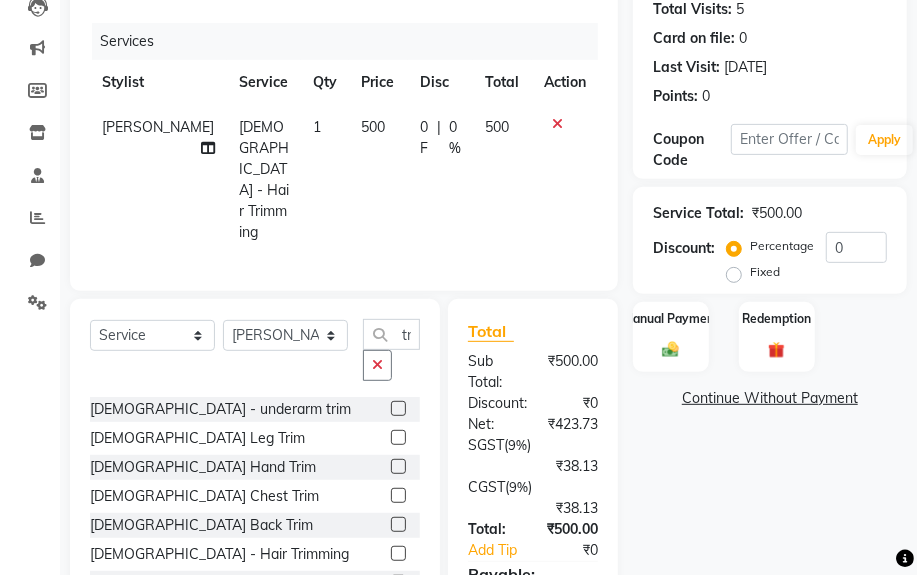 checkbox on "false" 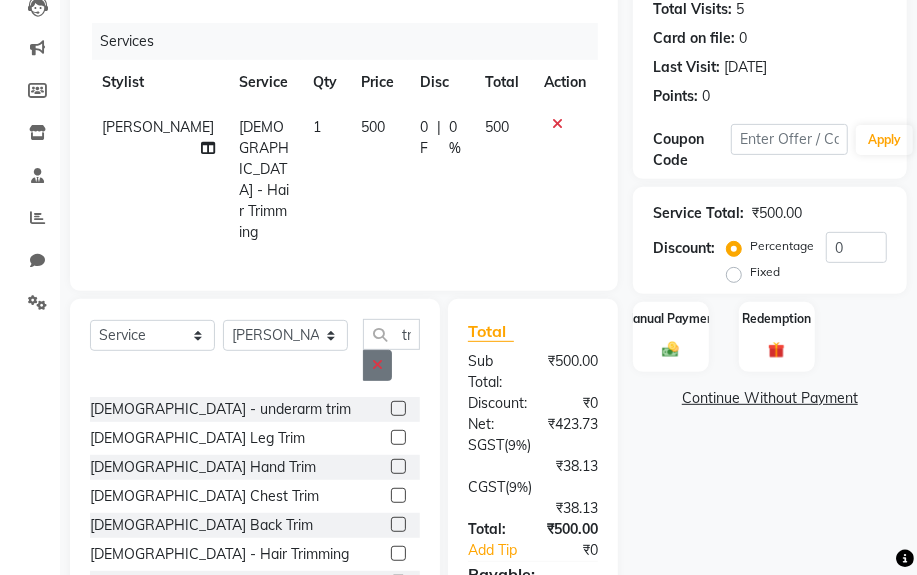 click 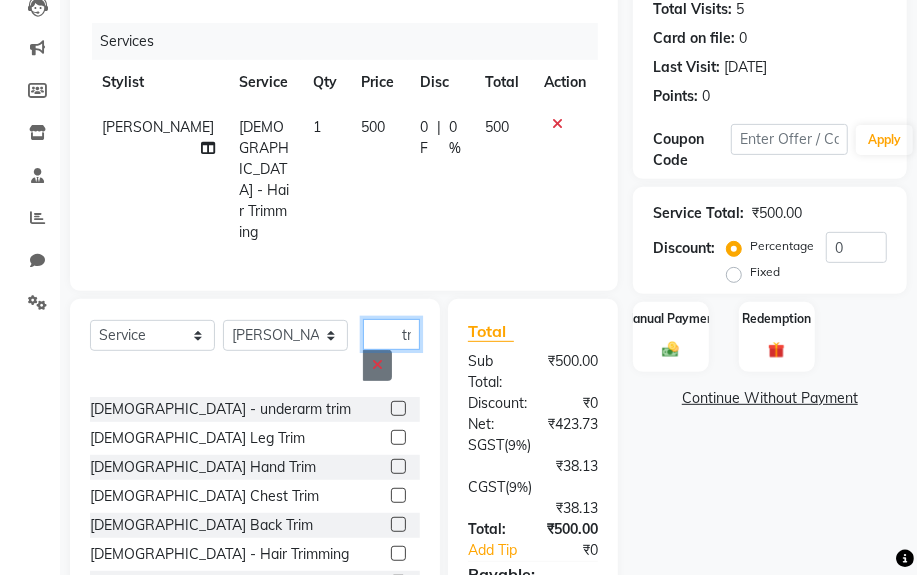 type 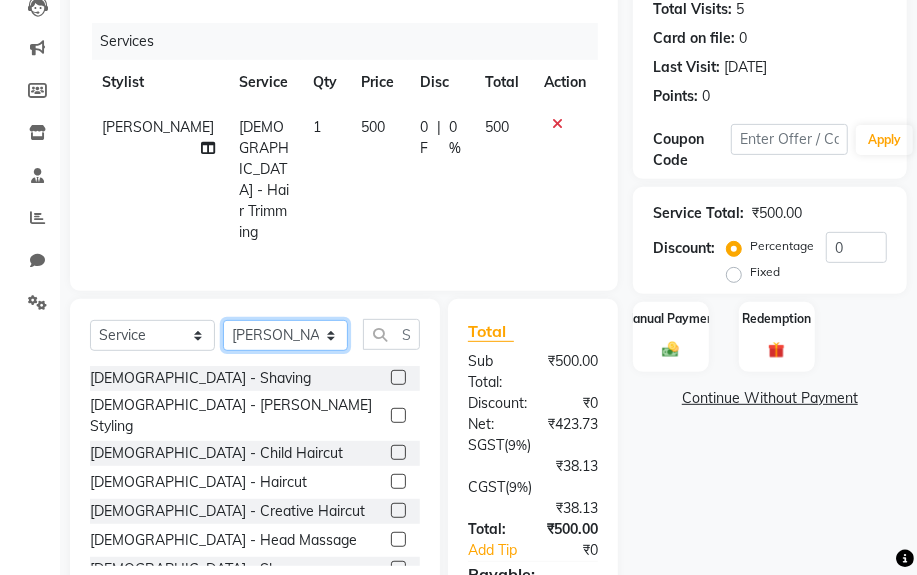 click on "Select Stylist [PERSON_NAME] Sir  Chiku [PERSON_NAME] [PERSON_NAME]  [PERSON_NAME]   [PERSON_NAME]  [PERSON_NAME]  [PERSON_NAME]" 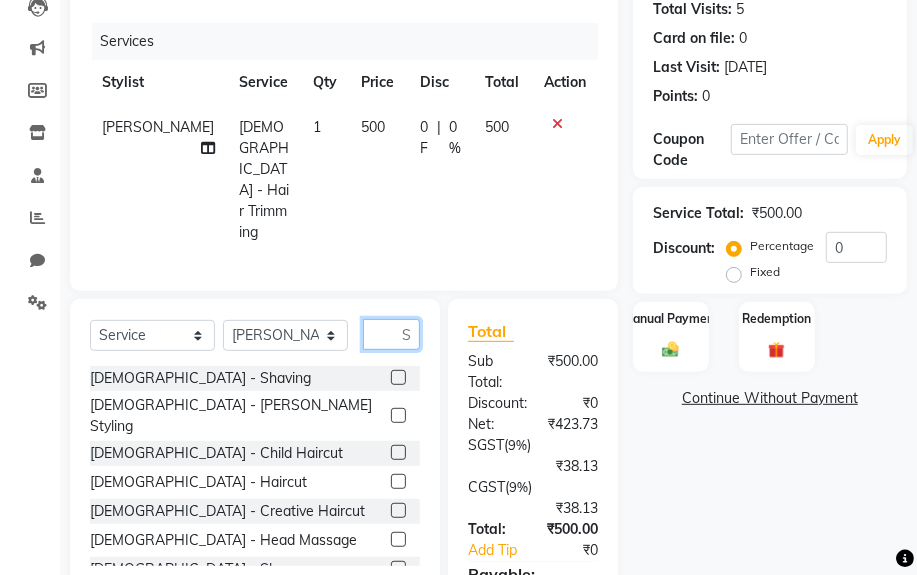 click 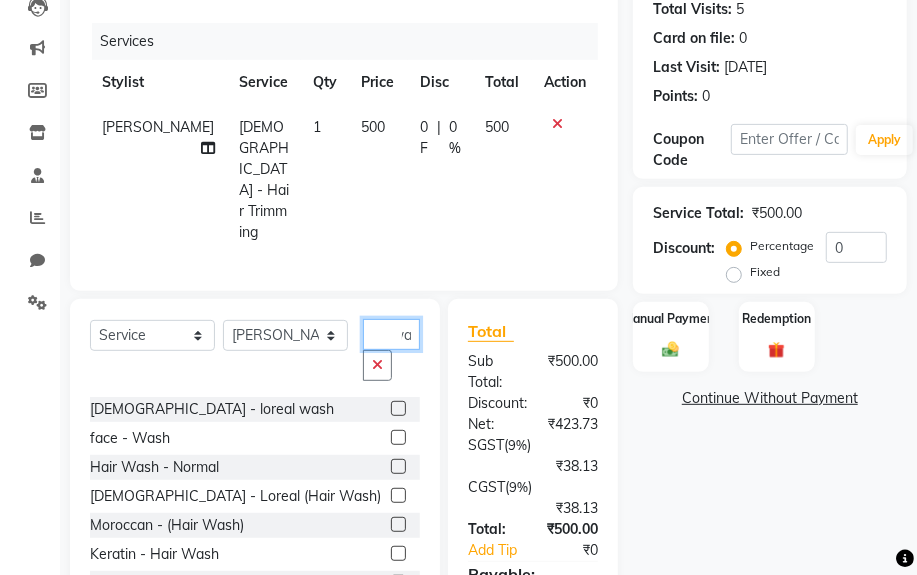 scroll, scrollTop: 0, scrollLeft: 18, axis: horizontal 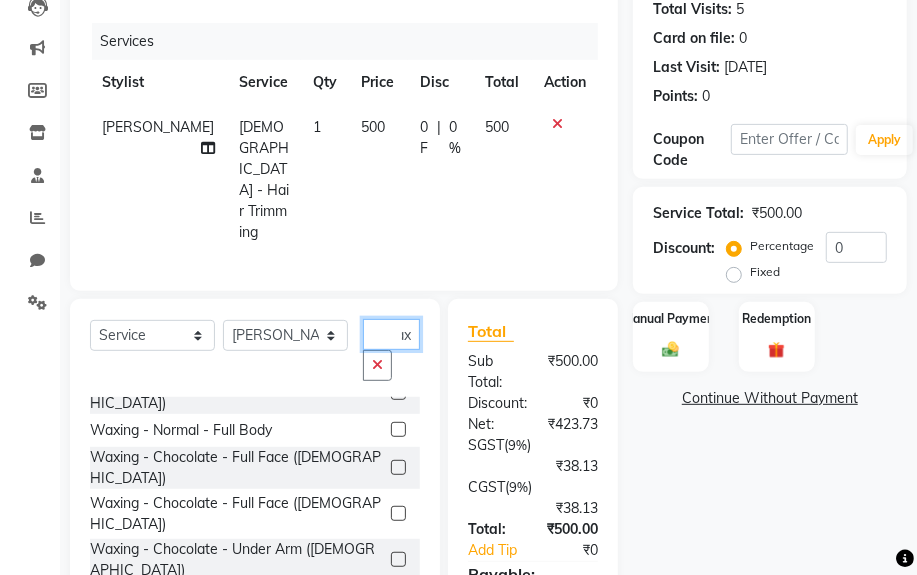 type on "wax" 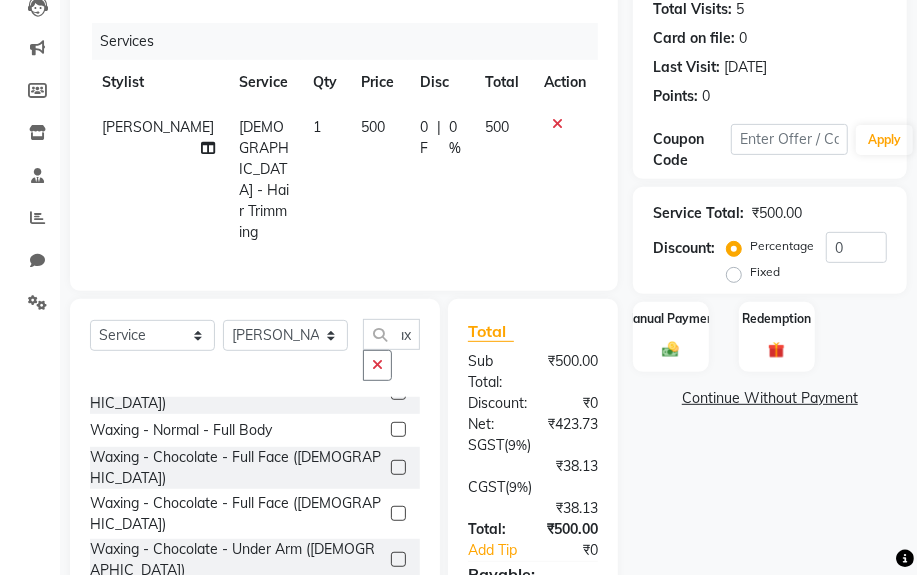 scroll, scrollTop: 0, scrollLeft: 0, axis: both 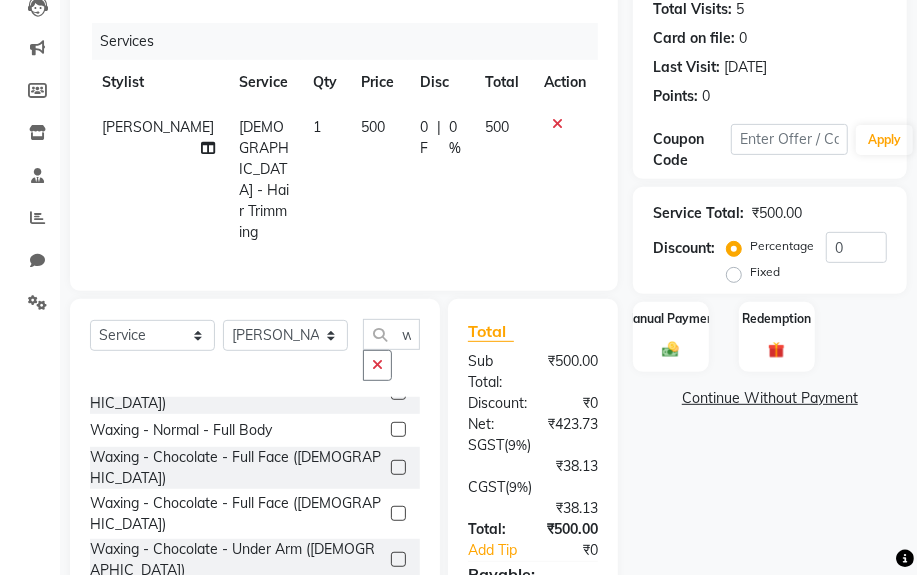 click on "Waxing - Chocolate - Arms ([DEMOGRAPHIC_DATA])" 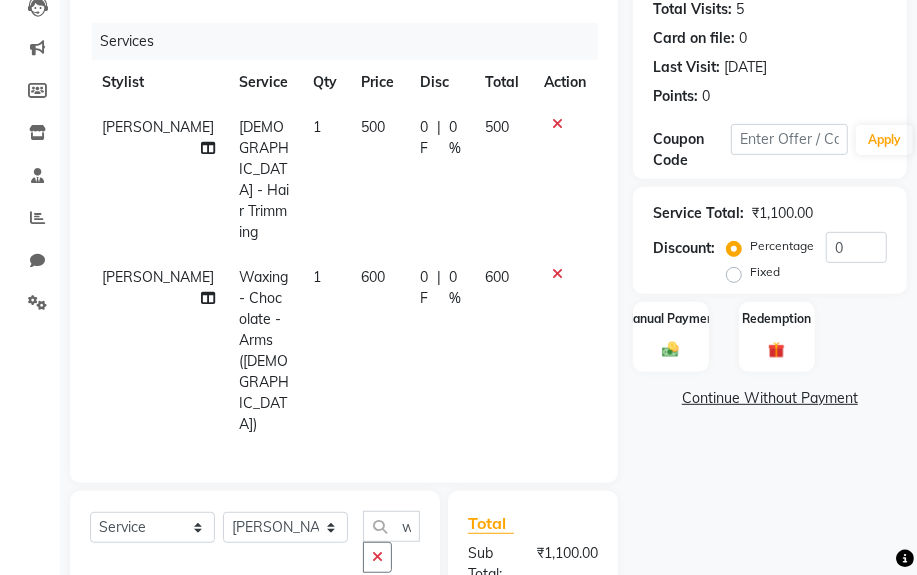checkbox on "false" 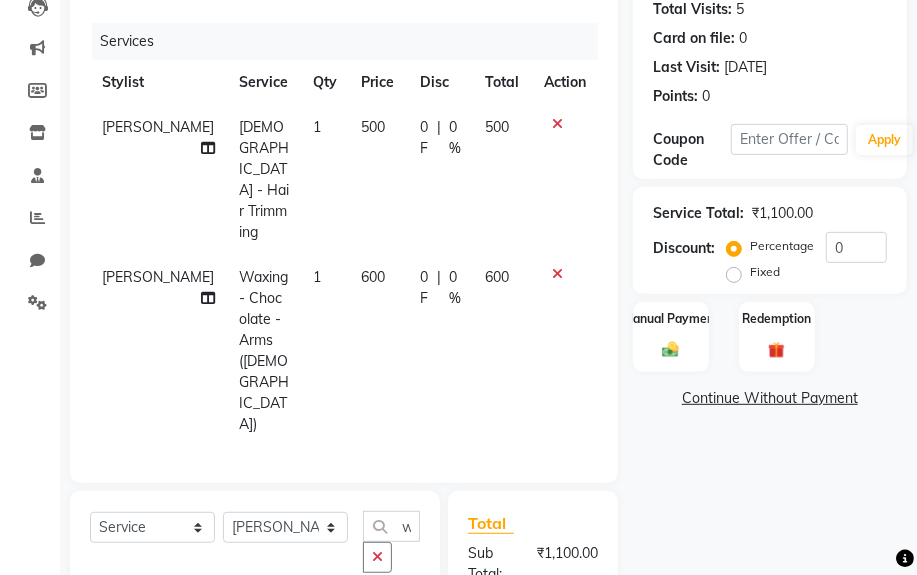click on "Waxing - Chocolate - Under Arm ([DEMOGRAPHIC_DATA])" 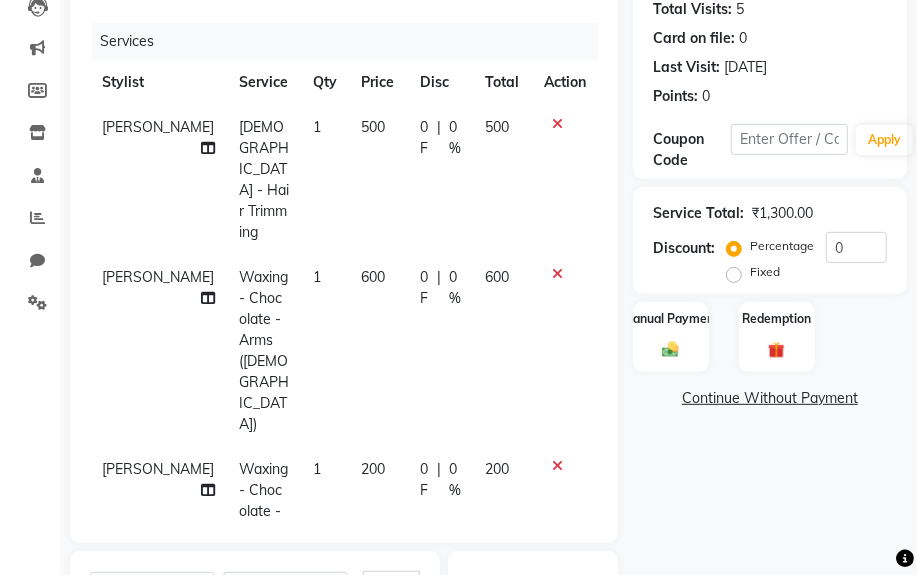 checkbox on "false" 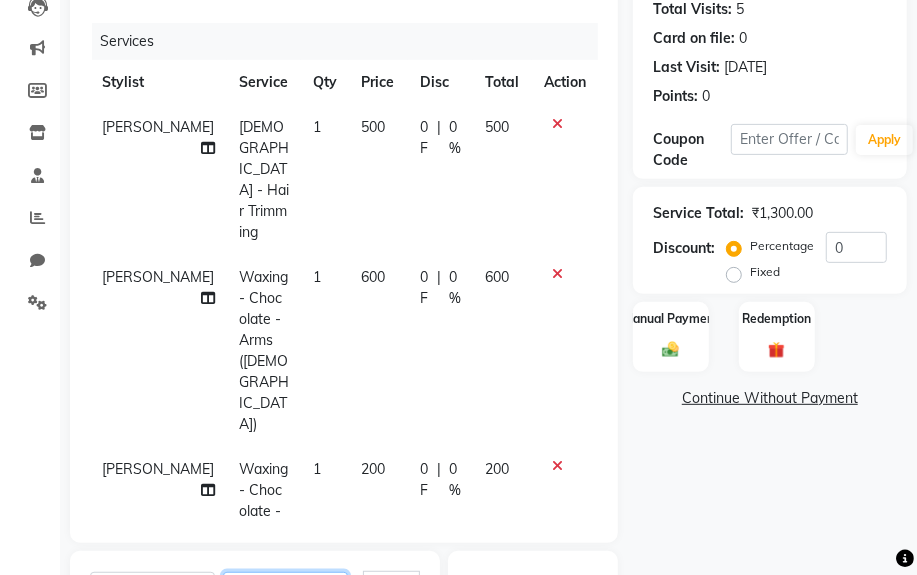 click on "Select Stylist [PERSON_NAME] Sir  Chiku [PERSON_NAME] [PERSON_NAME]  [PERSON_NAME]   [PERSON_NAME]  [PERSON_NAME]  [PERSON_NAME]" 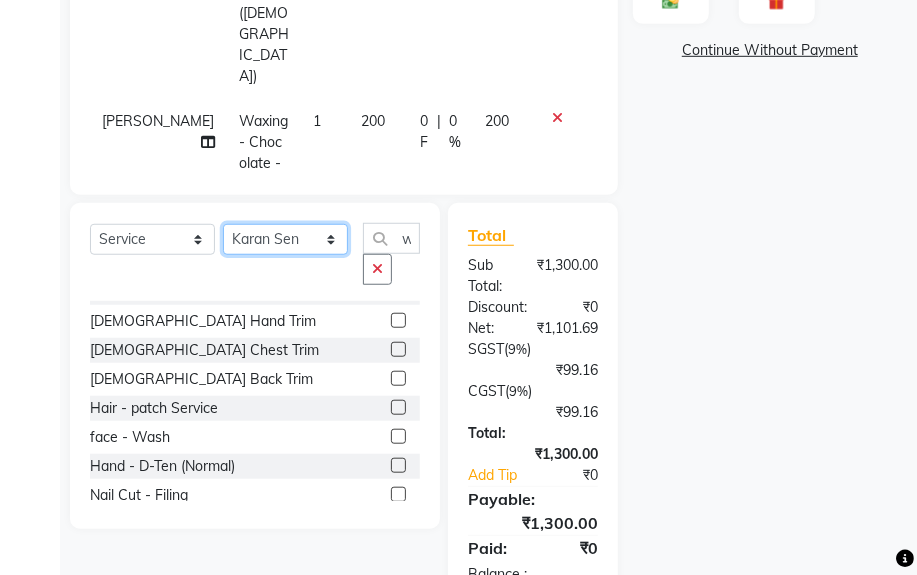 scroll, scrollTop: 616, scrollLeft: 0, axis: vertical 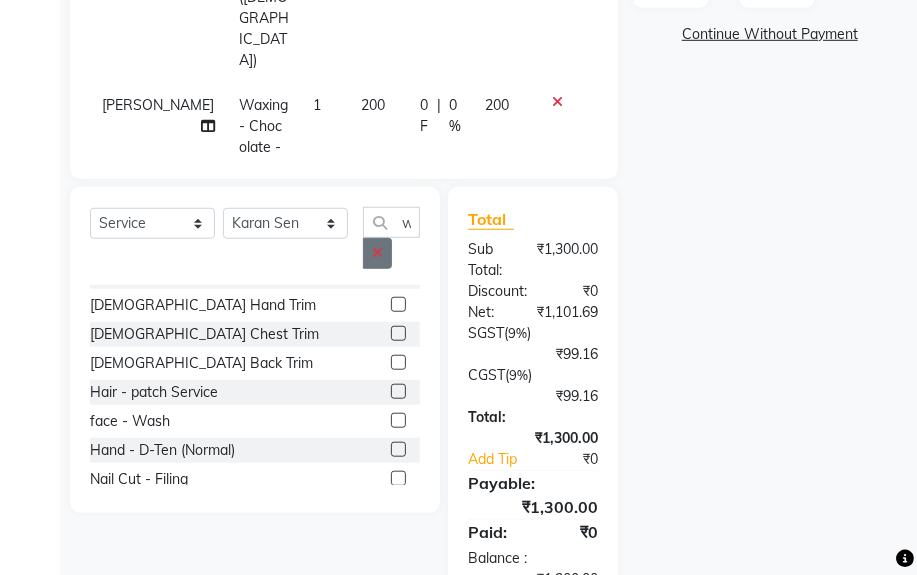 click 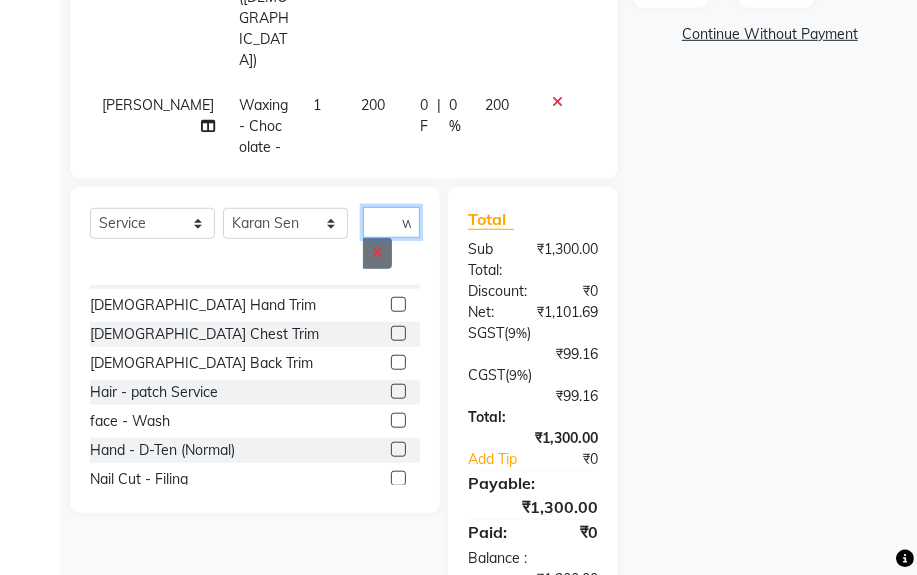 type 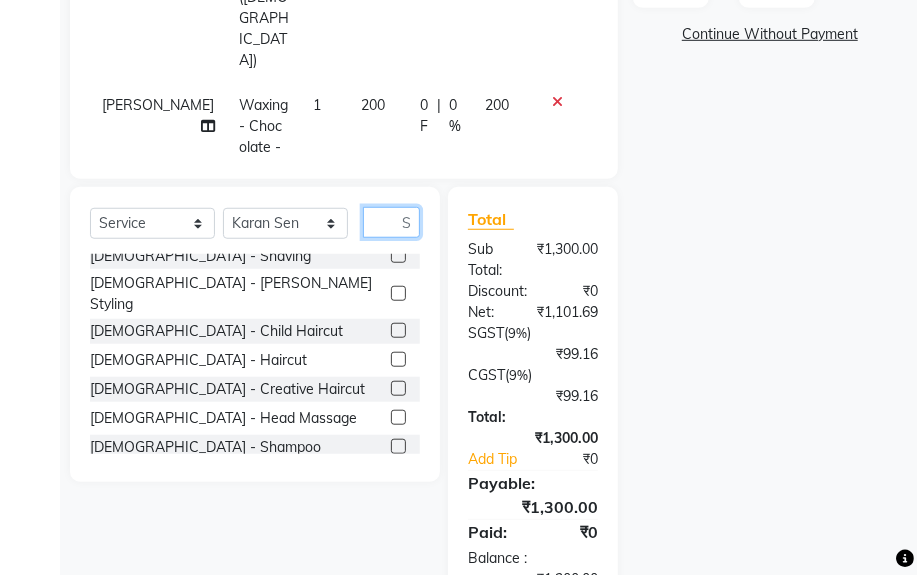 scroll, scrollTop: 0, scrollLeft: 0, axis: both 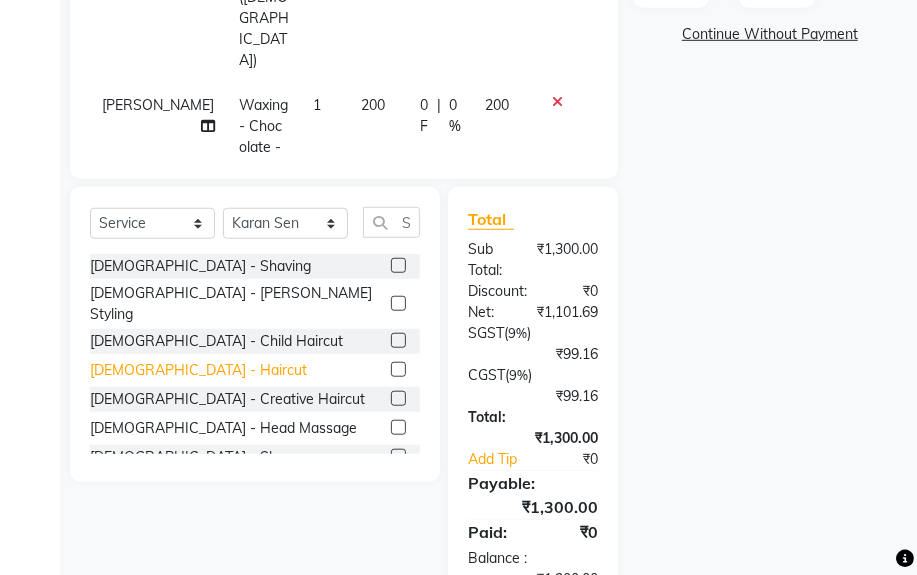 click on "[DEMOGRAPHIC_DATA] - Haircut" 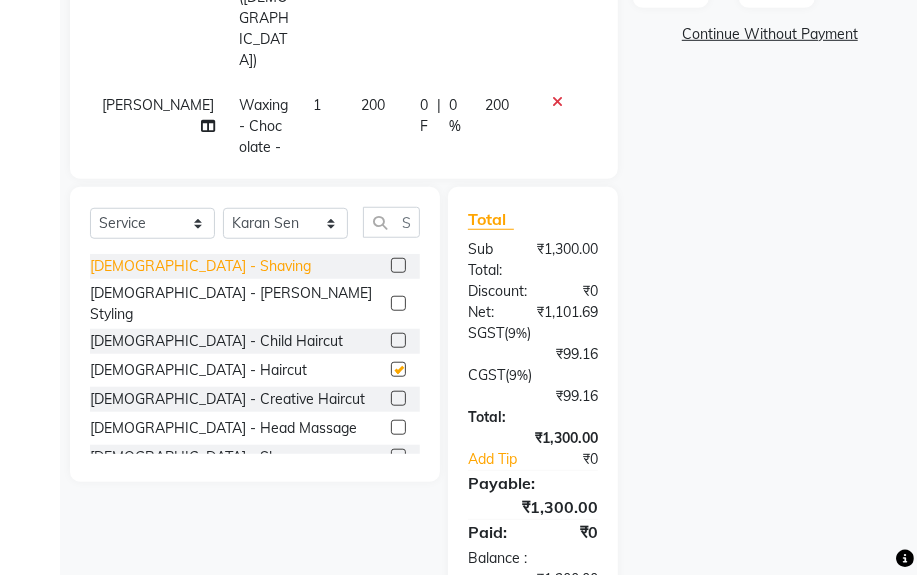 checkbox on "false" 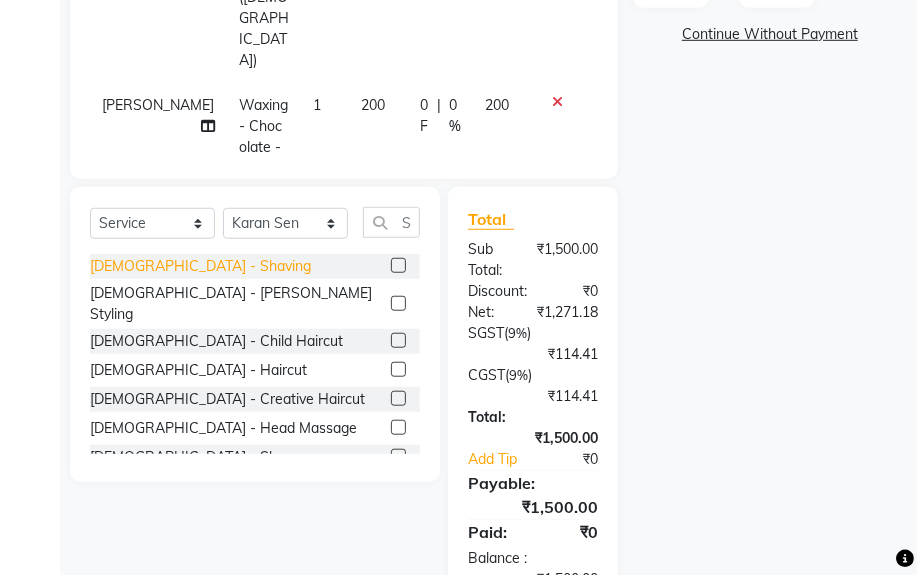 click on "[DEMOGRAPHIC_DATA] - Shaving" 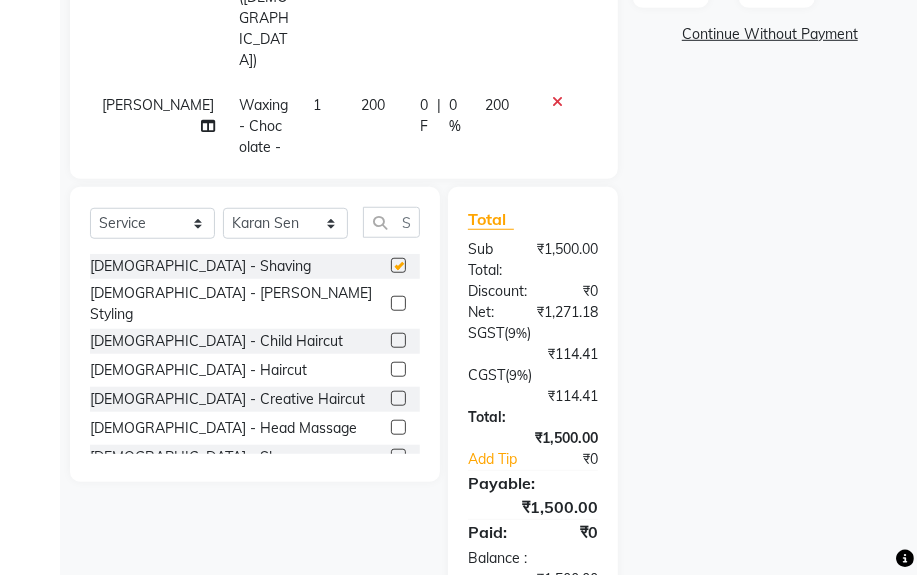 checkbox on "false" 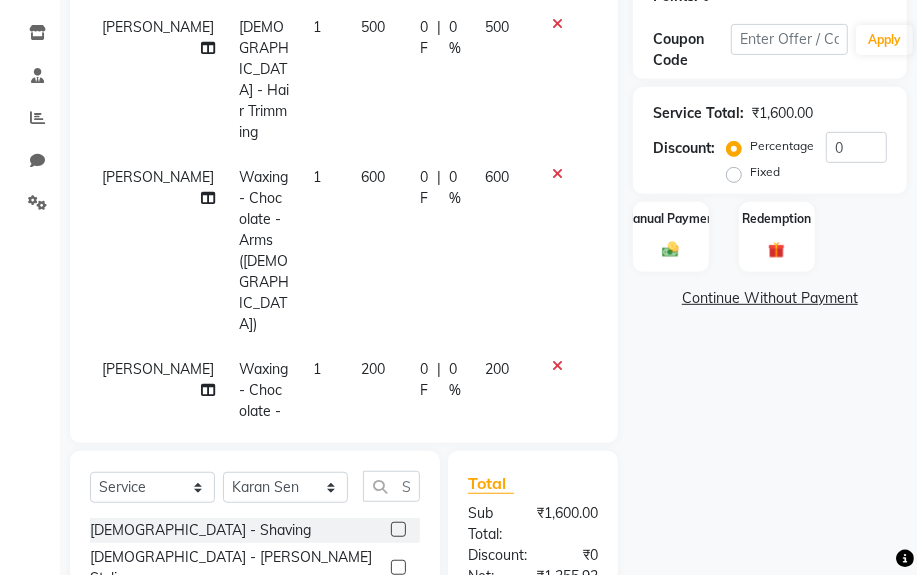 scroll, scrollTop: 343, scrollLeft: 0, axis: vertical 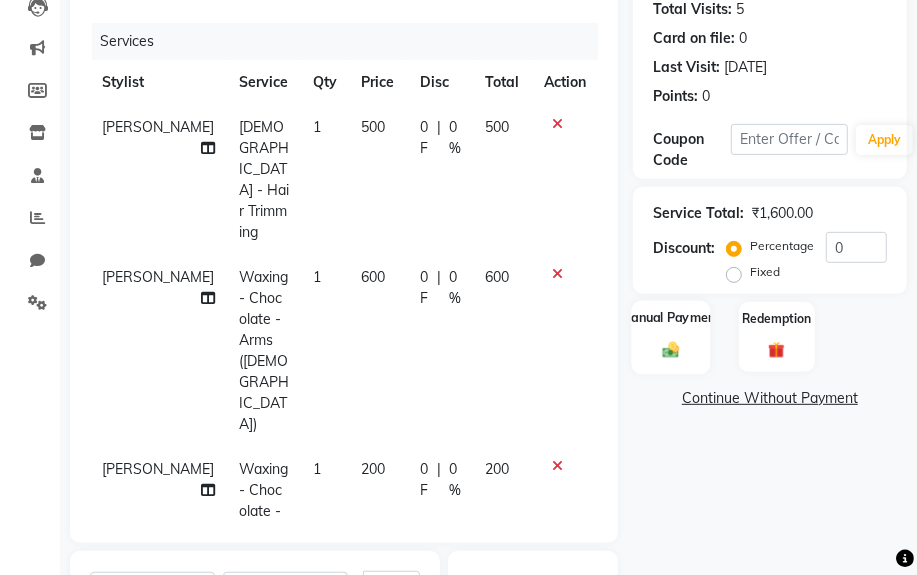 click on "Manual Payment" 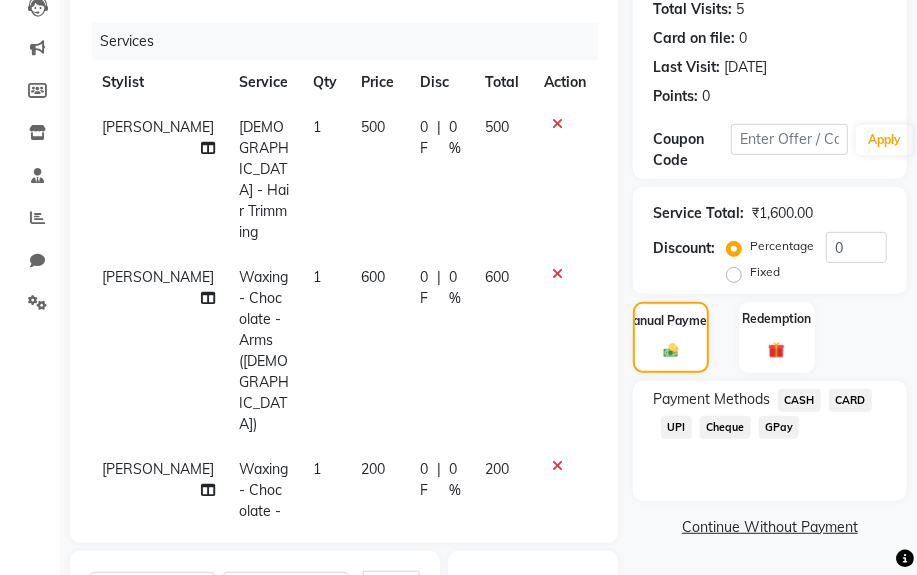 click on "UPI" 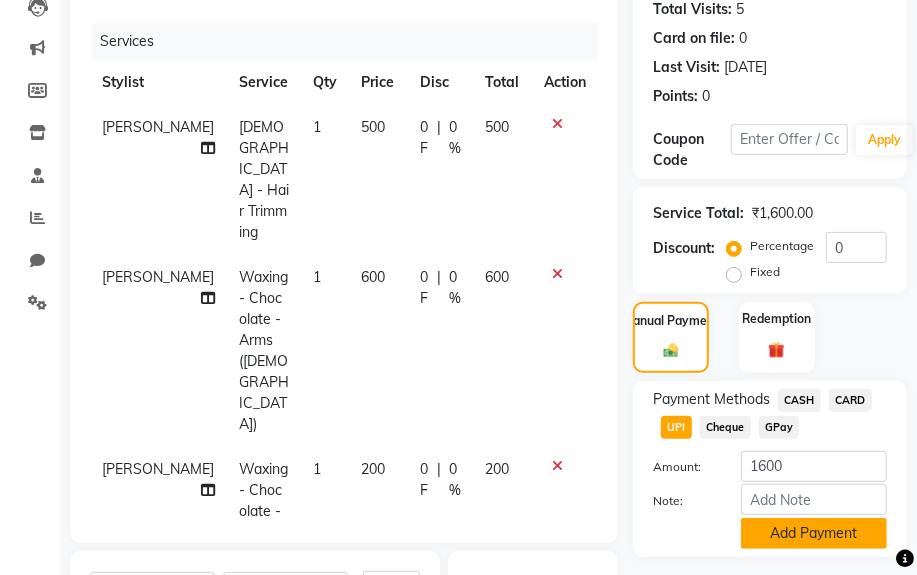 click on "Add Payment" 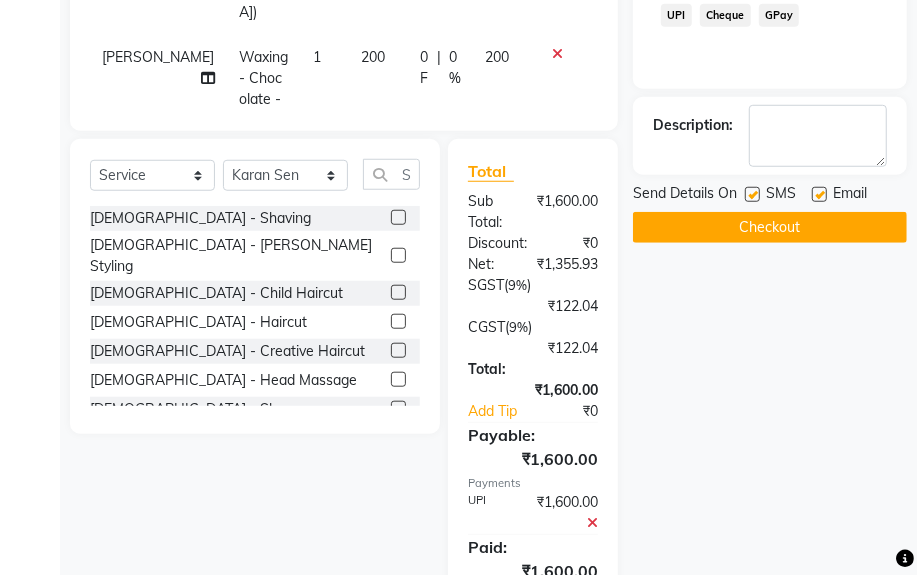 scroll, scrollTop: 707, scrollLeft: 0, axis: vertical 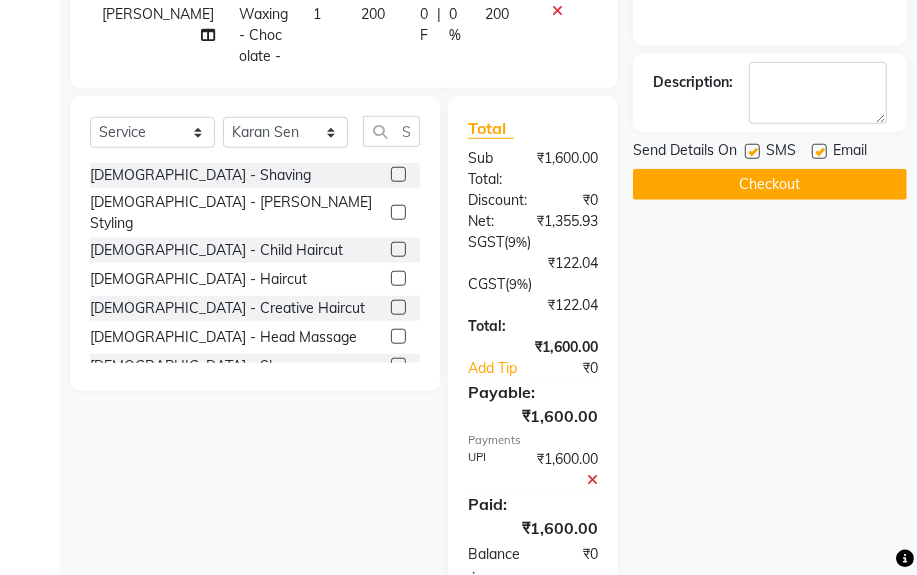 click on "Checkout" 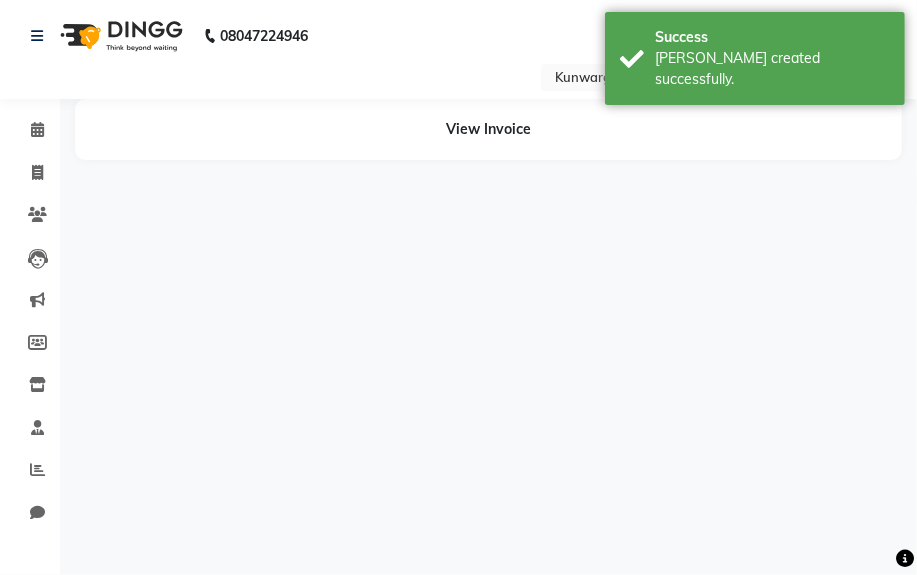 scroll, scrollTop: 0, scrollLeft: 0, axis: both 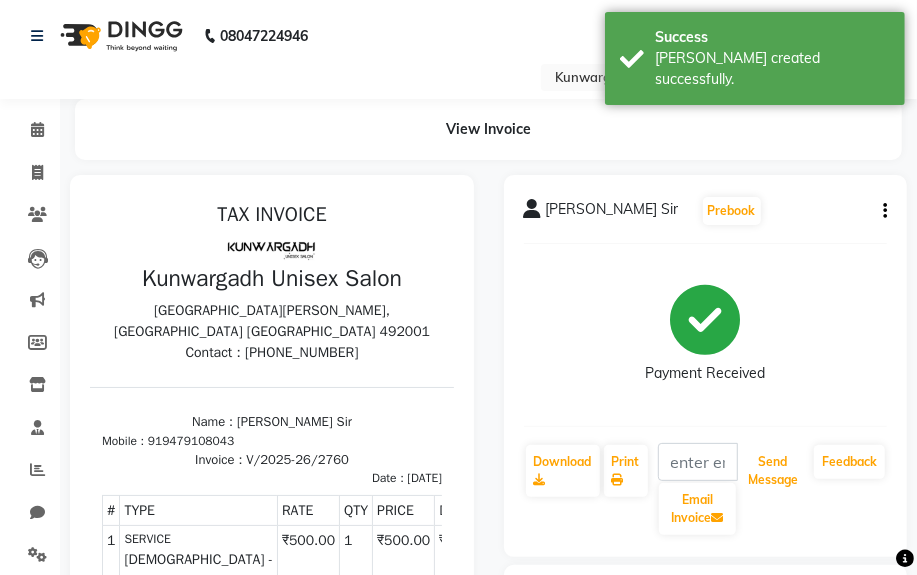click on "Send Message" 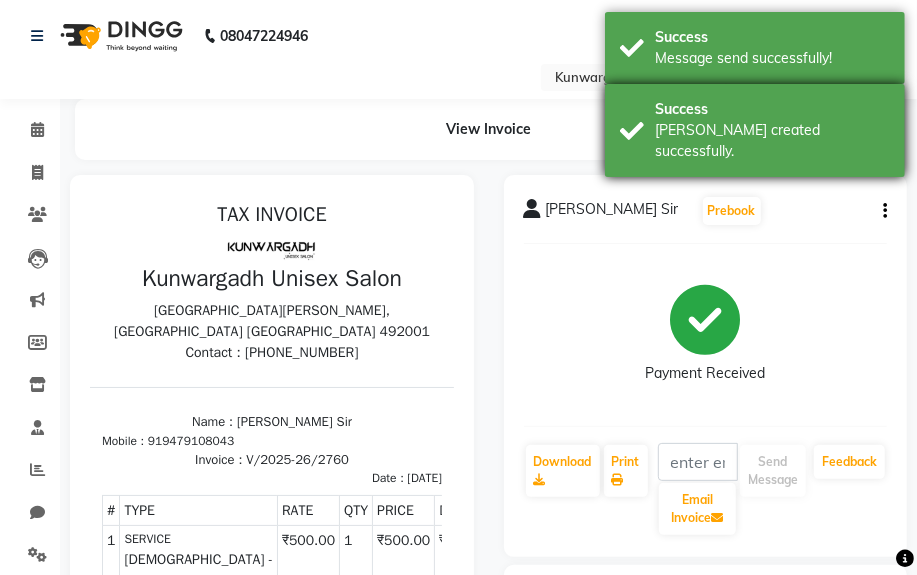 click on "Success" at bounding box center (772, 109) 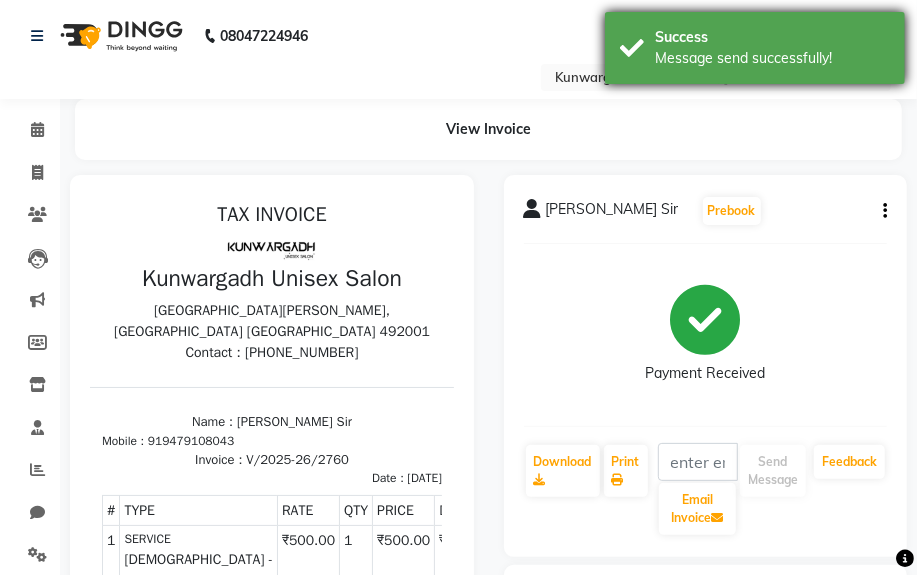 click on "Message send successfully!" at bounding box center (772, 58) 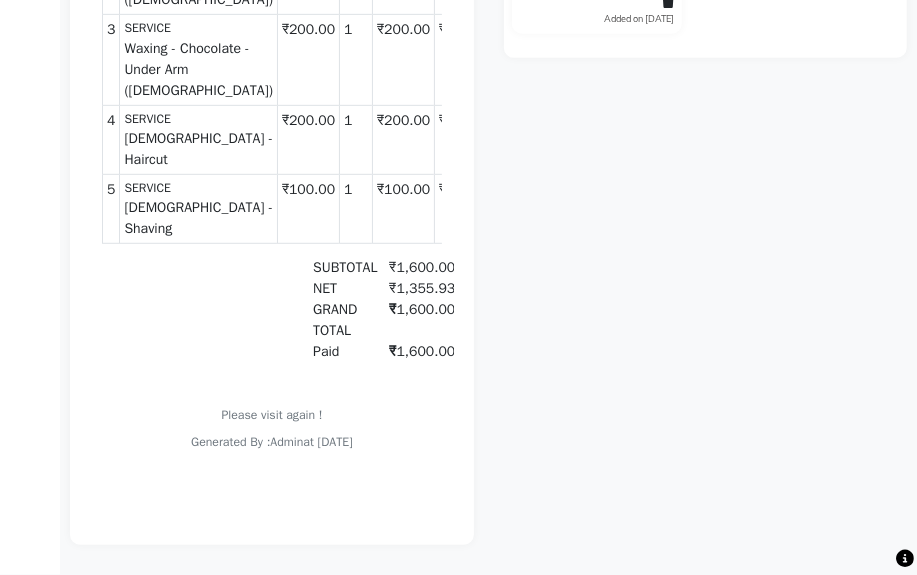 scroll, scrollTop: 683, scrollLeft: 0, axis: vertical 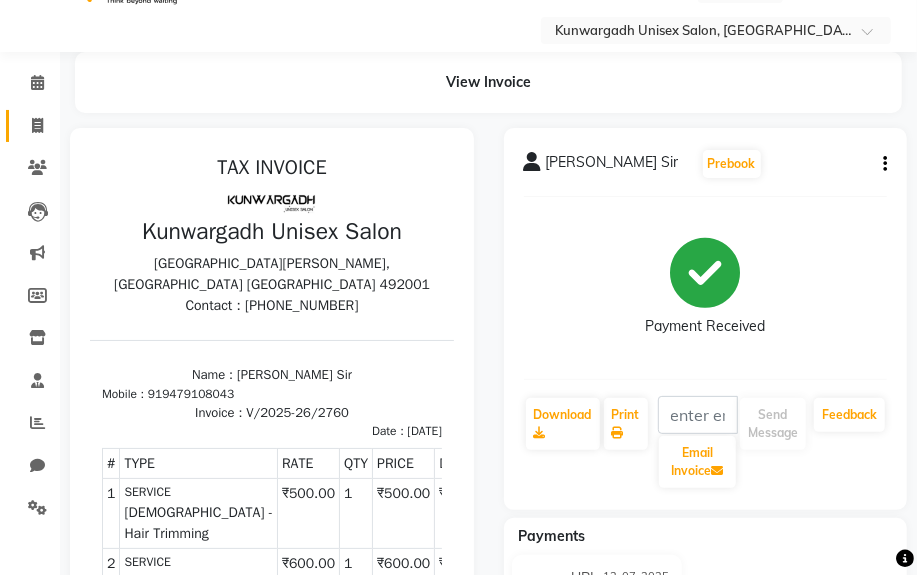 click on "Invoice" 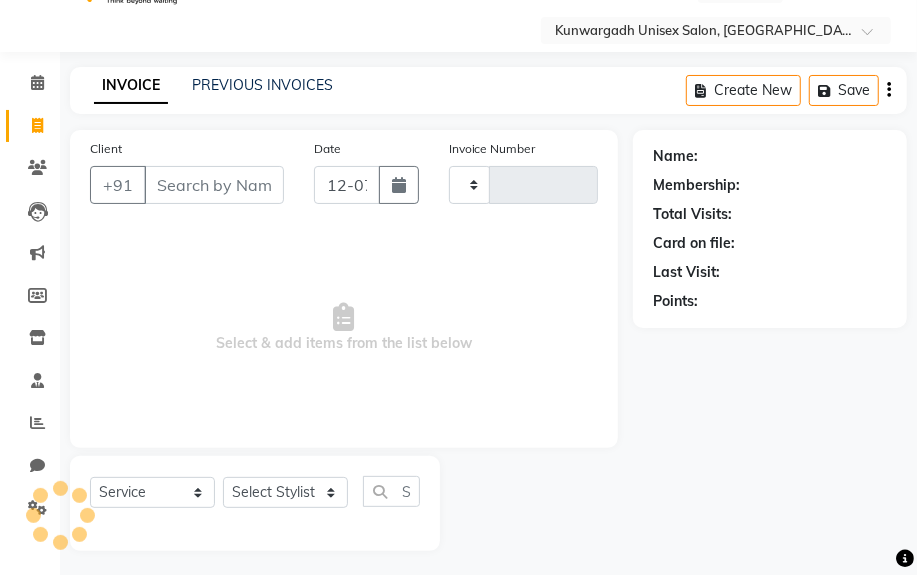 scroll, scrollTop: 52, scrollLeft: 0, axis: vertical 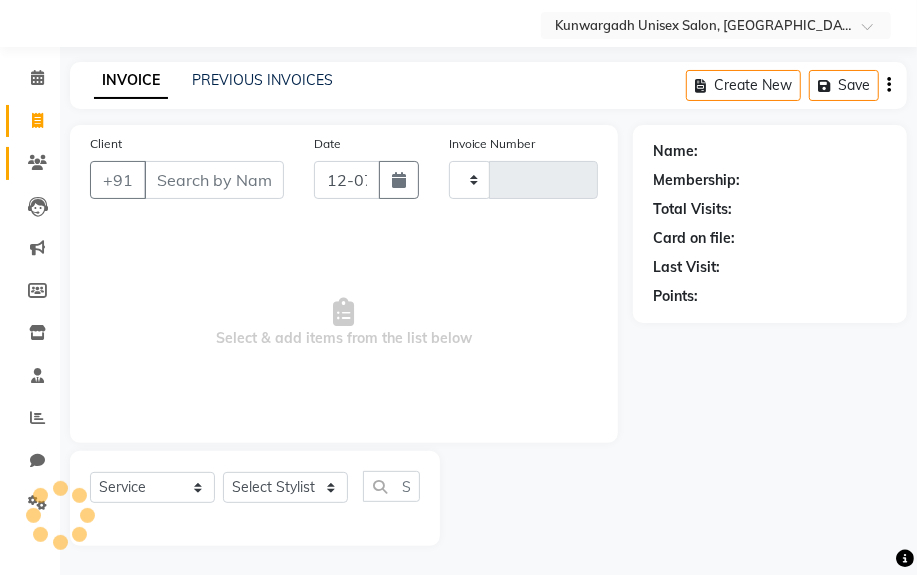 type on "2761" 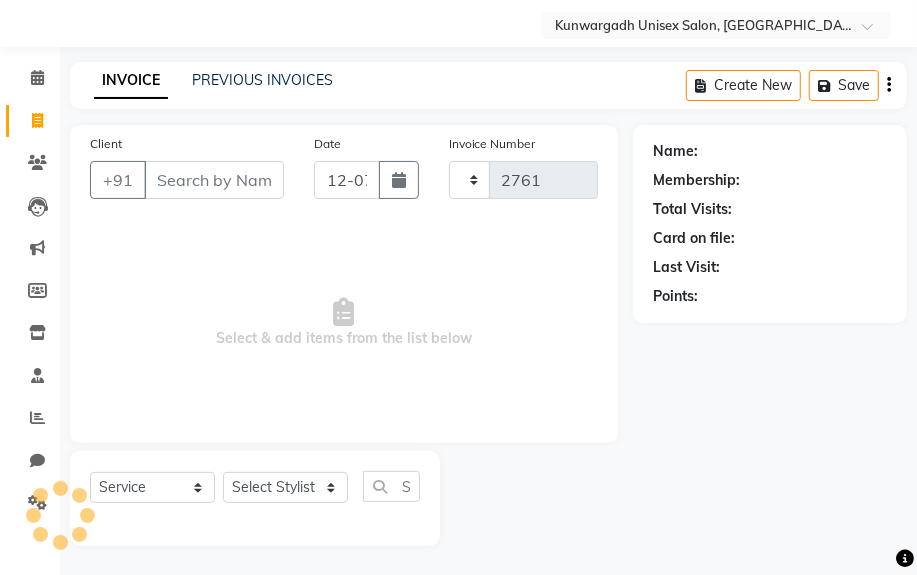 select on "7931" 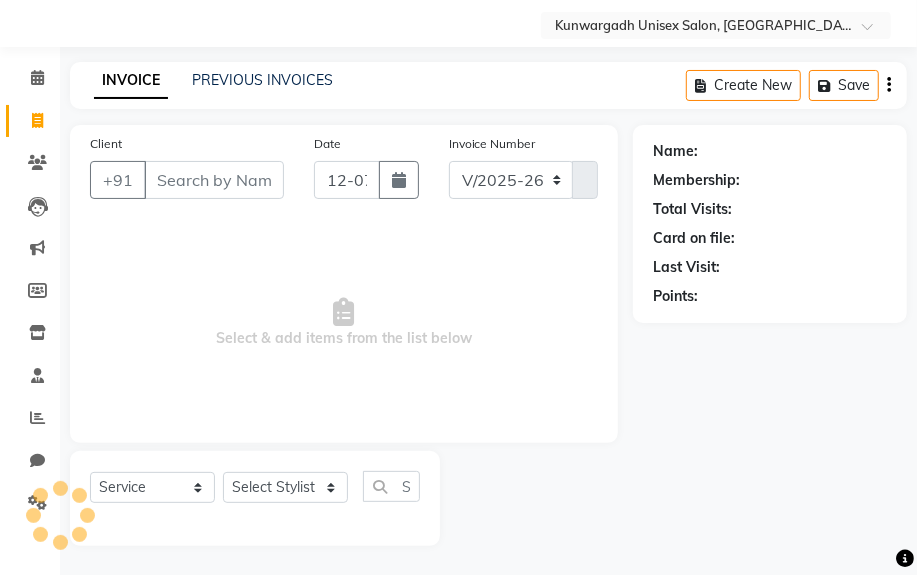 select on "product" 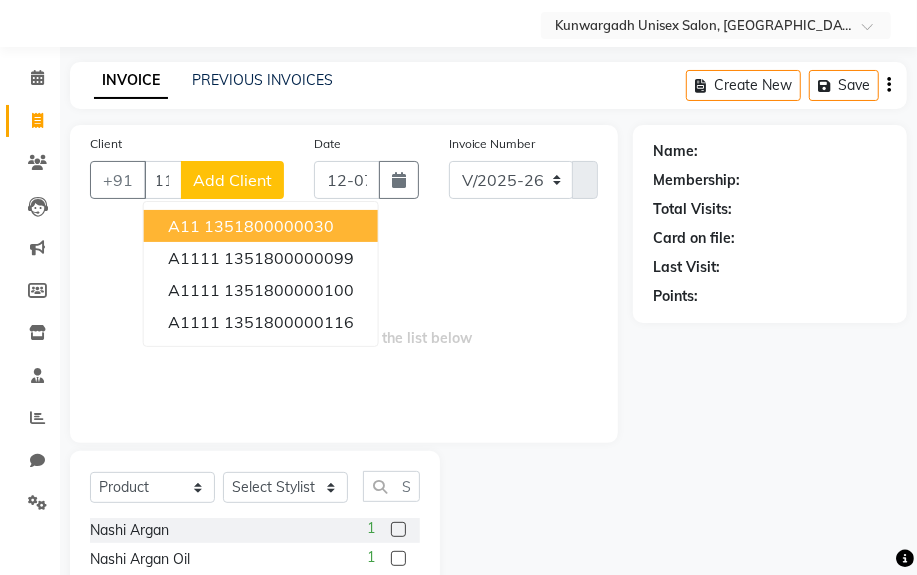 click on "1351800000030" at bounding box center [269, 226] 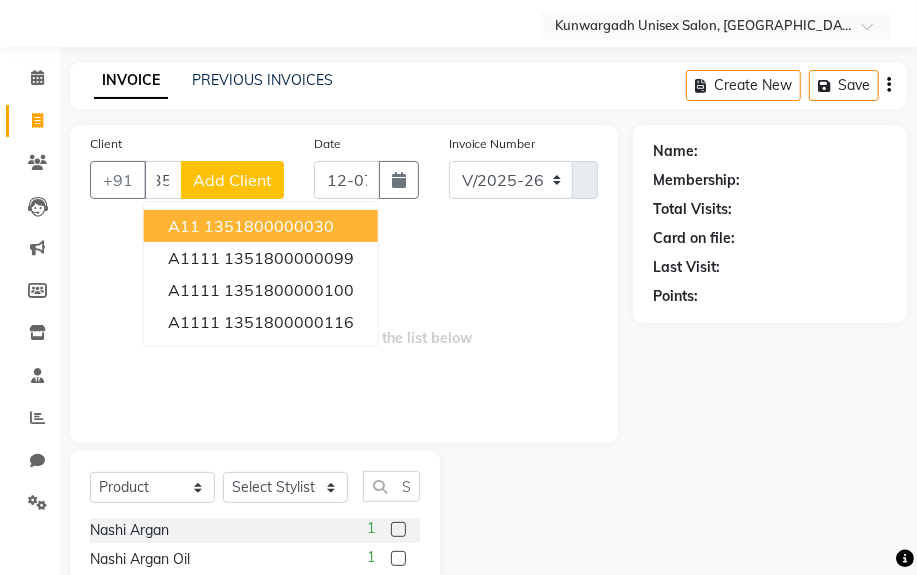 scroll, scrollTop: 0, scrollLeft: 9, axis: horizontal 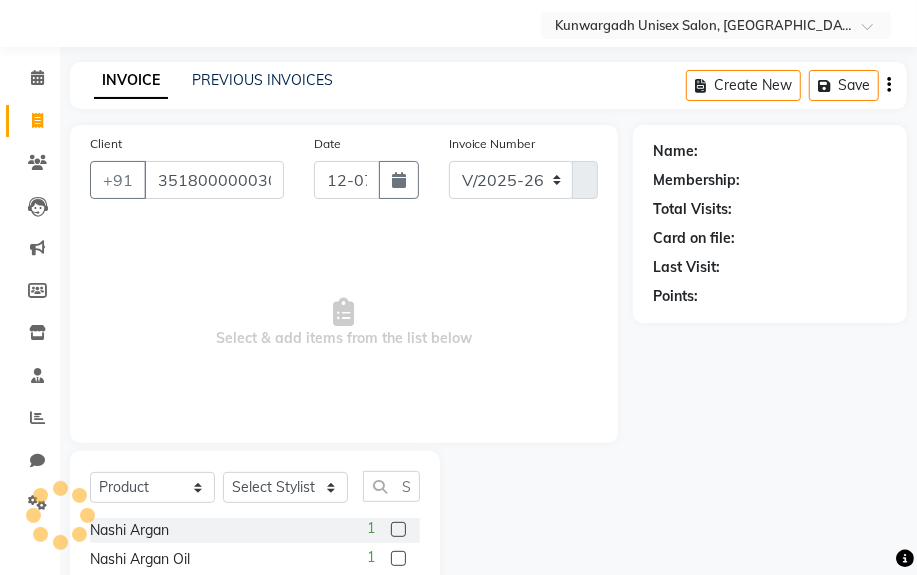 type on "1351800000030" 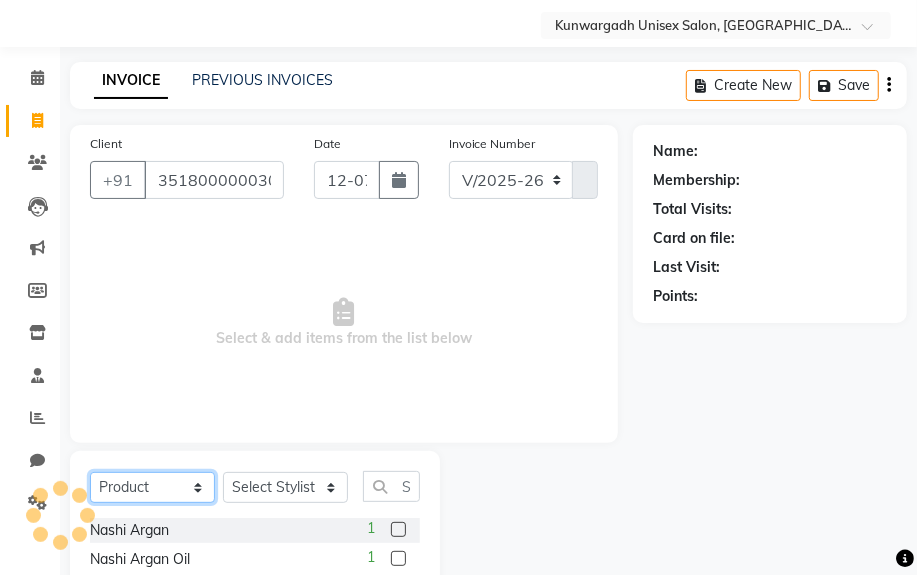 click on "Select  Service  Product  Membership  Package Voucher Prepaid Gift Card" 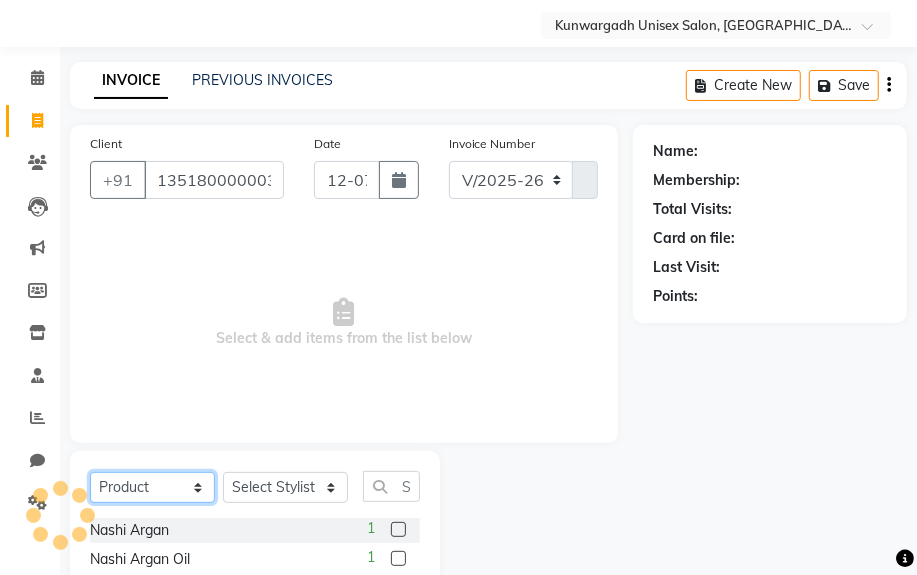 select on "service" 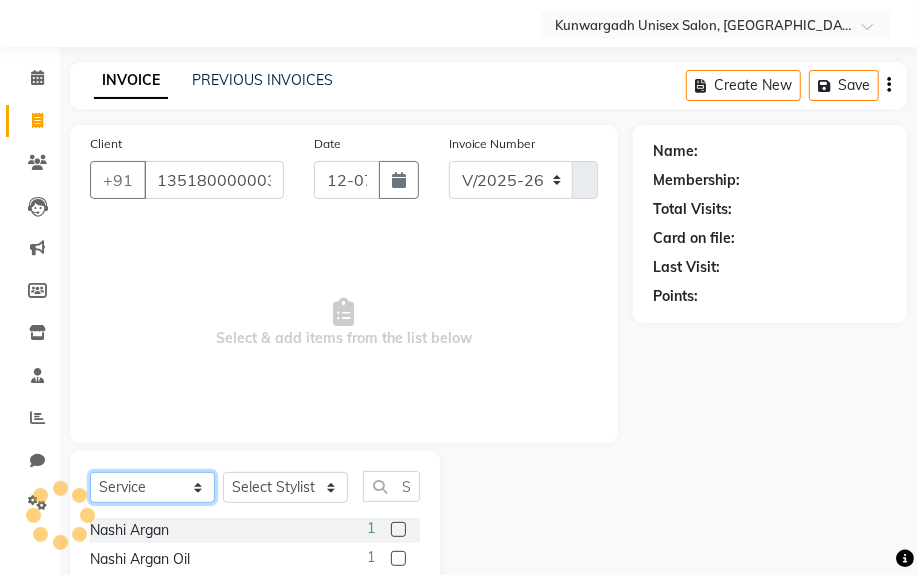 click on "Select  Service  Product  Membership  Package Voucher Prepaid Gift Card" 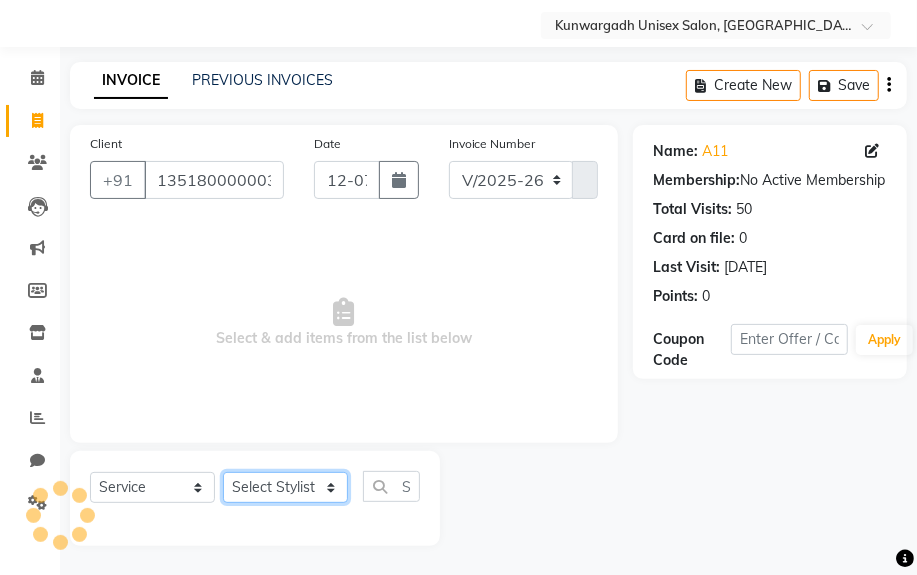 click on "Select Stylist [PERSON_NAME] Sir  Chiku [PERSON_NAME] [PERSON_NAME]  [PERSON_NAME]   [PERSON_NAME]  [PERSON_NAME]  [PERSON_NAME]" 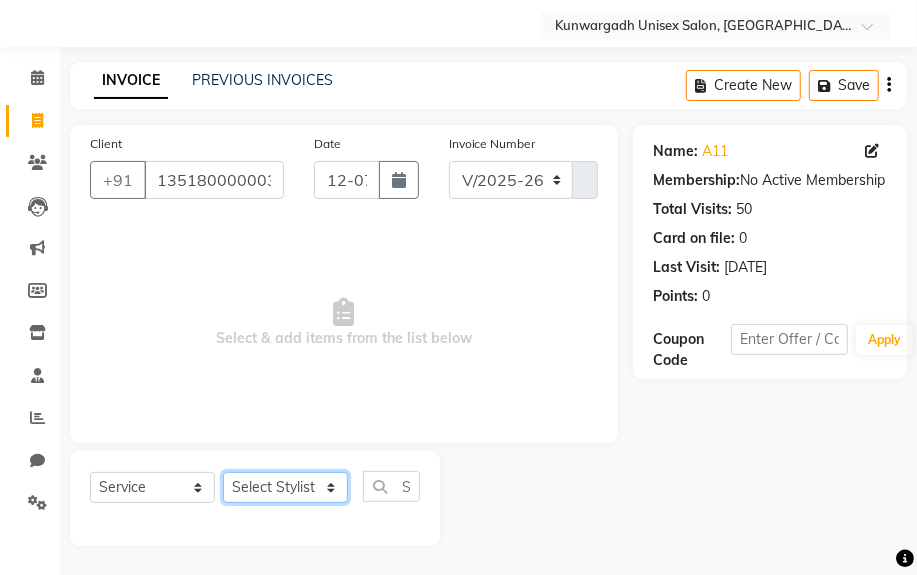 select on "82467" 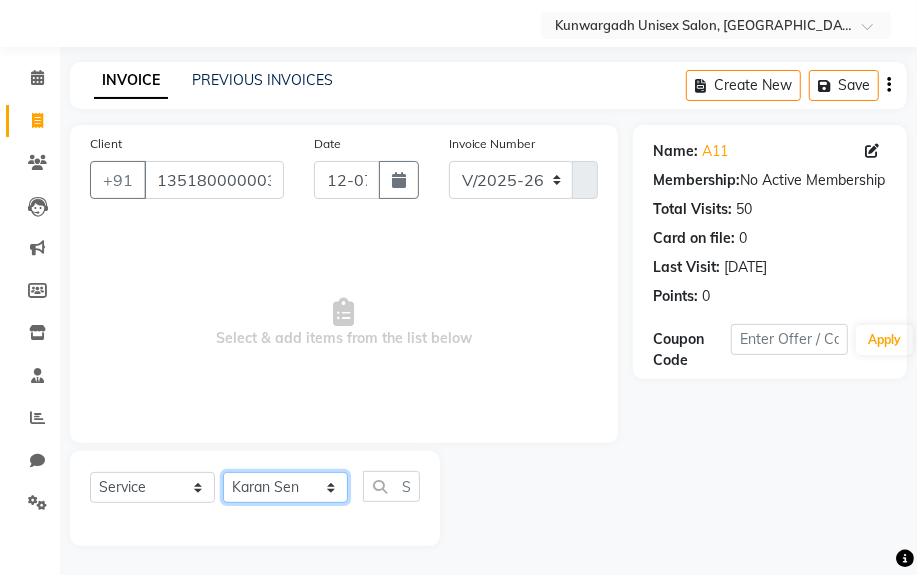 click on "Select Stylist [PERSON_NAME] Sir  Chiku [PERSON_NAME] [PERSON_NAME]  [PERSON_NAME]   [PERSON_NAME]  [PERSON_NAME]  [PERSON_NAME]" 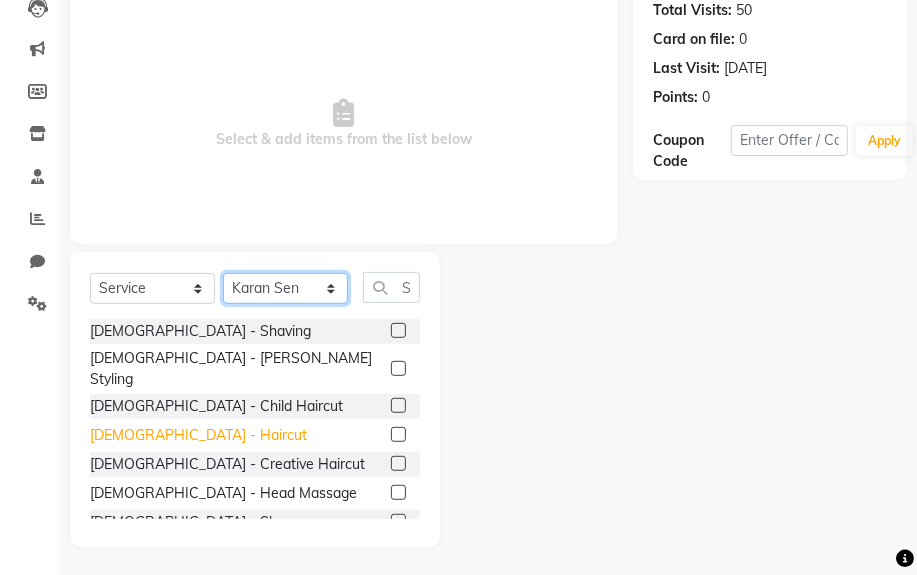 scroll, scrollTop: 252, scrollLeft: 0, axis: vertical 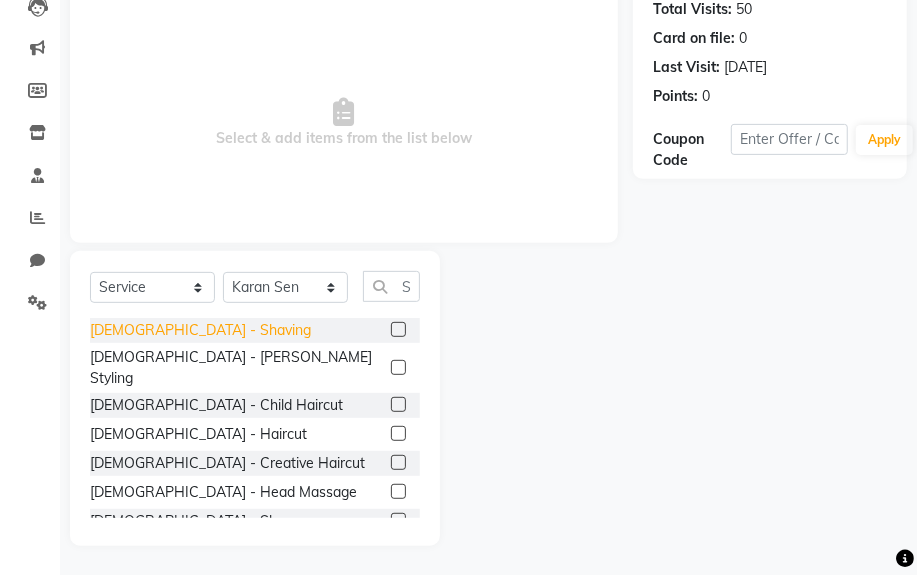 click on "[DEMOGRAPHIC_DATA] - Shaving" 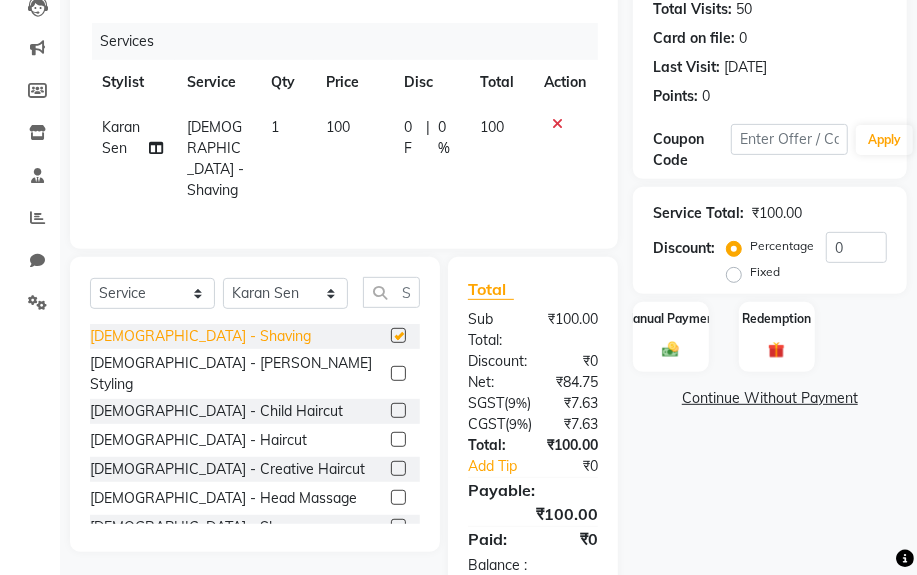checkbox on "false" 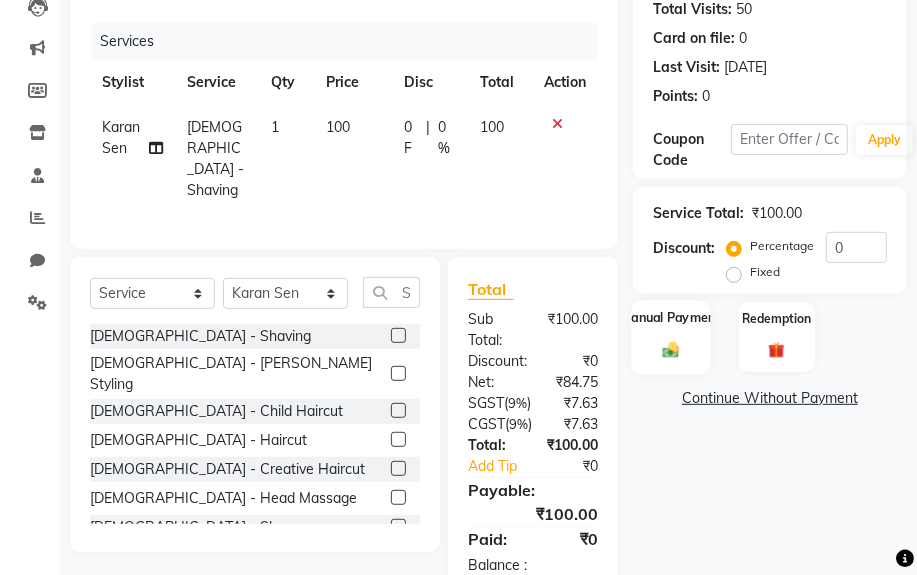 click on "Manual Payment" 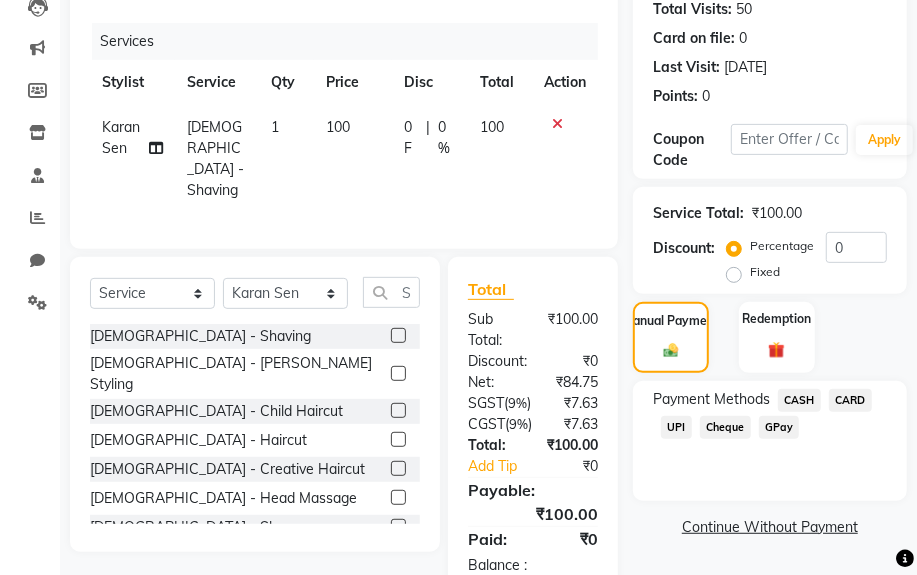 click on "CASH" 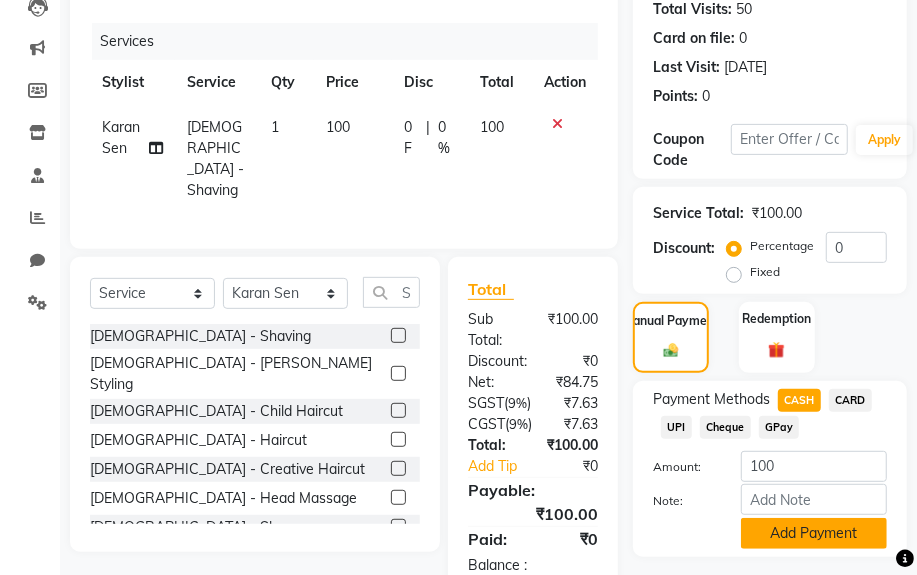 click on "Add Payment" 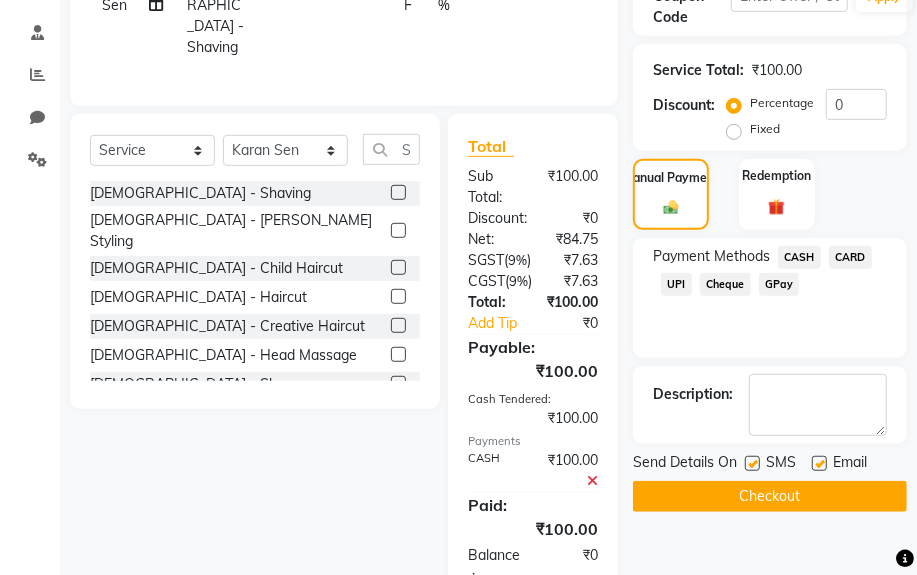 scroll, scrollTop: 492, scrollLeft: 0, axis: vertical 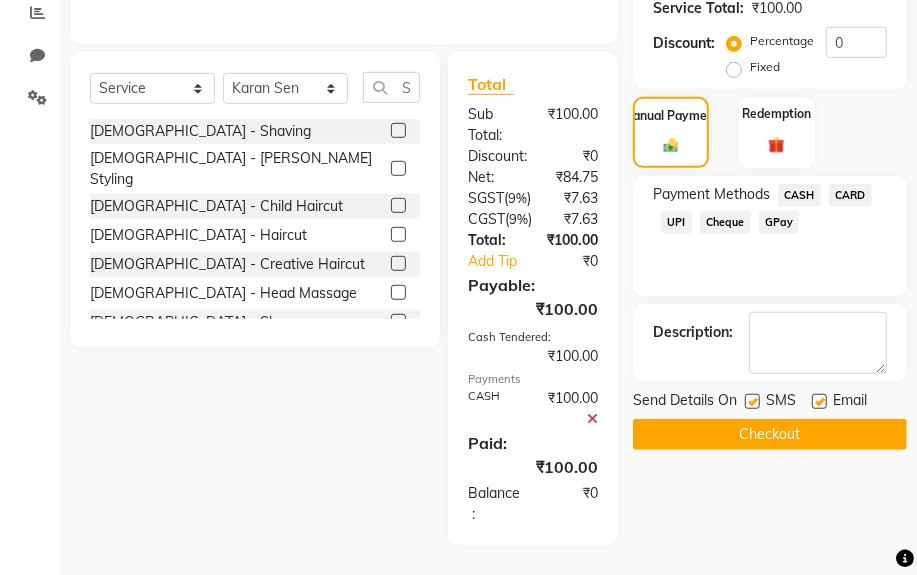 click on "Checkout" 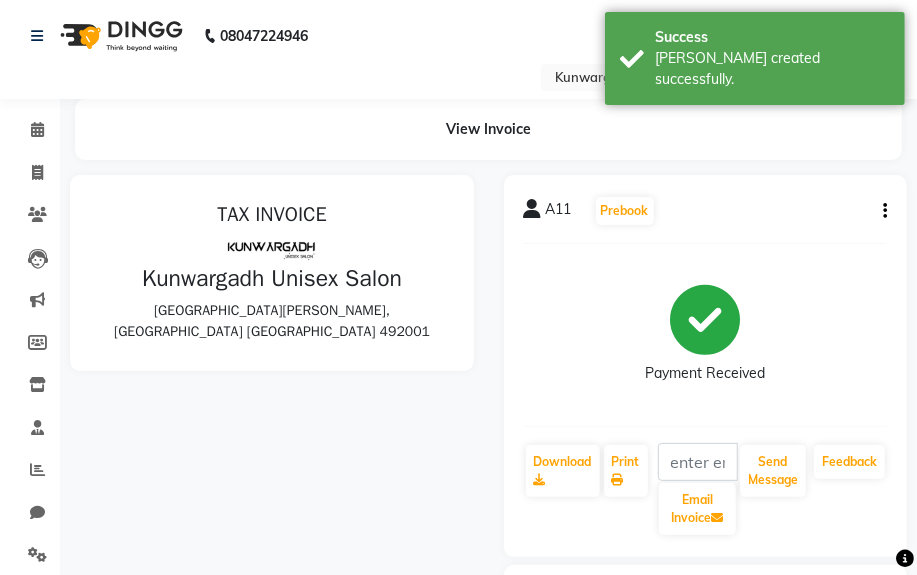 scroll, scrollTop: 0, scrollLeft: 0, axis: both 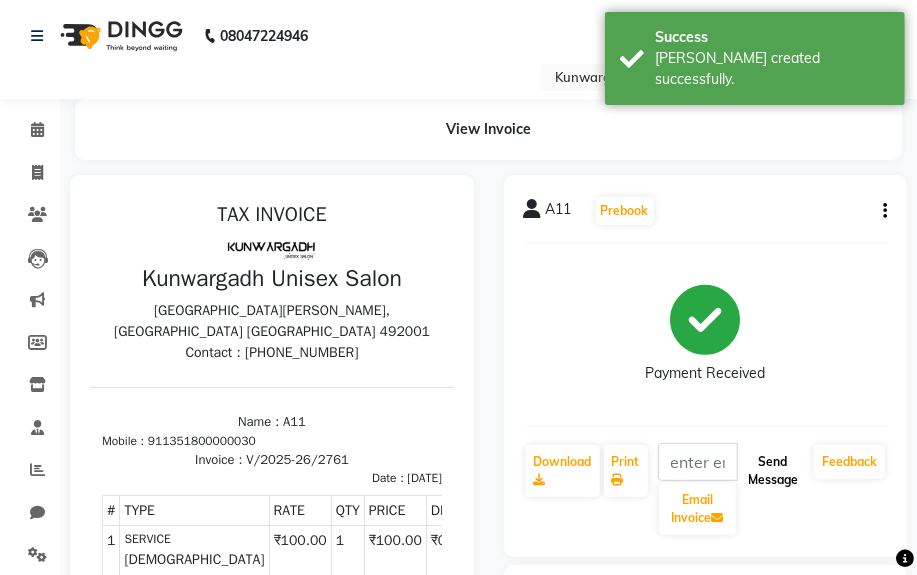 click on "Send Message" 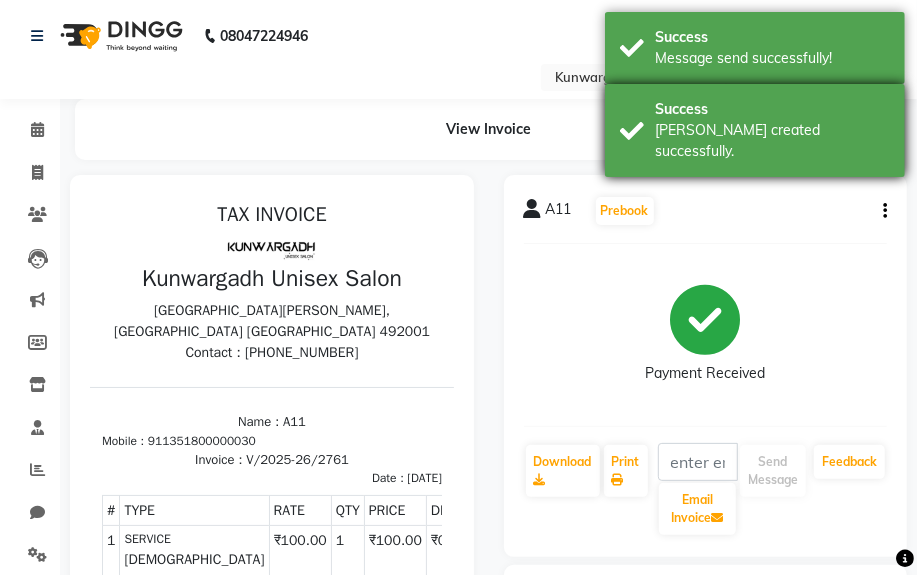 drag, startPoint x: 731, startPoint y: 132, endPoint x: 731, endPoint y: 120, distance: 12 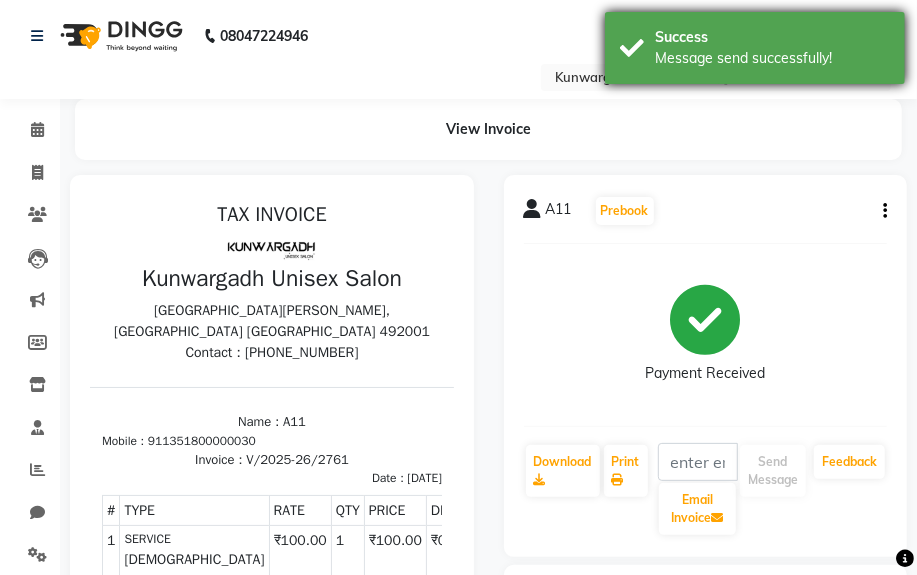 click on "Message send successfully!" at bounding box center [772, 58] 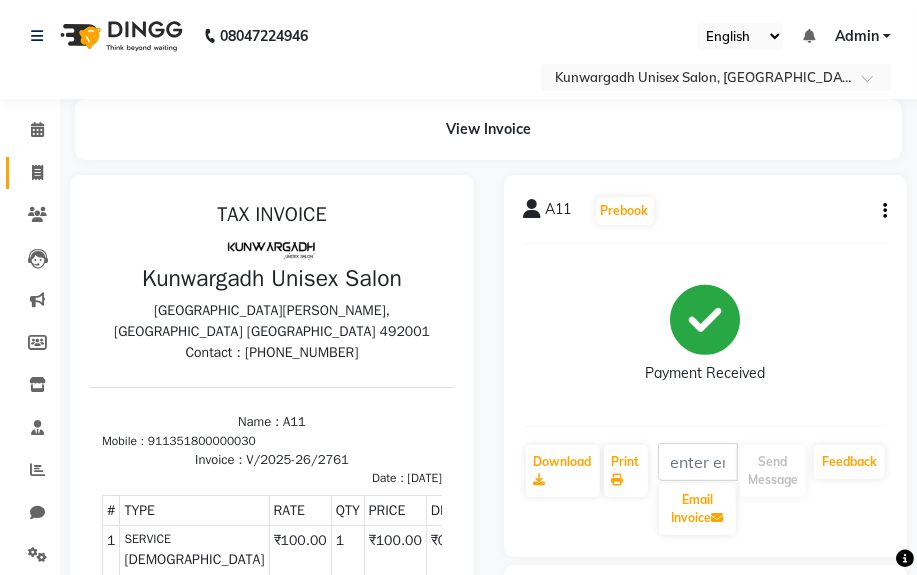 click on "Invoice" 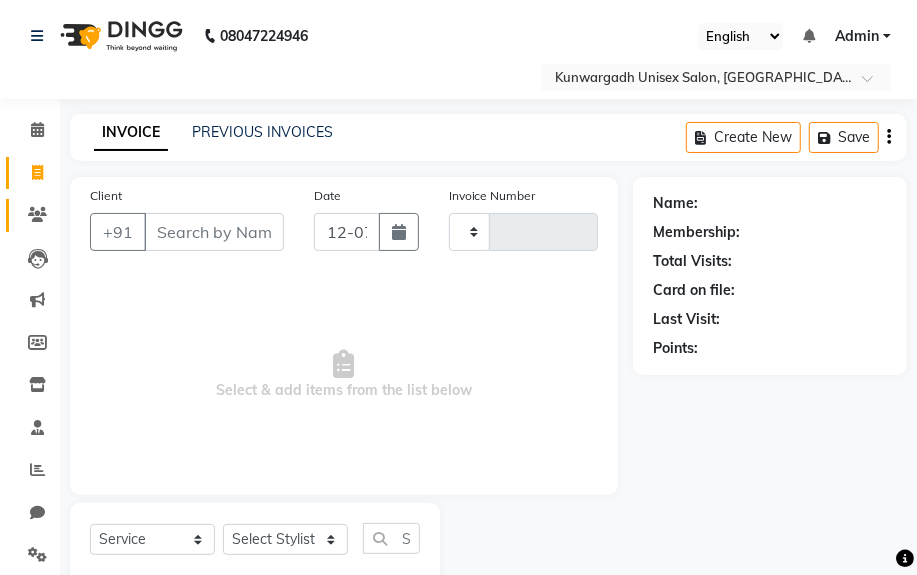 scroll, scrollTop: 52, scrollLeft: 0, axis: vertical 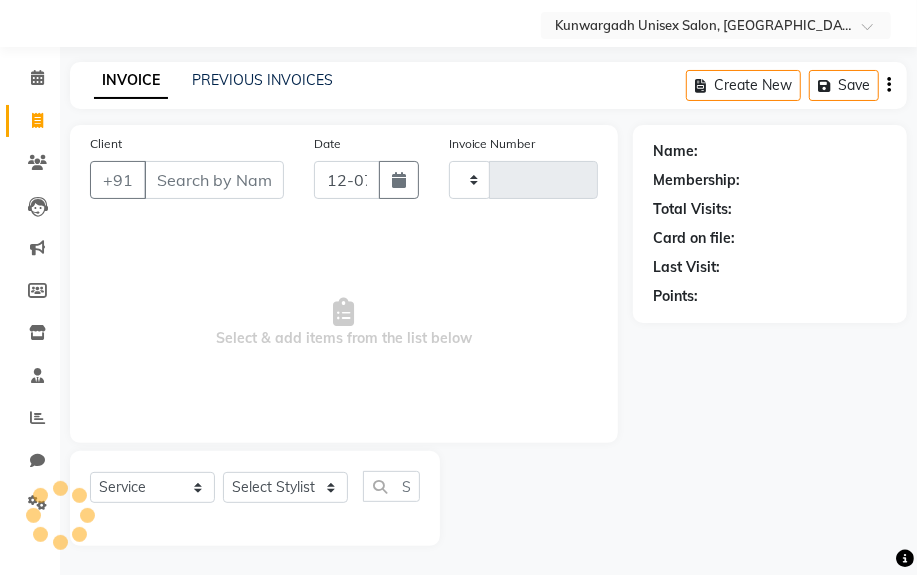 type on "2762" 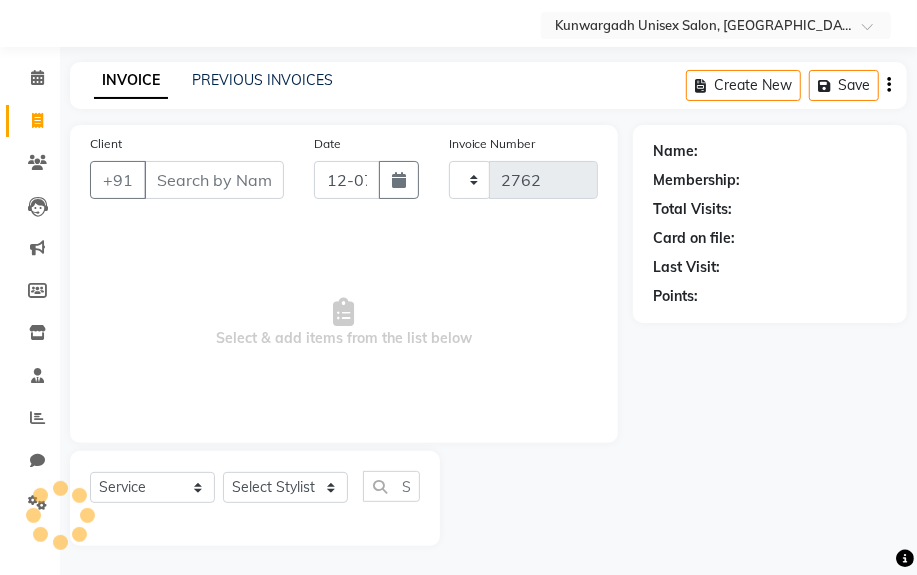 select on "7931" 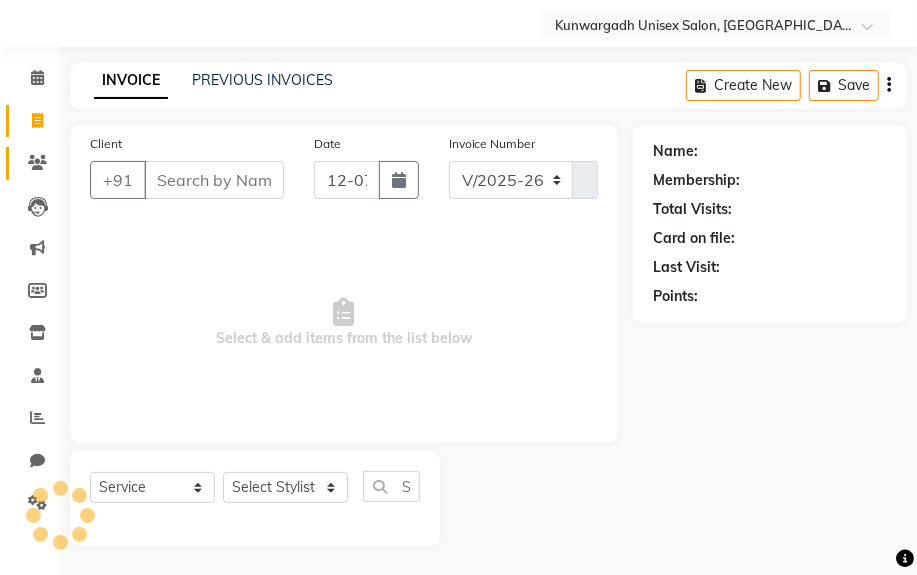 click 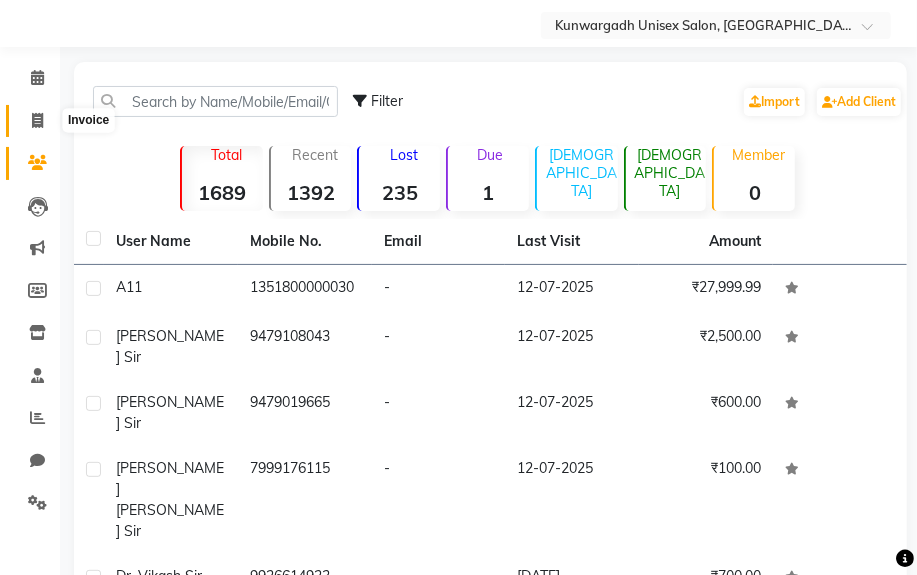 click 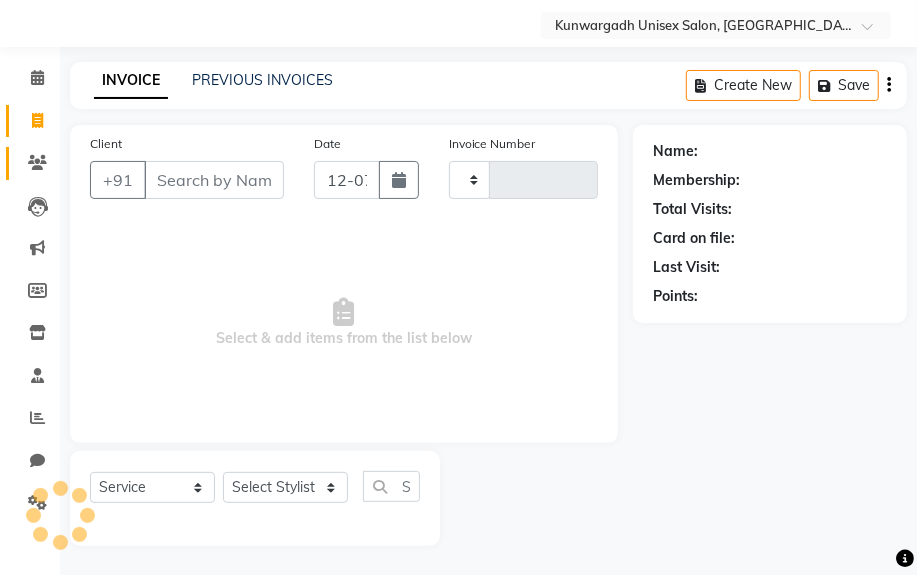type on "2762" 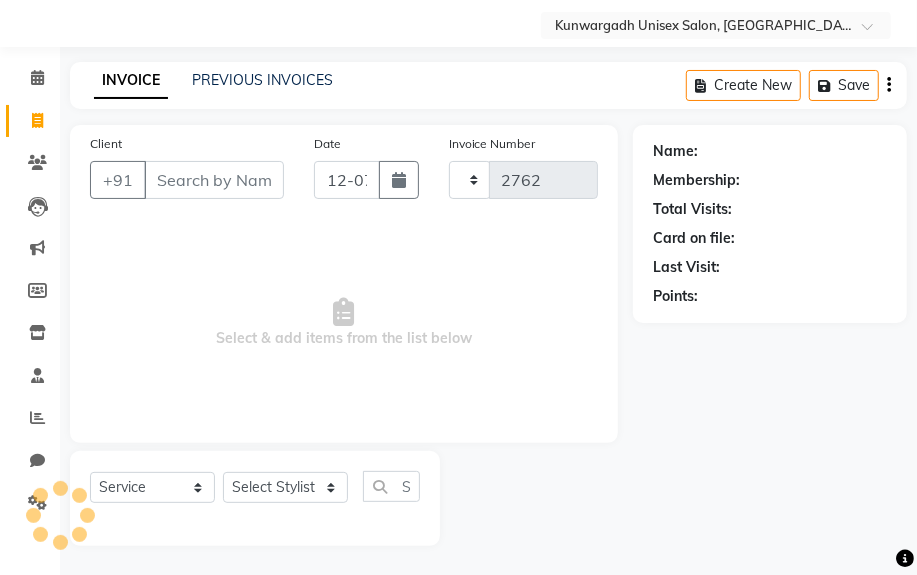 select on "7931" 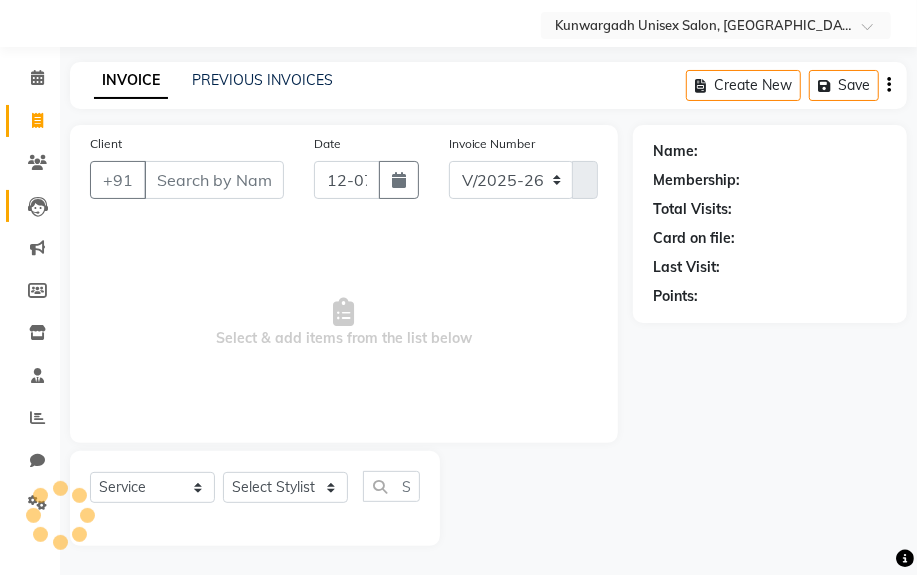 select on "product" 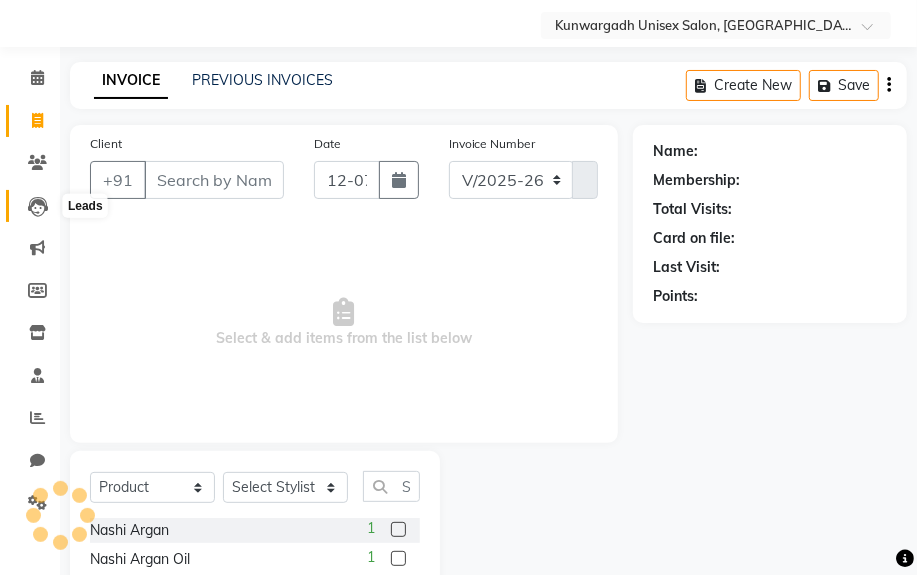 click 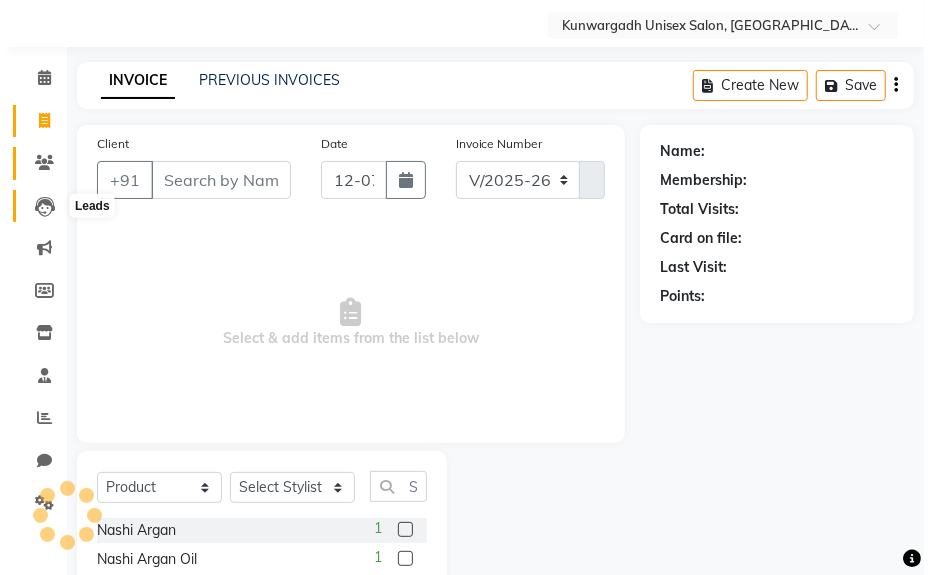 scroll, scrollTop: 0, scrollLeft: 0, axis: both 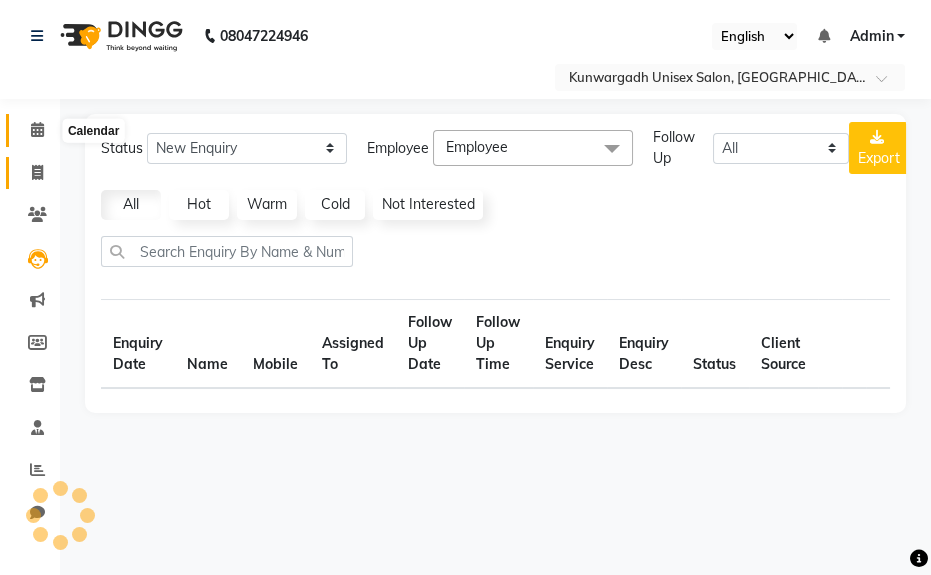 drag, startPoint x: 24, startPoint y: 135, endPoint x: 29, endPoint y: 158, distance: 23.537205 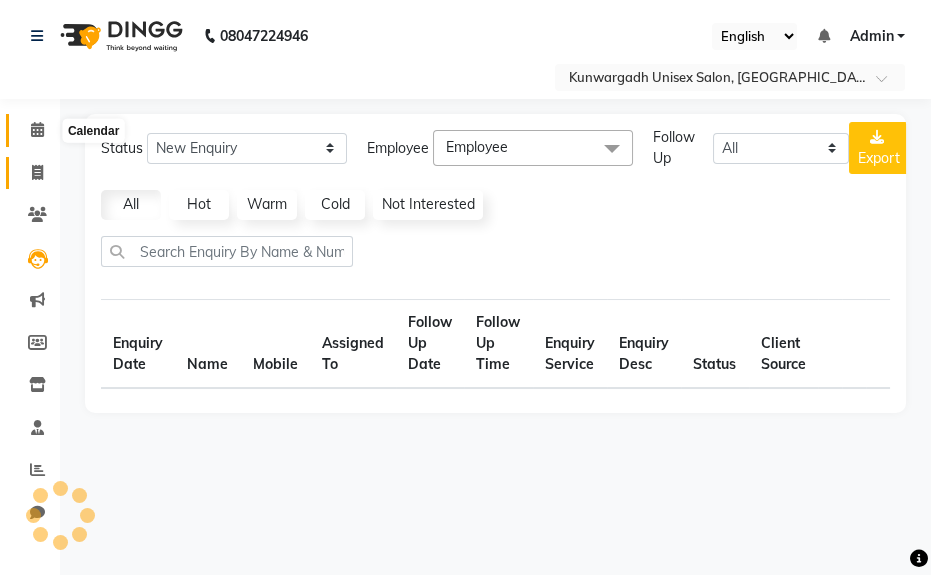 click 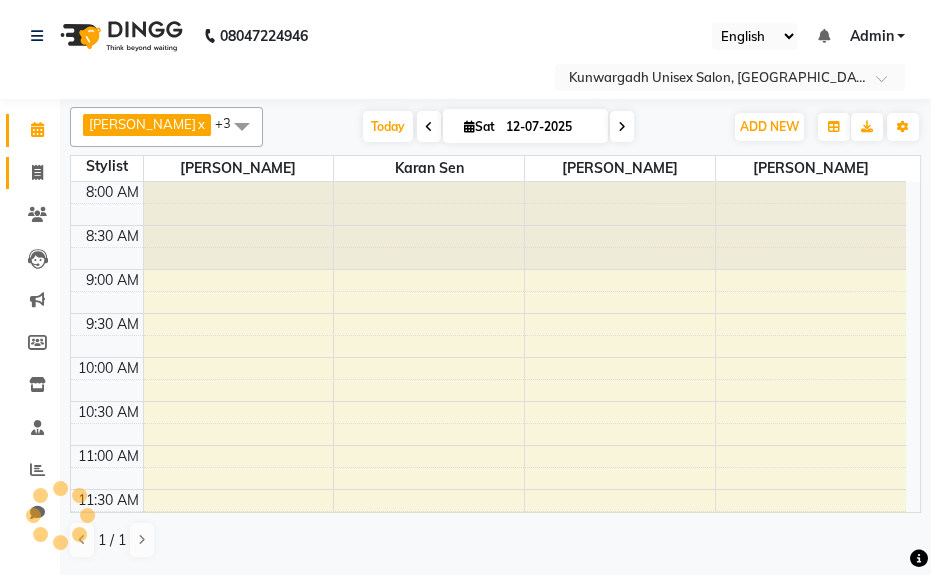 scroll, scrollTop: 0, scrollLeft: 0, axis: both 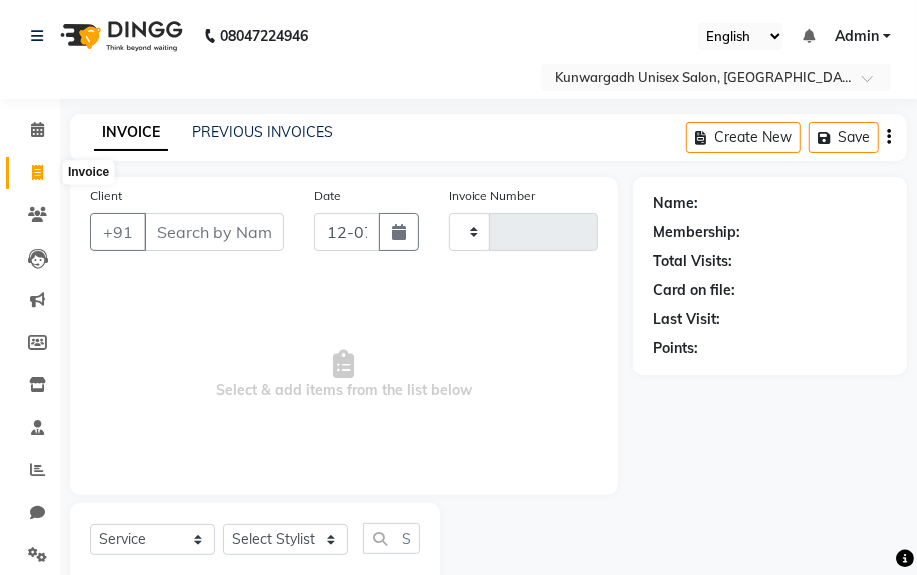 type on "2762" 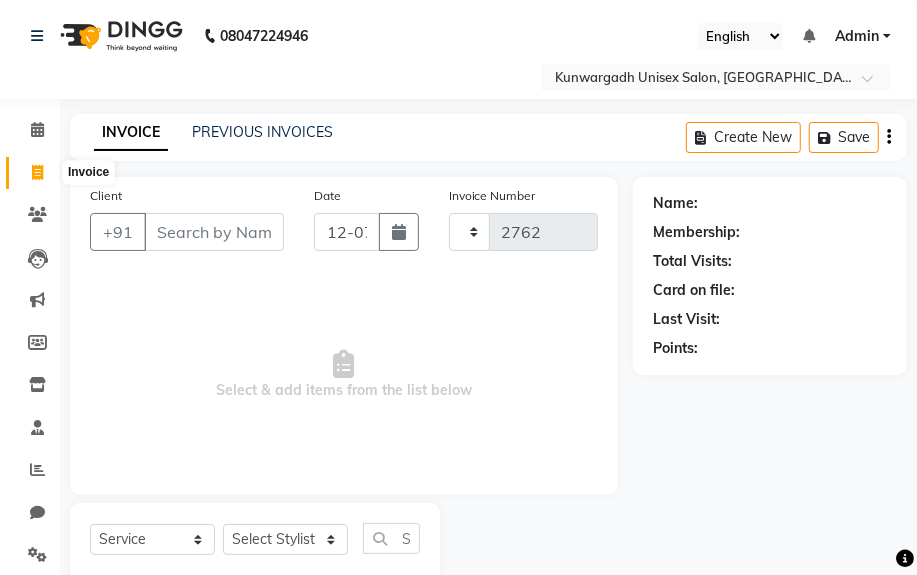 select on "7931" 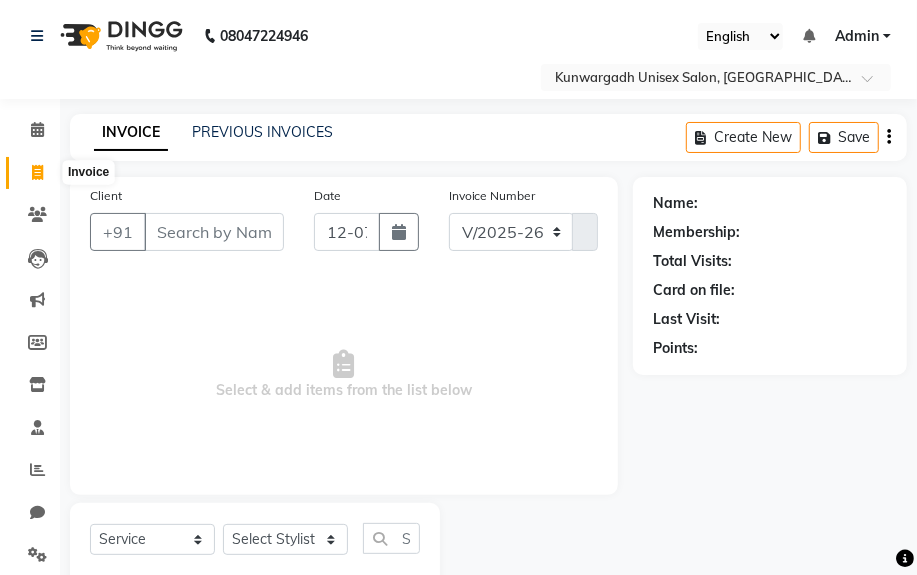 select on "product" 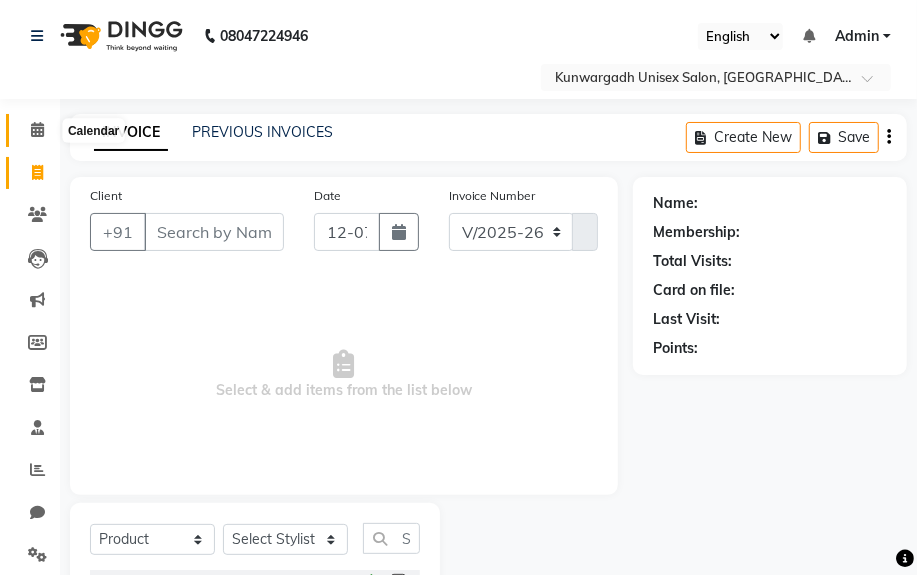 click 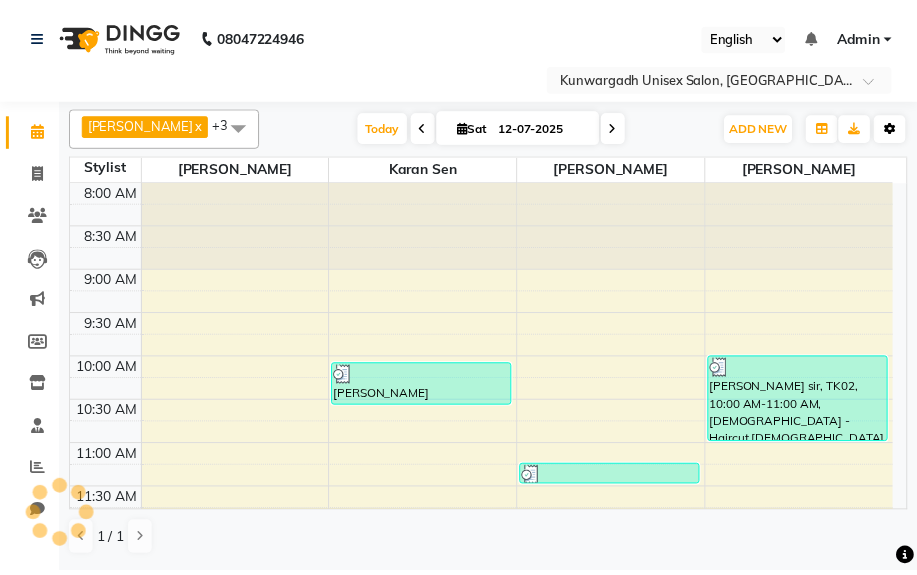 scroll, scrollTop: 0, scrollLeft: 0, axis: both 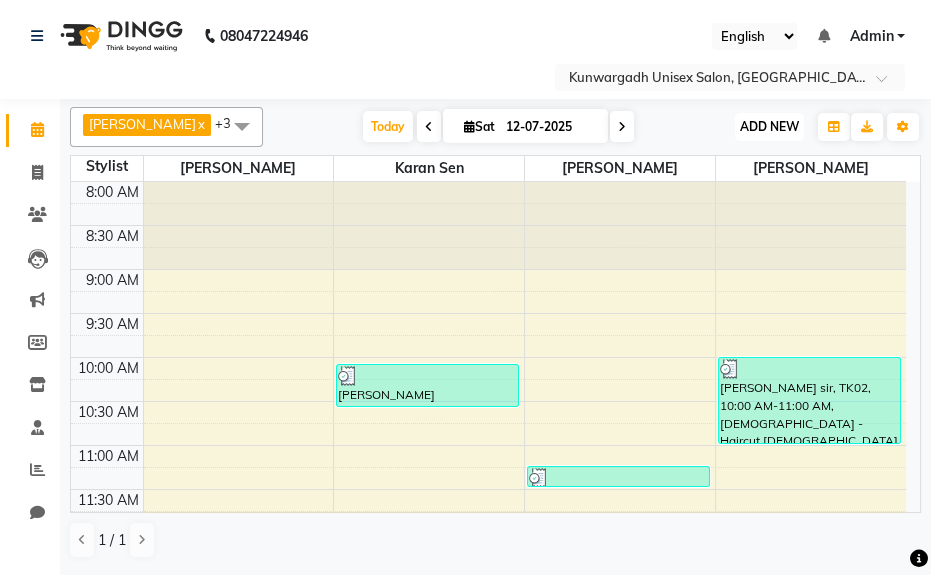 click on "ADD NEW" at bounding box center [769, 126] 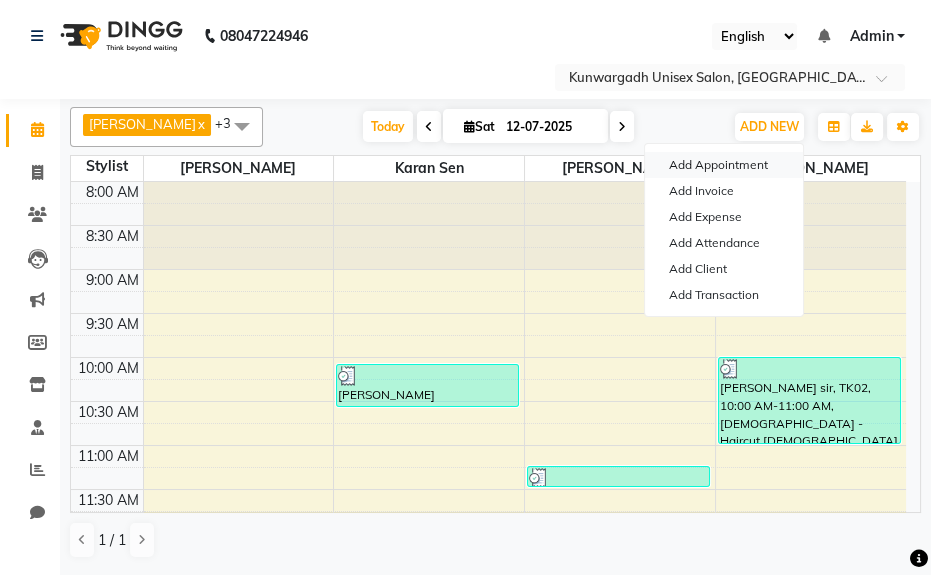 click on "Add Appointment" at bounding box center (724, 165) 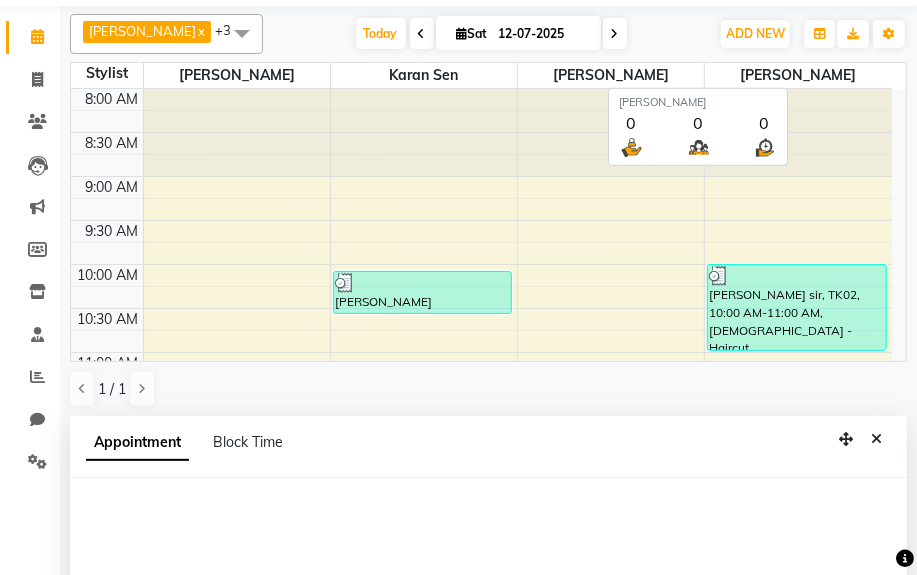 select on "tentative" 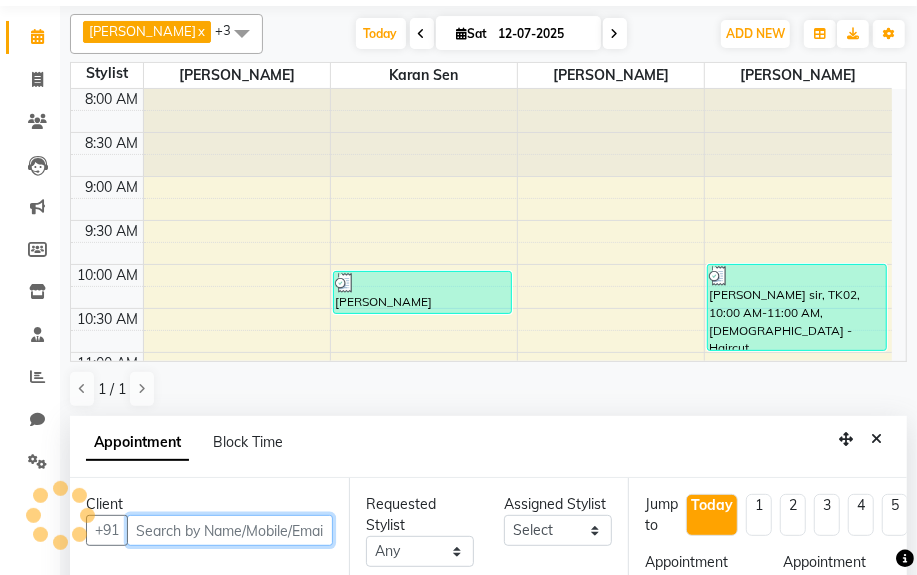scroll, scrollTop: 388, scrollLeft: 0, axis: vertical 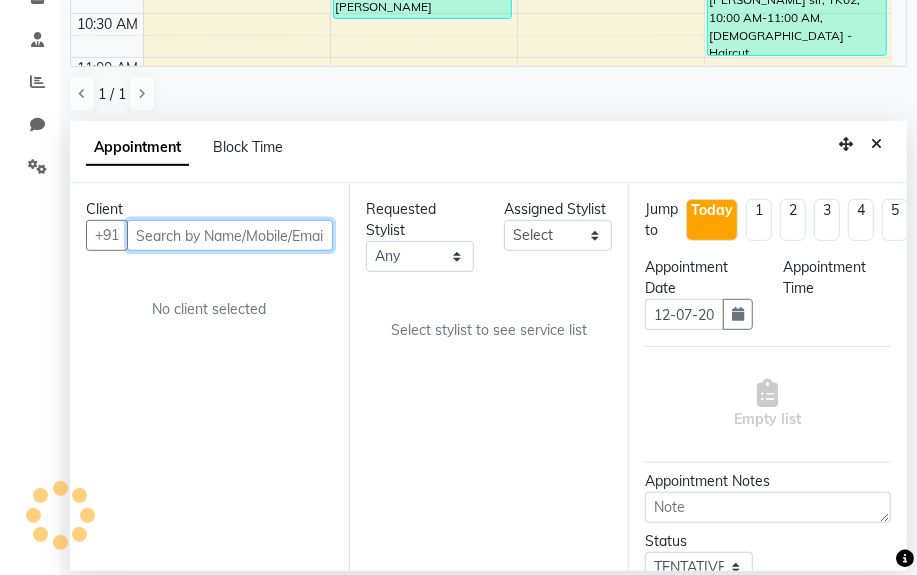 select on "540" 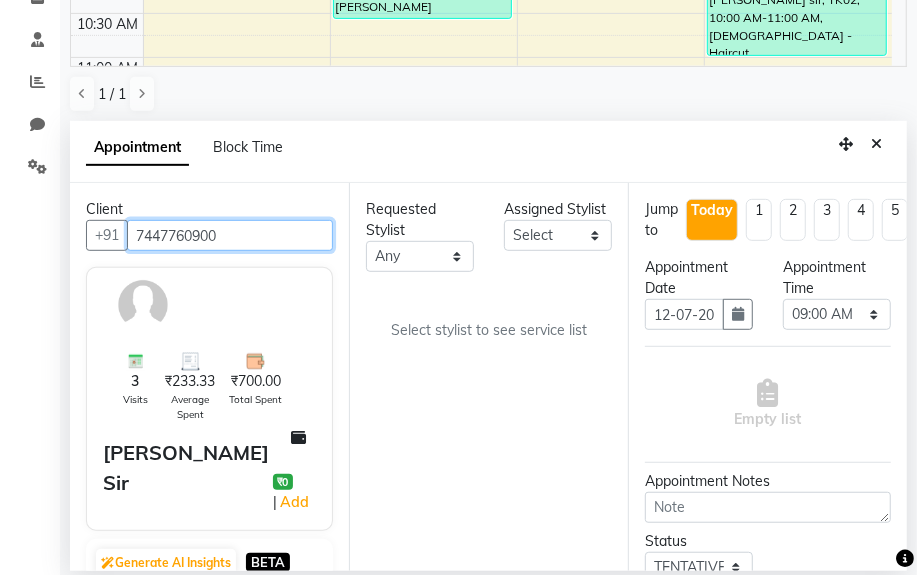 type on "7447760900" 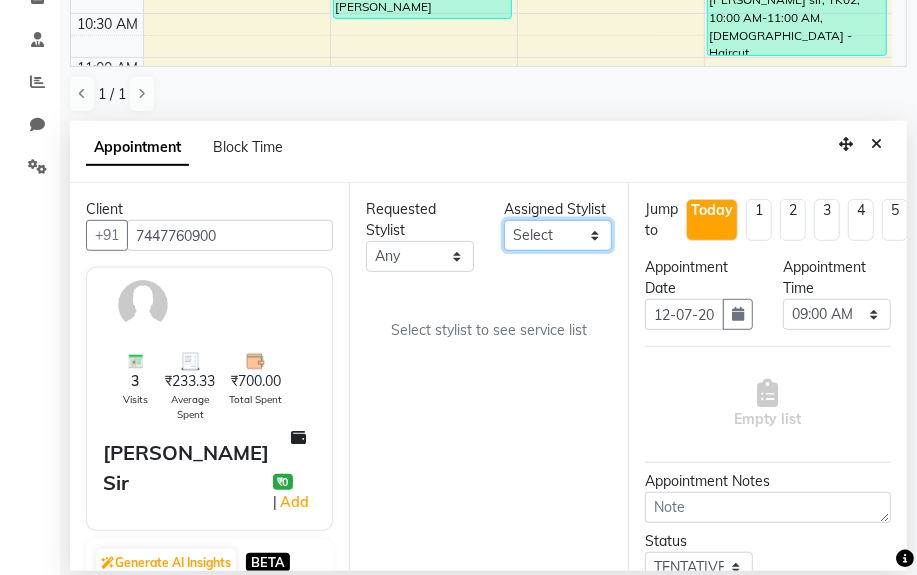 click on "Select [PERSON_NAME] Sir  Chiku [PERSON_NAME] [PERSON_NAME]  [PERSON_NAME]   [PERSON_NAME]  [PERSON_NAME]  [PERSON_NAME]" at bounding box center [558, 235] 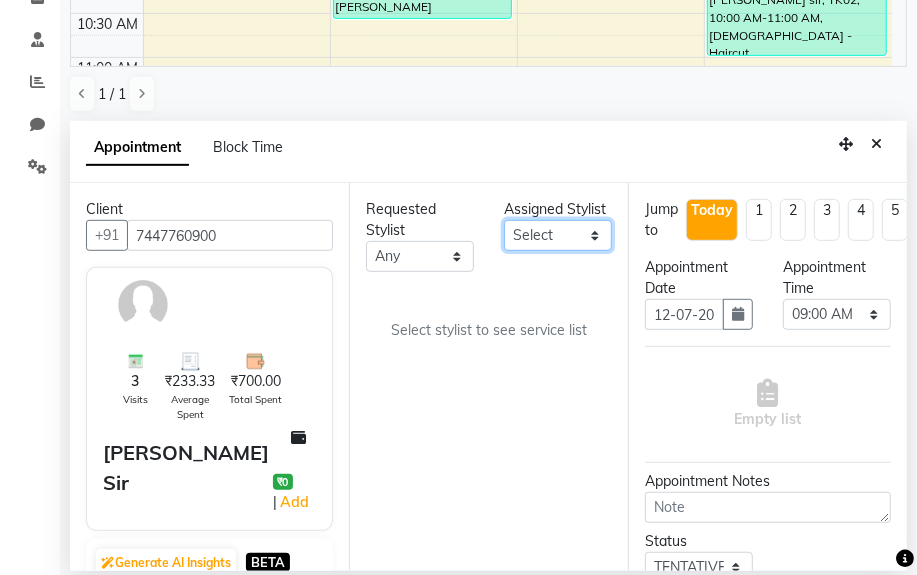 select on "84120" 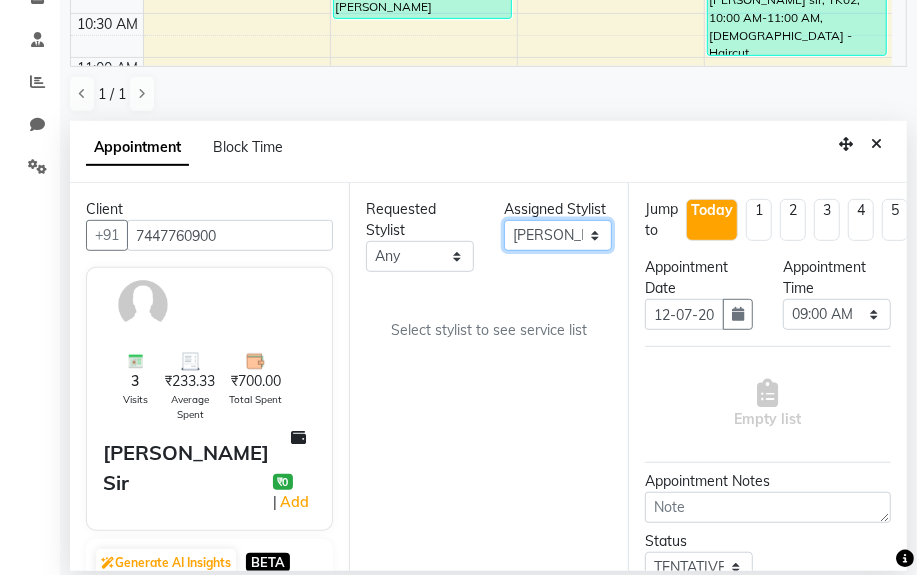 click on "Select [PERSON_NAME] Sir  Chiku [PERSON_NAME] [PERSON_NAME]  [PERSON_NAME]   [PERSON_NAME]  [PERSON_NAME]  [PERSON_NAME]" at bounding box center [558, 235] 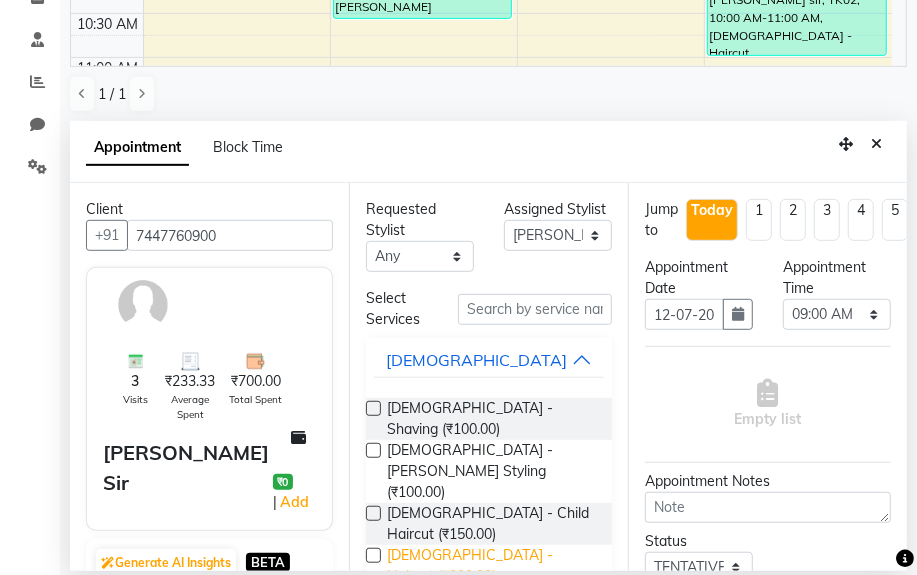 click on "[DEMOGRAPHIC_DATA] - Haircut (₹200.00)" at bounding box center (491, 566) 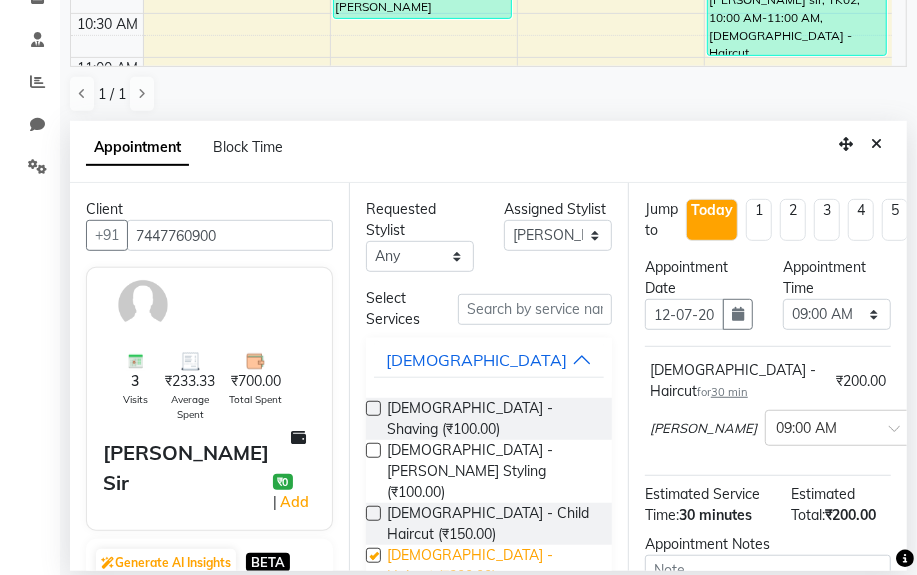 checkbox on "false" 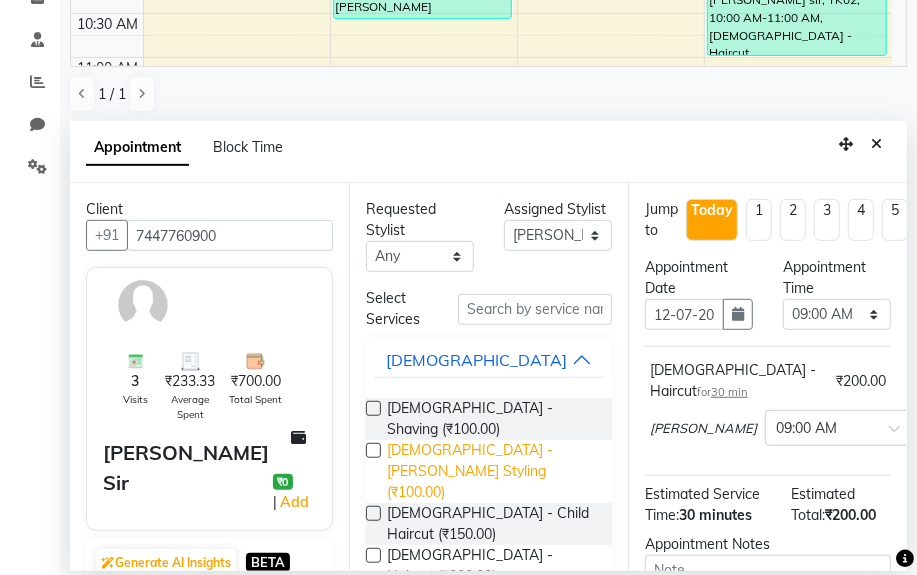 click on "[DEMOGRAPHIC_DATA] - [PERSON_NAME] Styling (₹100.00)" at bounding box center (491, 471) 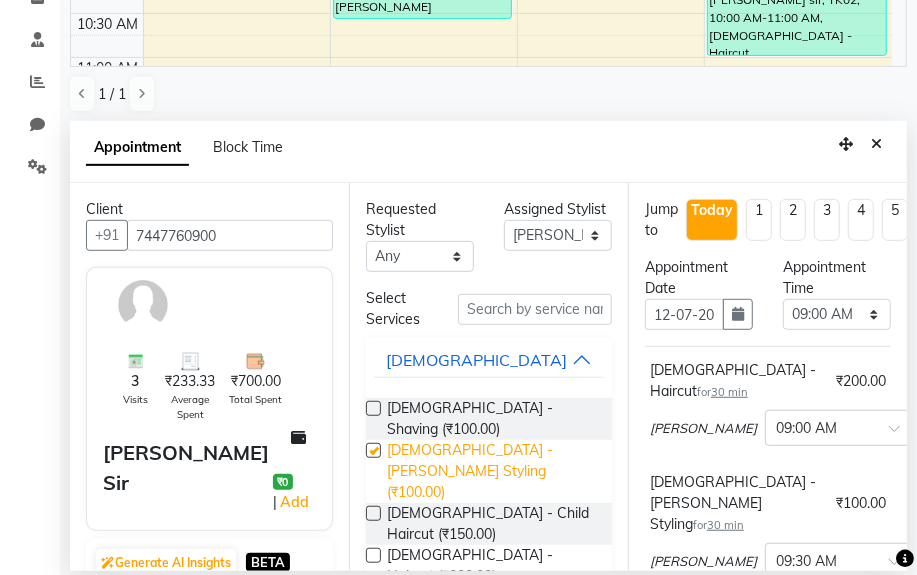 checkbox on "false" 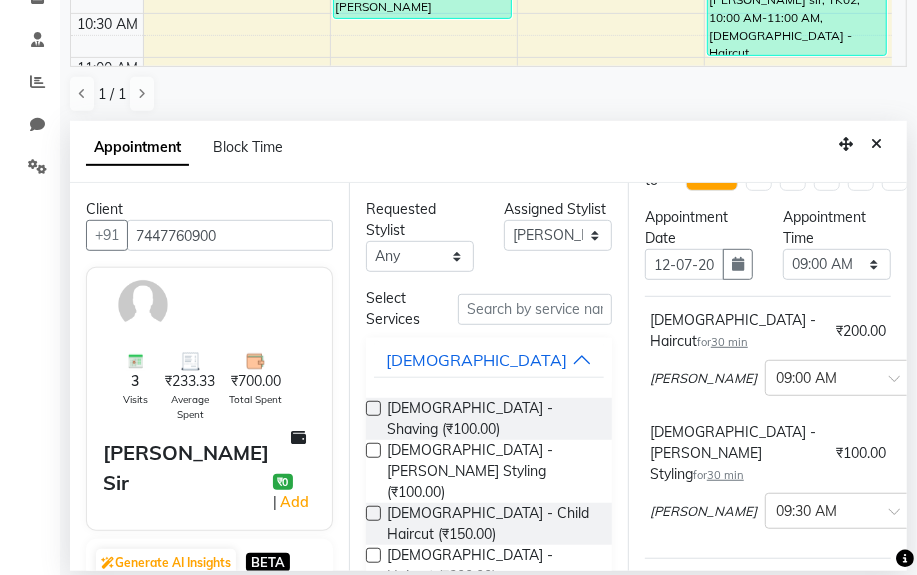 scroll, scrollTop: 90, scrollLeft: 0, axis: vertical 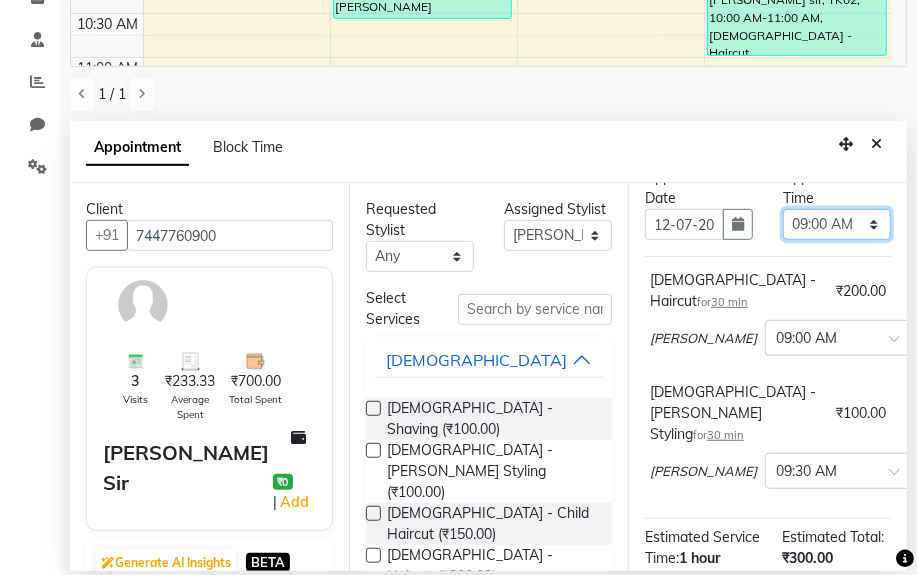 click on "Select 09:00 AM 09:15 AM 09:30 AM 09:45 AM 10:00 AM 10:15 AM 10:30 AM 10:45 AM 11:00 AM 11:15 AM 11:30 AM 11:45 AM 12:00 PM 12:15 PM 12:30 PM 12:45 PM 01:00 PM 01:15 PM 01:30 PM 01:45 PM 02:00 PM 02:15 PM 02:30 PM 02:45 PM 03:00 PM 03:15 PM 03:30 PM 03:45 PM 04:00 PM 04:15 PM 04:30 PM 04:45 PM 05:00 PM 05:15 PM 05:30 PM 05:45 PM 06:00 PM 06:15 PM 06:30 PM 06:45 PM 07:00 PM 07:15 PM 07:30 PM 07:45 PM 08:00 PM 08:15 PM 08:30 PM 08:45 PM 09:00 PM 09:15 PM 09:30 PM 09:45 PM 10:00 PM 10:15 PM 10:30 PM 10:45 PM 11:00 PM" at bounding box center [837, 224] 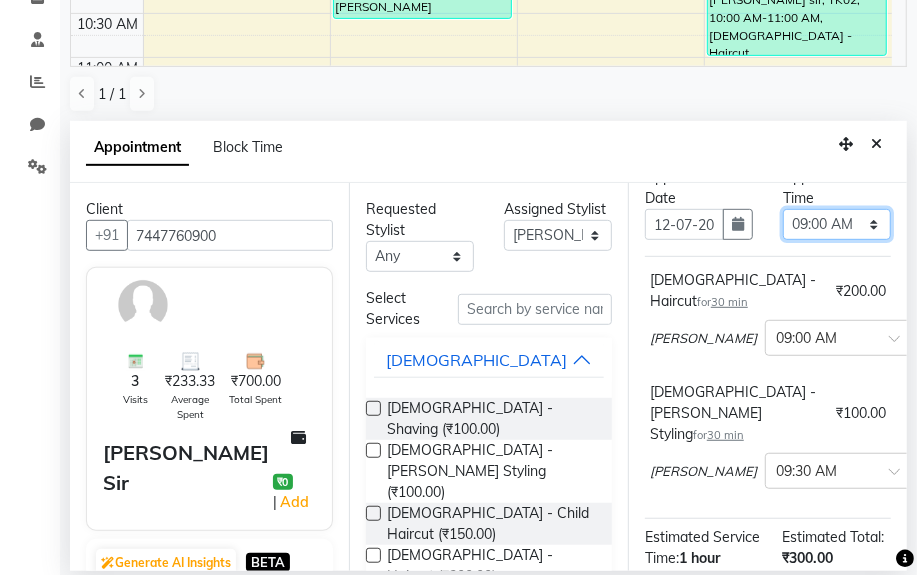 select on "1140" 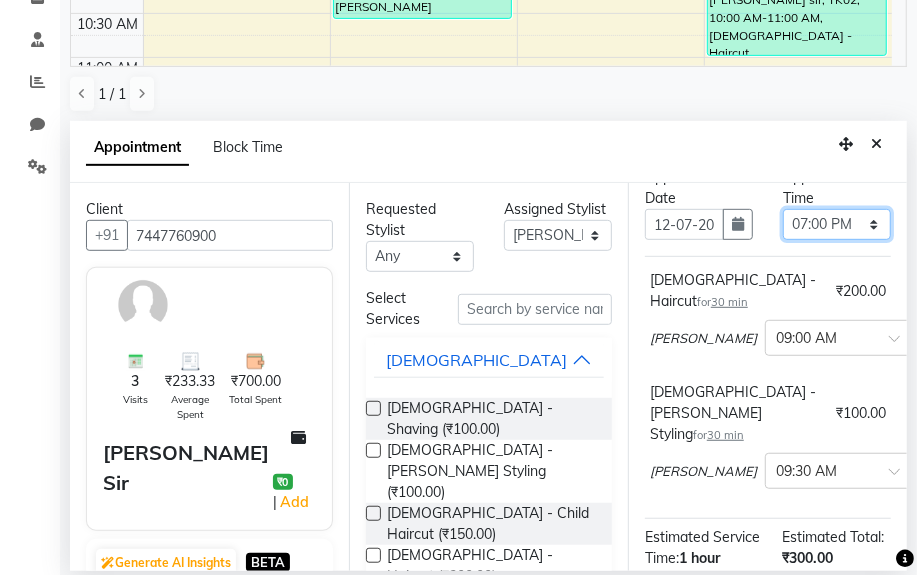click on "Select 09:00 AM 09:15 AM 09:30 AM 09:45 AM 10:00 AM 10:15 AM 10:30 AM 10:45 AM 11:00 AM 11:15 AM 11:30 AM 11:45 AM 12:00 PM 12:15 PM 12:30 PM 12:45 PM 01:00 PM 01:15 PM 01:30 PM 01:45 PM 02:00 PM 02:15 PM 02:30 PM 02:45 PM 03:00 PM 03:15 PM 03:30 PM 03:45 PM 04:00 PM 04:15 PM 04:30 PM 04:45 PM 05:00 PM 05:15 PM 05:30 PM 05:45 PM 06:00 PM 06:15 PM 06:30 PM 06:45 PM 07:00 PM 07:15 PM 07:30 PM 07:45 PM 08:00 PM 08:15 PM 08:30 PM 08:45 PM 09:00 PM 09:15 PM 09:30 PM 09:45 PM 10:00 PM 10:15 PM 10:30 PM 10:45 PM 11:00 PM" at bounding box center (837, 224) 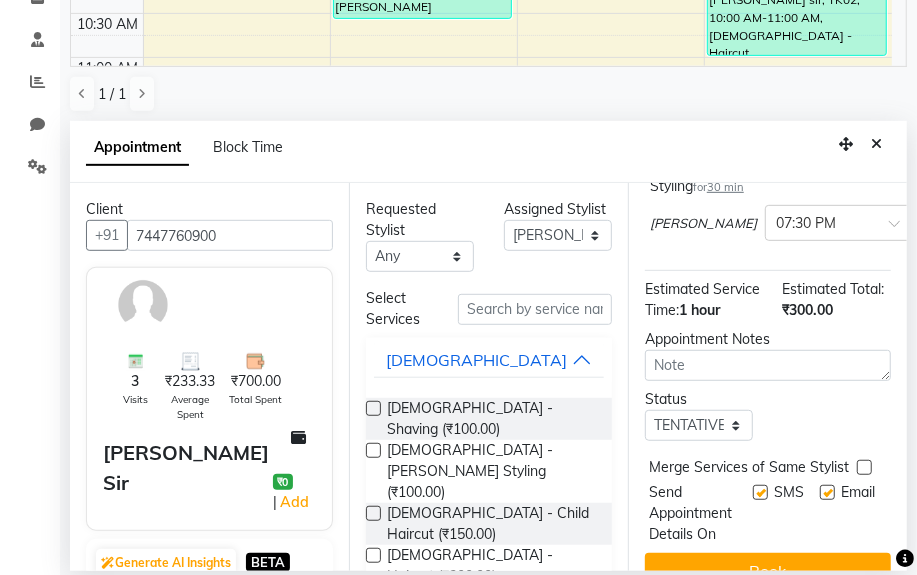 scroll, scrollTop: 349, scrollLeft: 0, axis: vertical 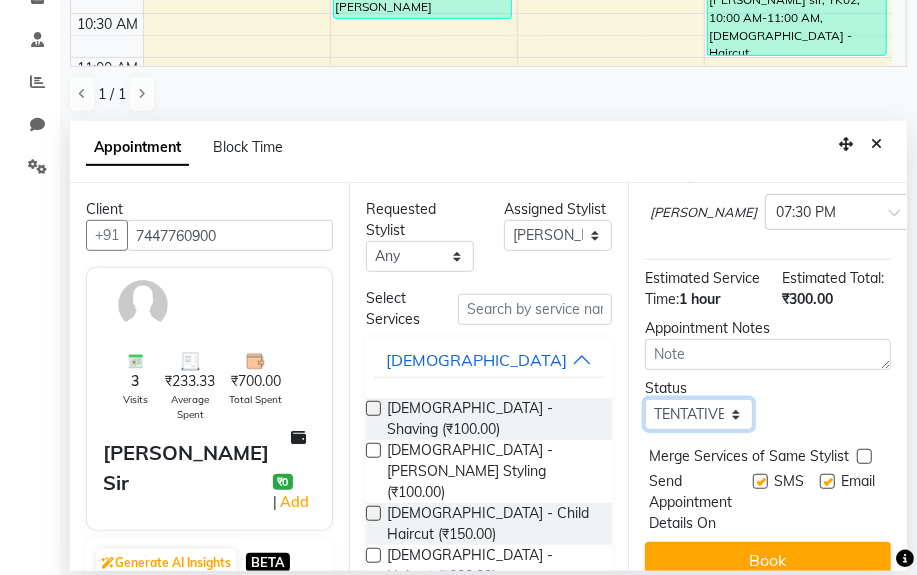 drag, startPoint x: 713, startPoint y: 374, endPoint x: 706, endPoint y: 392, distance: 19.313208 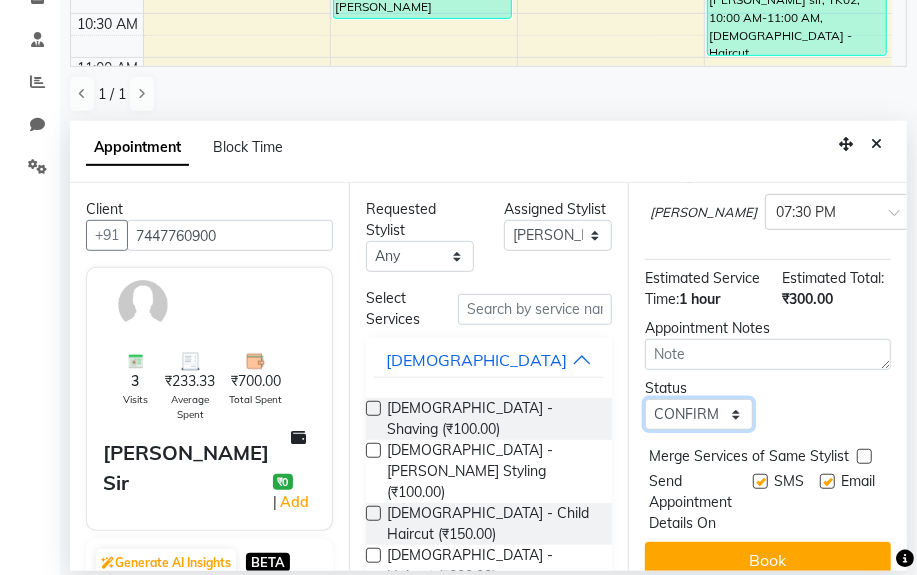 click on "Select TENTATIVE CONFIRM CHECK-IN UPCOMING" at bounding box center [699, 414] 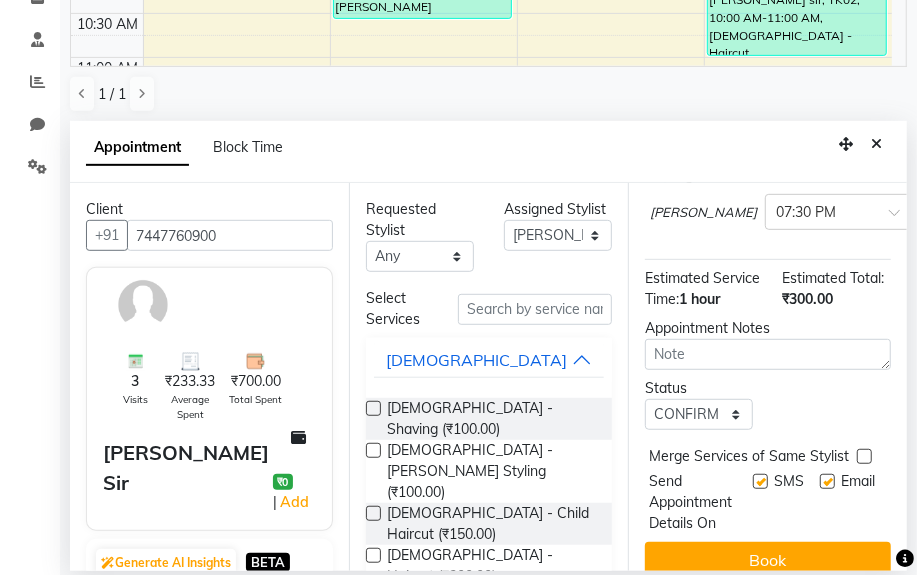 click on "Book" at bounding box center [768, 560] 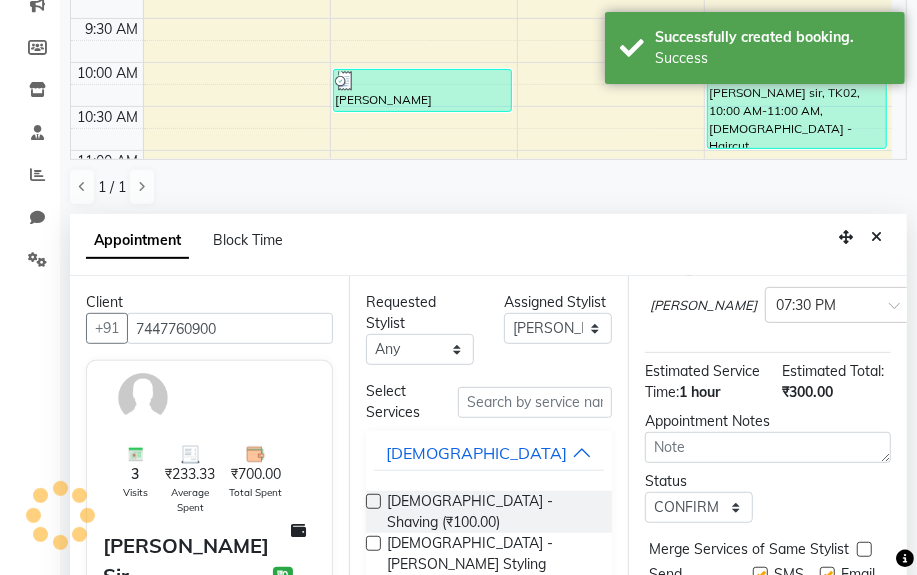 scroll, scrollTop: 24, scrollLeft: 0, axis: vertical 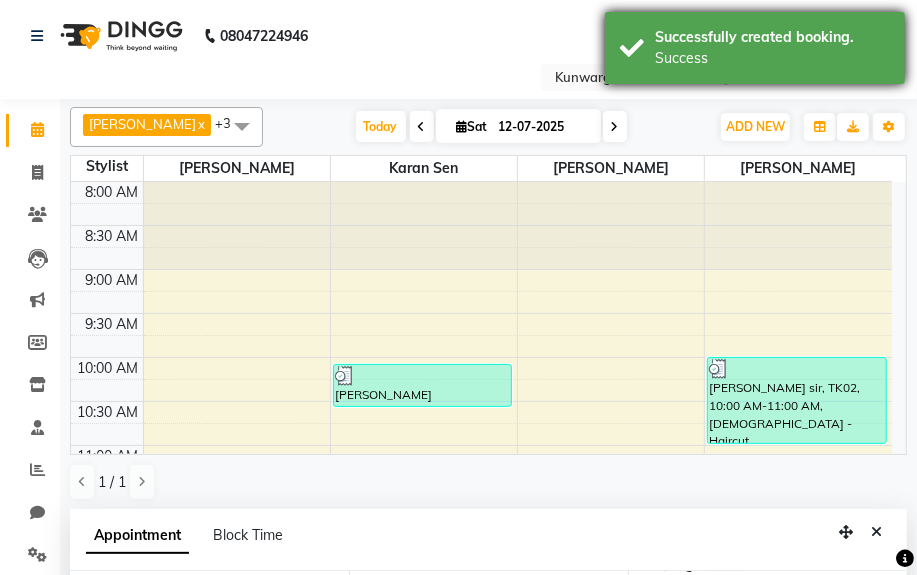 click on "Successfully created booking." at bounding box center [772, 37] 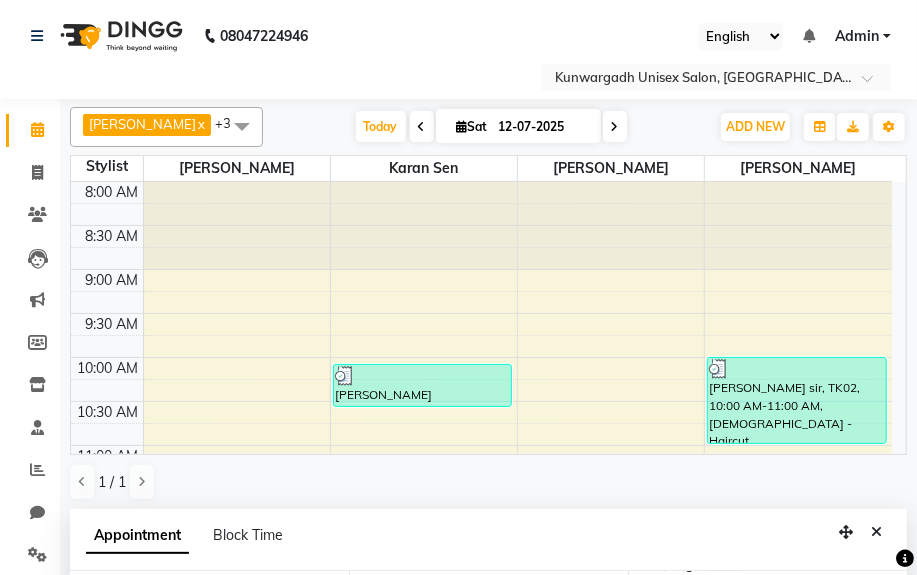 click at bounding box center [876, 532] 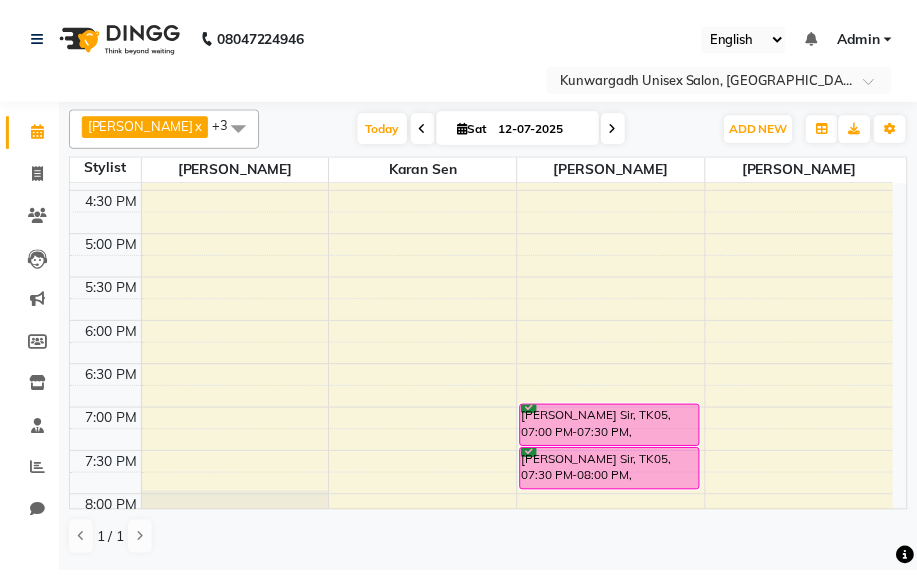 scroll, scrollTop: 708, scrollLeft: 0, axis: vertical 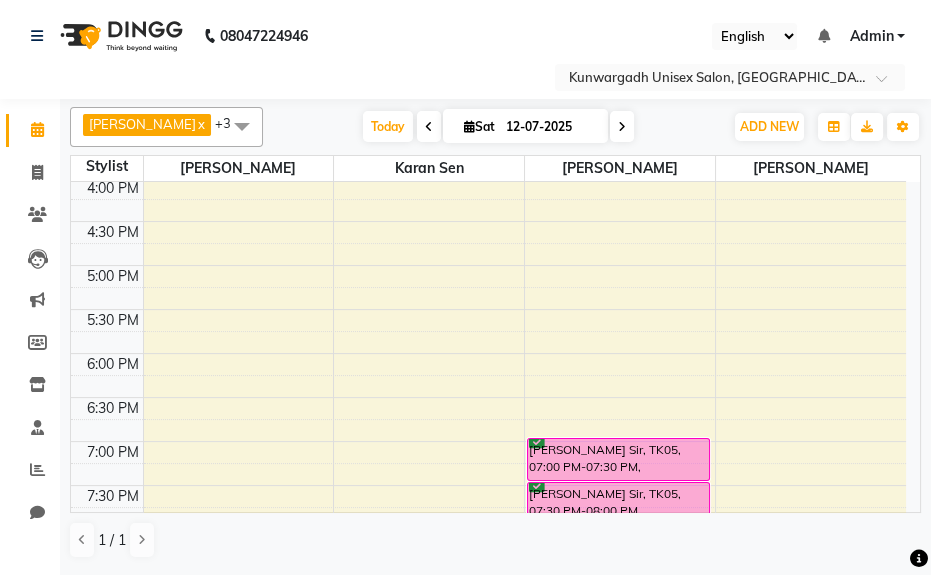 click on "Invoice" at bounding box center (89, 172) 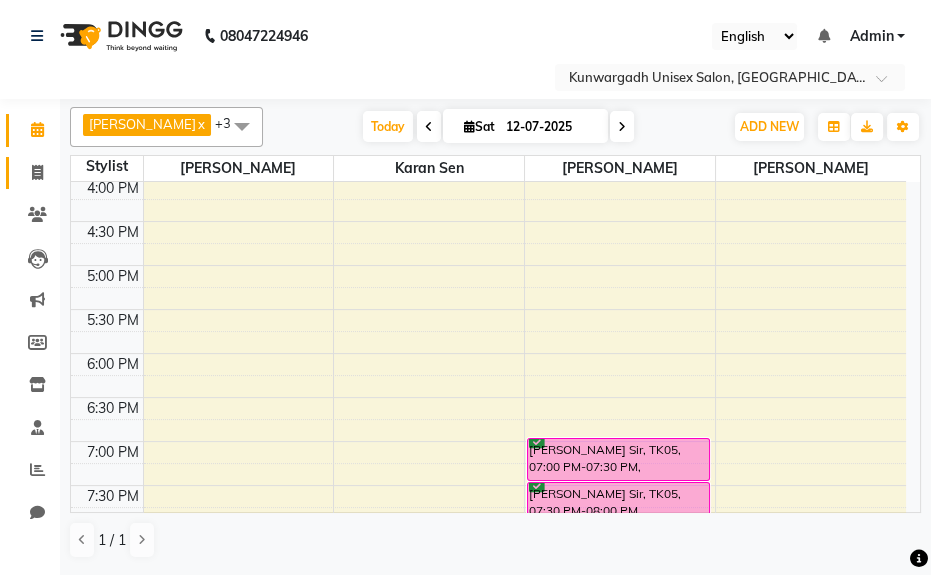 click 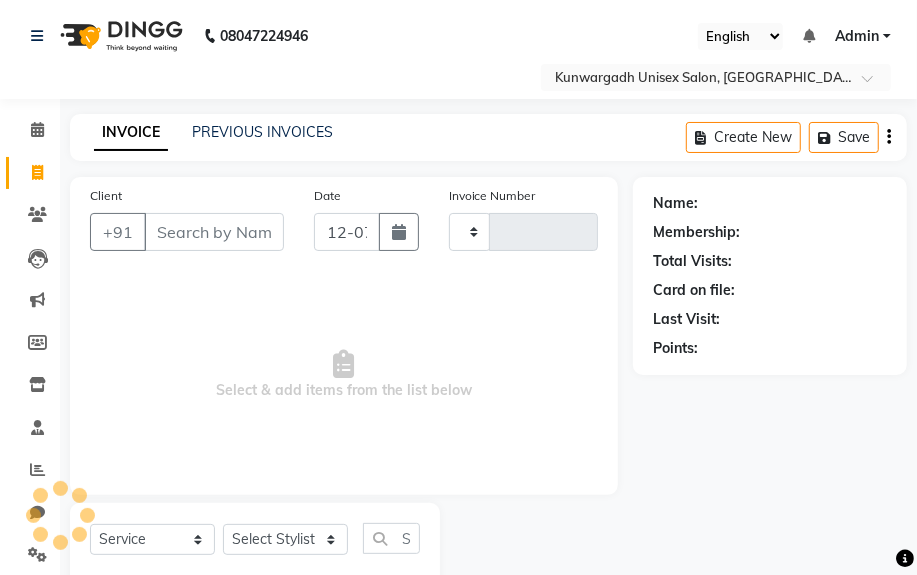 type on "2762" 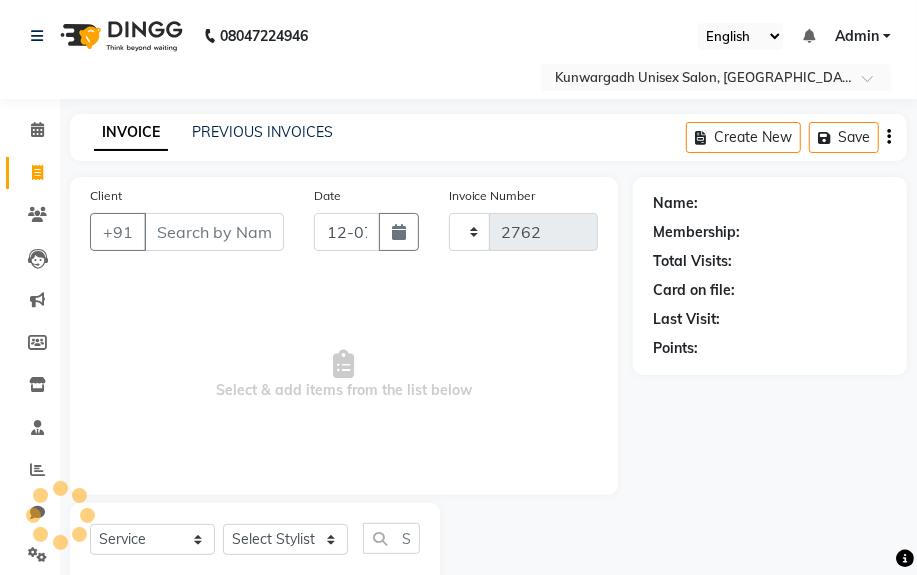 select on "7931" 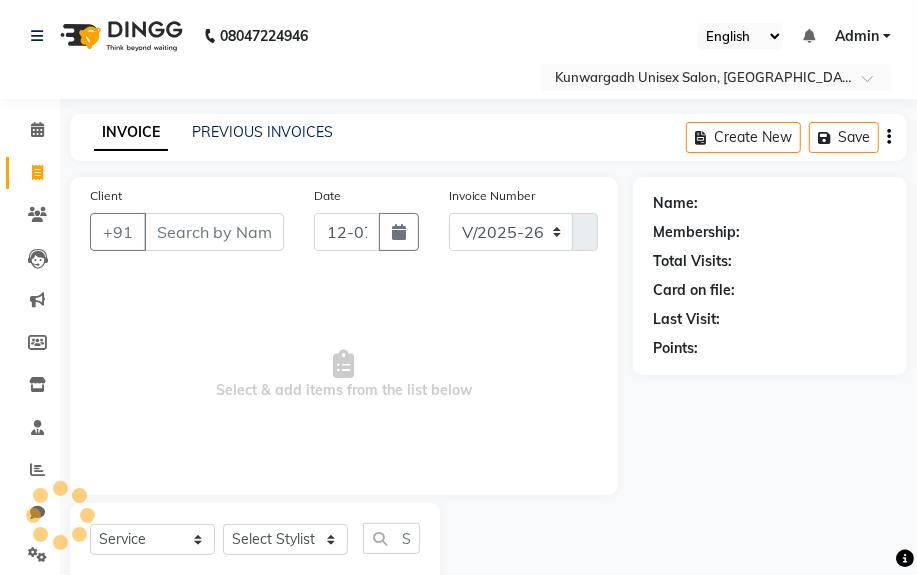 select on "product" 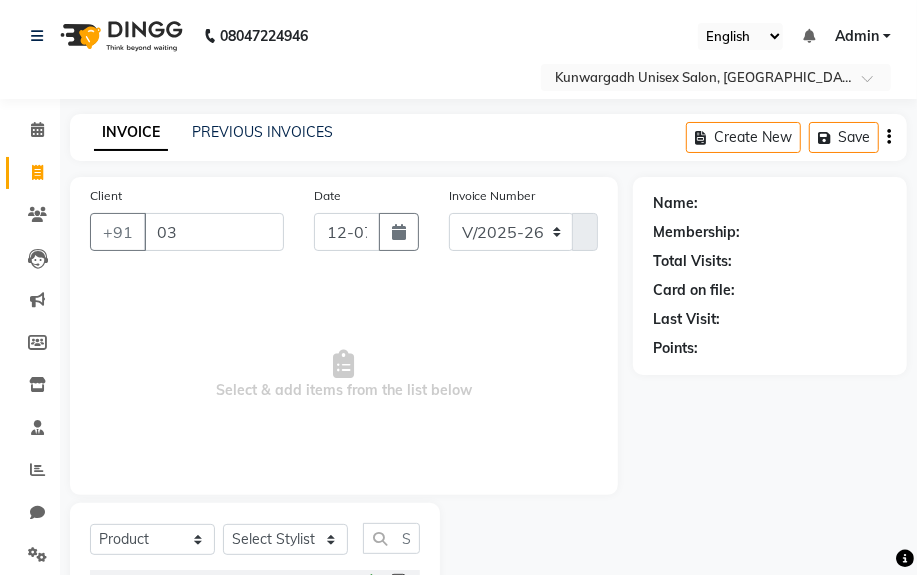 type on "03" 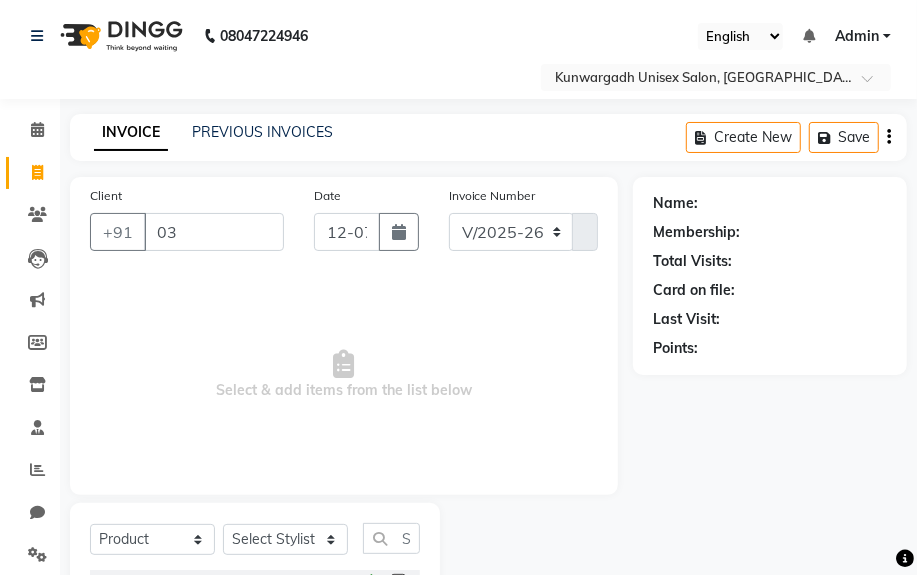 type 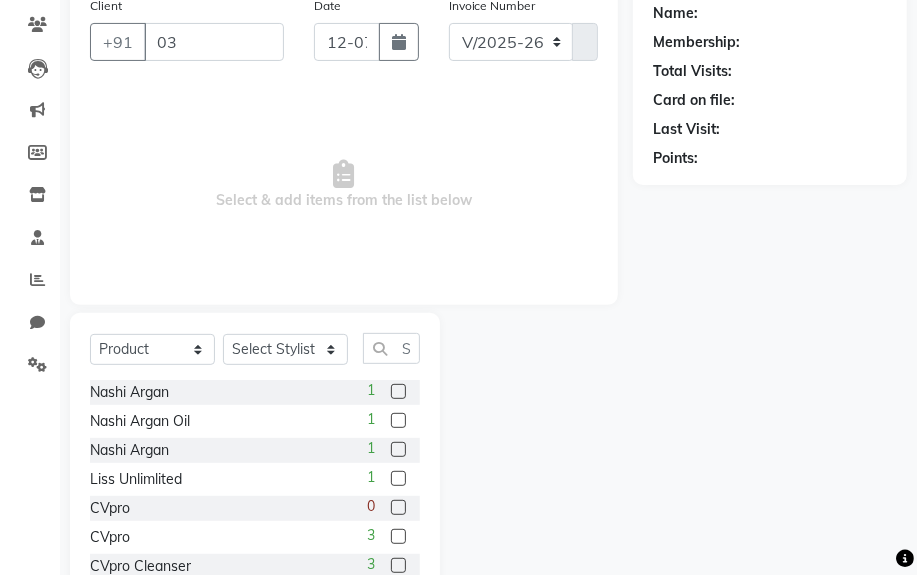 scroll, scrollTop: 195, scrollLeft: 0, axis: vertical 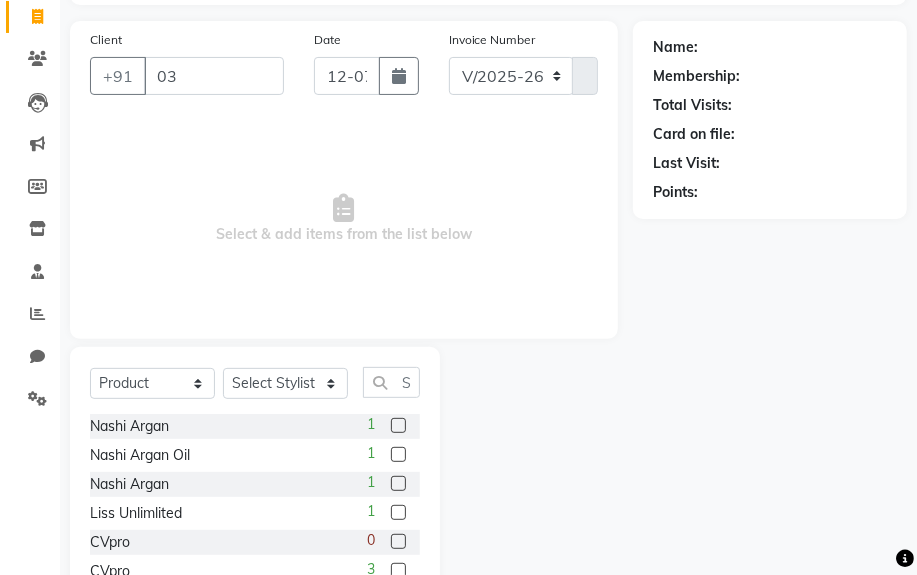 type 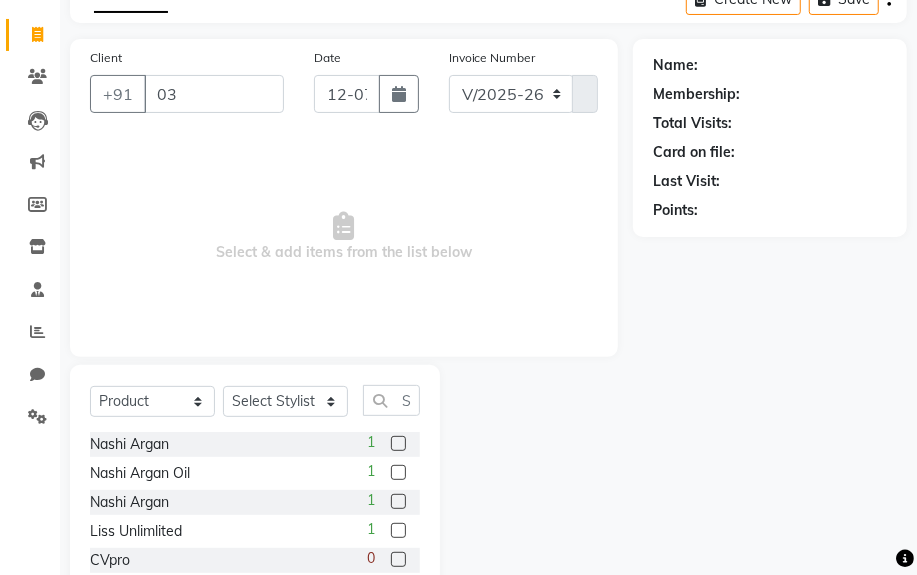 type 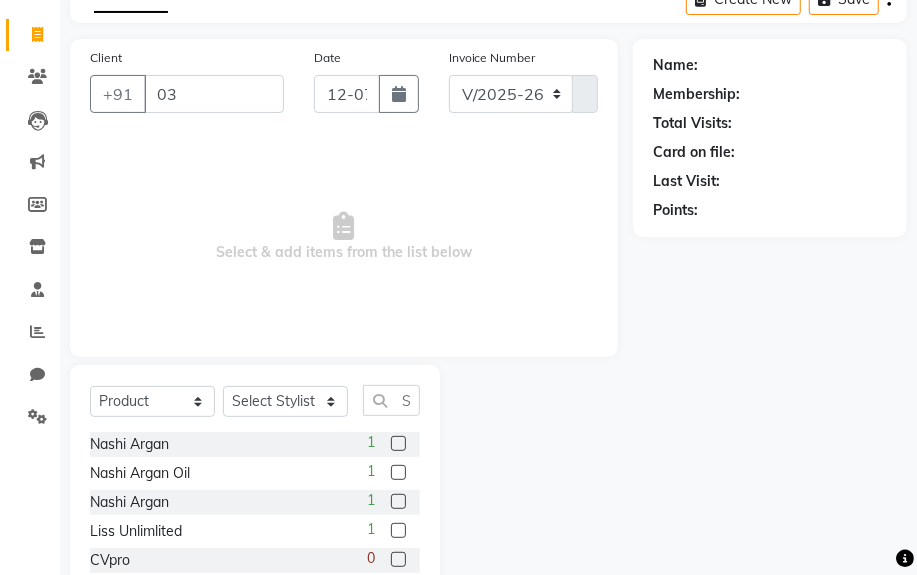 type 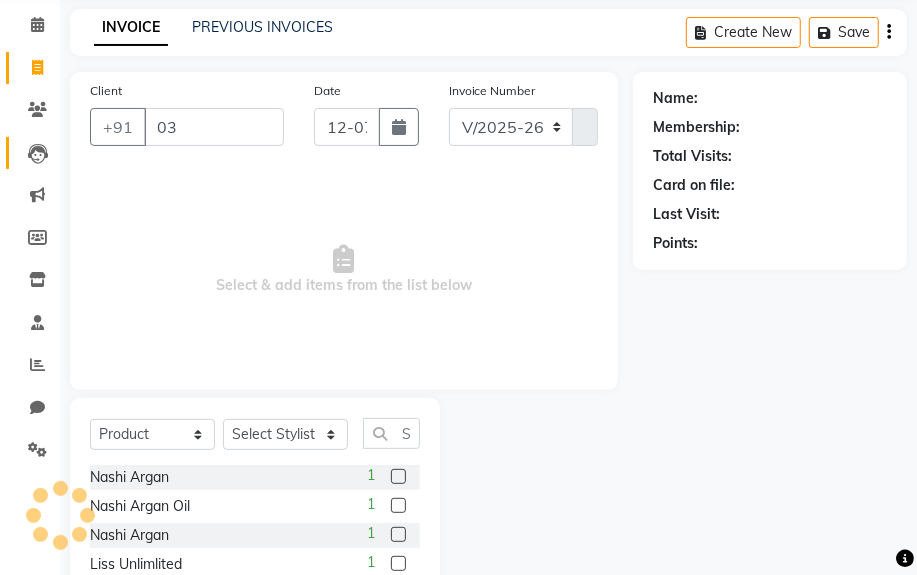 scroll, scrollTop: 113, scrollLeft: 0, axis: vertical 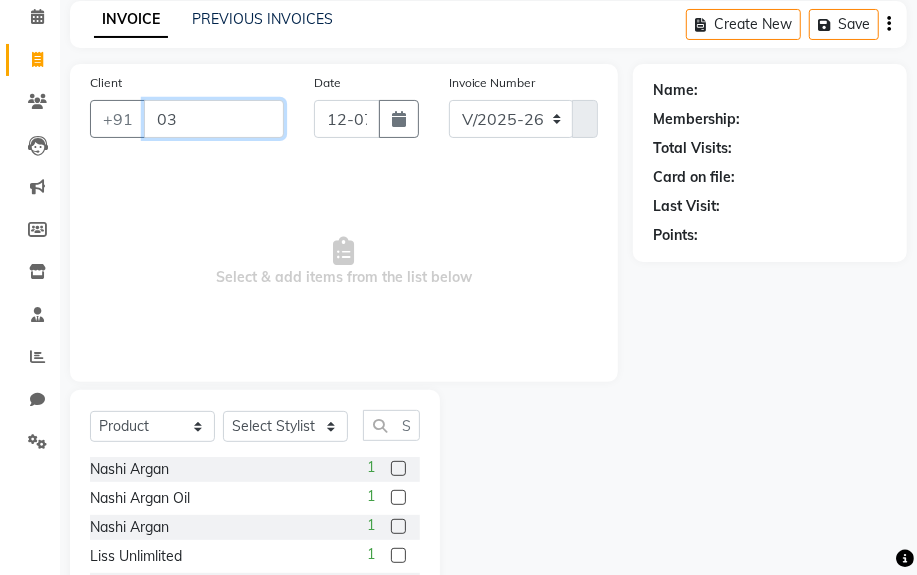 click on "03" at bounding box center (214, 119) 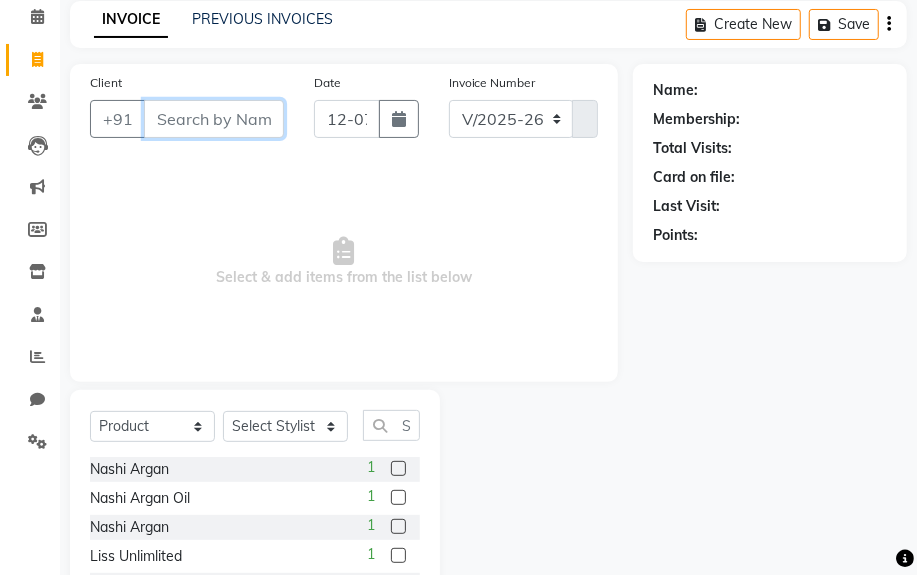 type 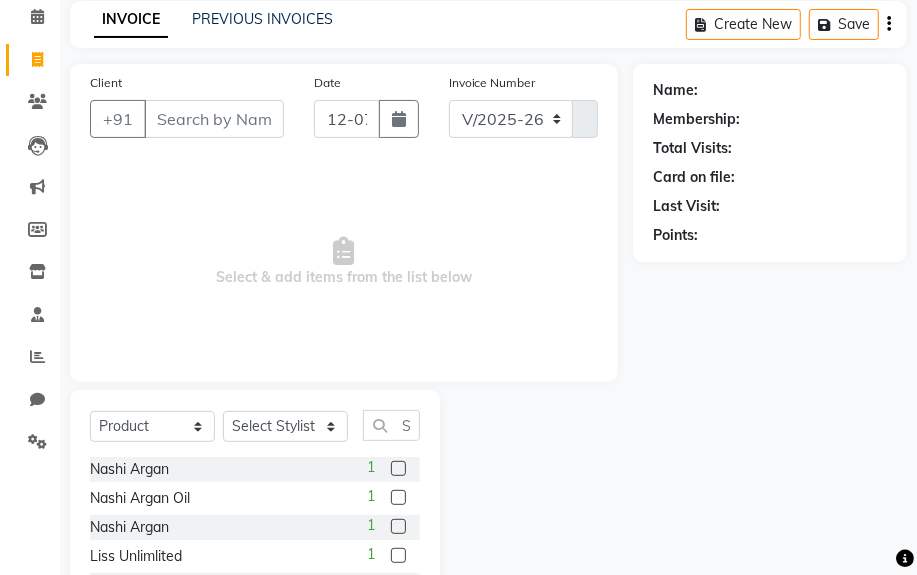 drag, startPoint x: 167, startPoint y: 449, endPoint x: 160, endPoint y: 439, distance: 12.206555 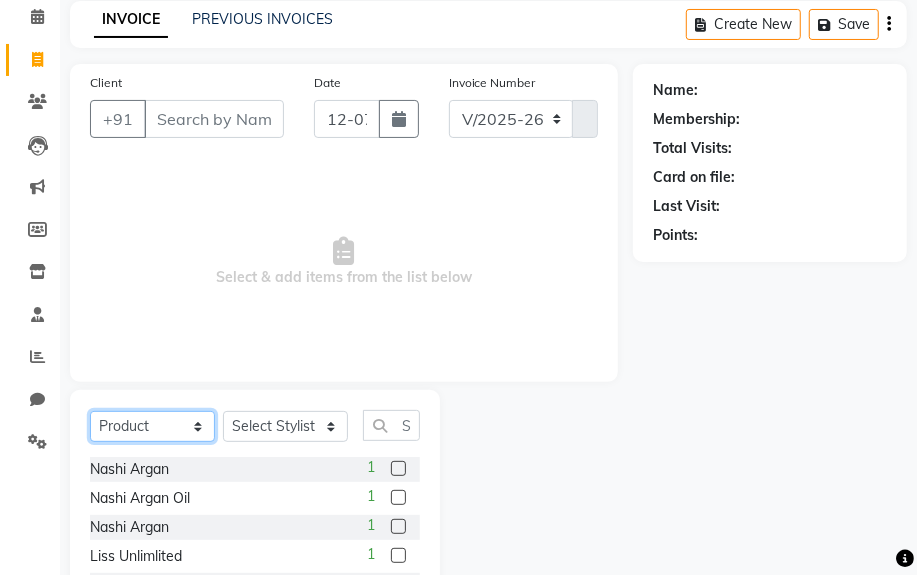 click on "Select  Service  Product  Membership  Package Voucher Prepaid Gift Card" 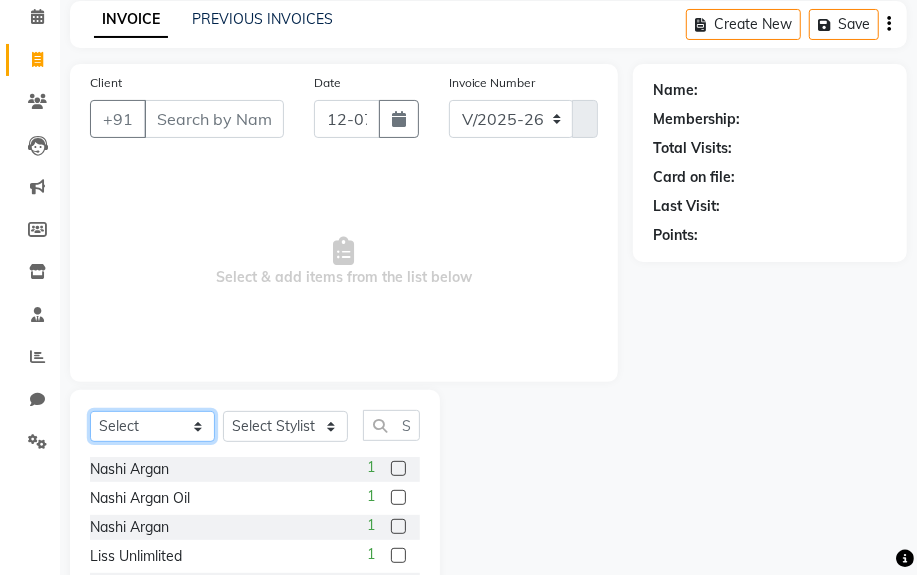 click on "Select  Service  Product  Membership  Package Voucher Prepaid Gift Card" 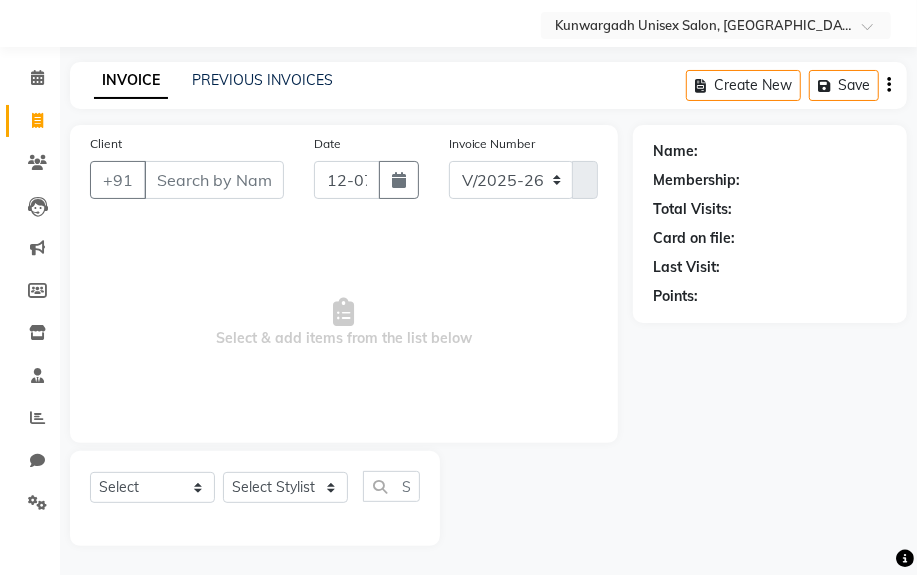 click on "Select  Service  Product  Membership  Package Voucher Prepaid Gift Card  Select Stylist [PERSON_NAME] Sir  Chiku [PERSON_NAME] [PERSON_NAME]  [PERSON_NAME]   [PERSON_NAME]  [PERSON_NAME]  [PERSON_NAME]" 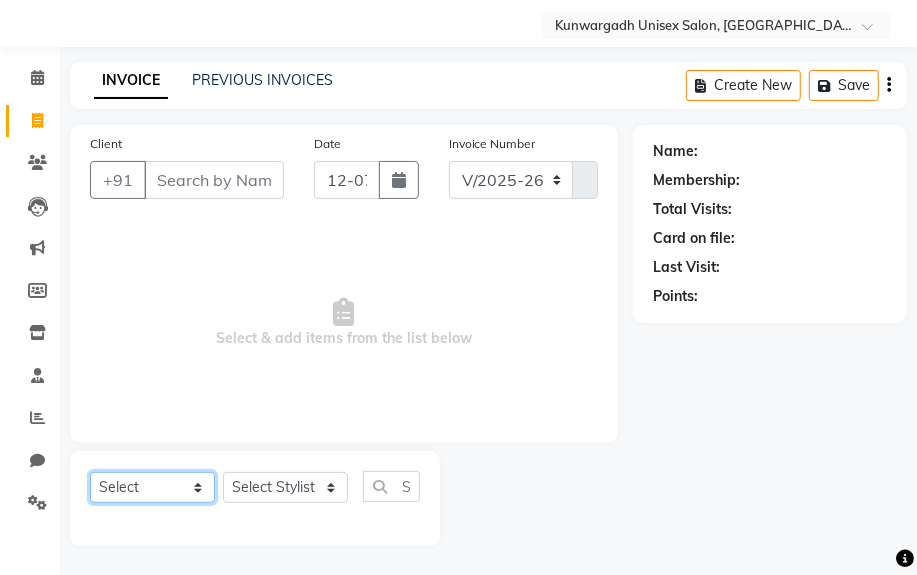 click on "Select  Service  Product  Membership  Package Voucher Prepaid Gift Card" 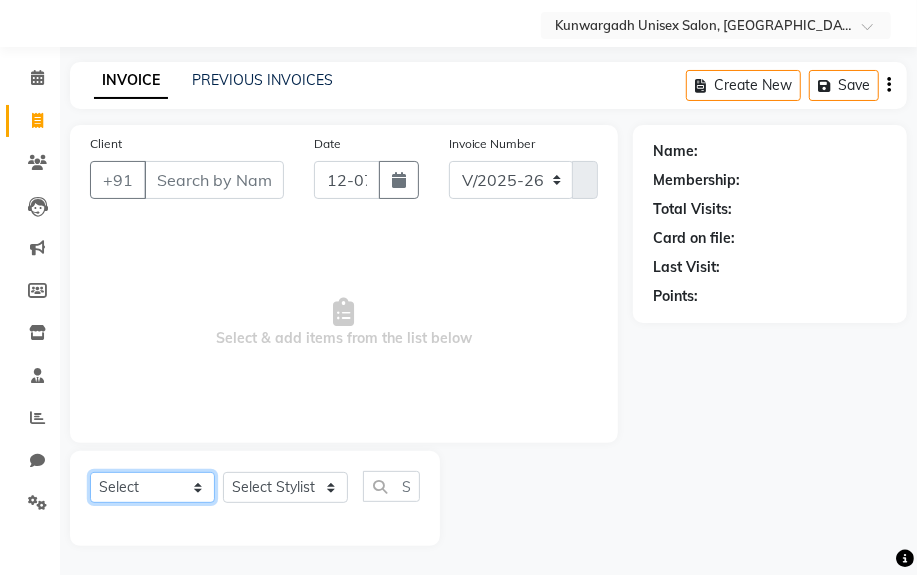 select on "service" 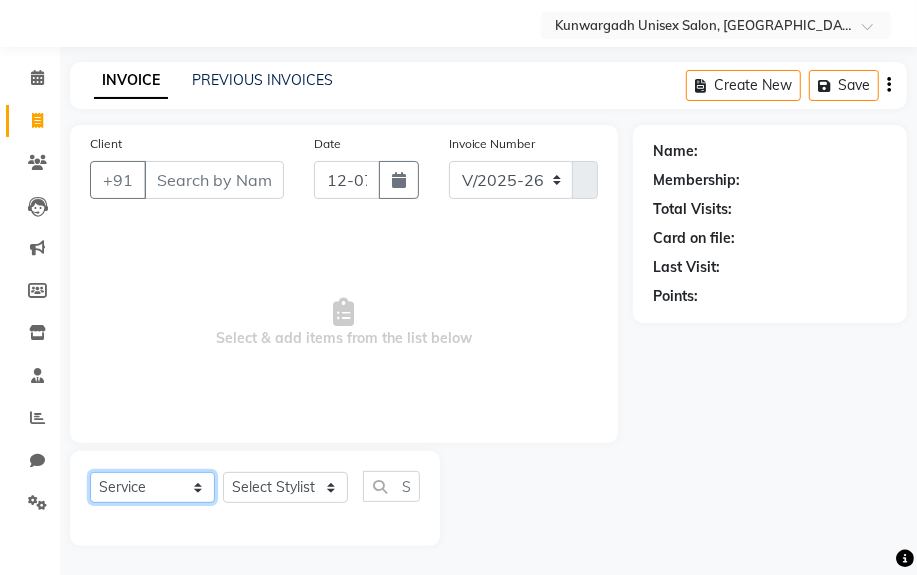 click on "Select  Service  Product  Membership  Package Voucher Prepaid Gift Card" 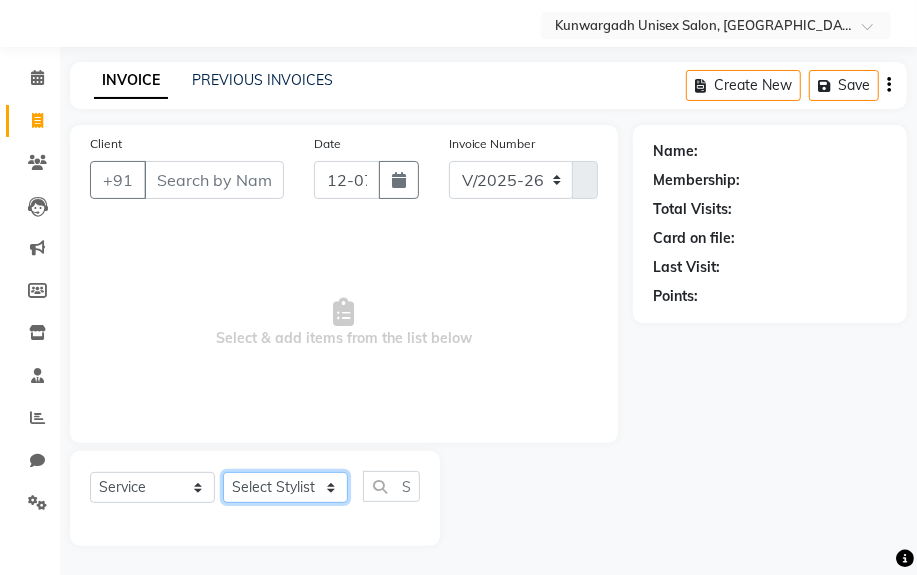 click on "Select Stylist [PERSON_NAME] Sir  Chiku [PERSON_NAME] [PERSON_NAME]  [PERSON_NAME]   [PERSON_NAME]  [PERSON_NAME]  [PERSON_NAME]" 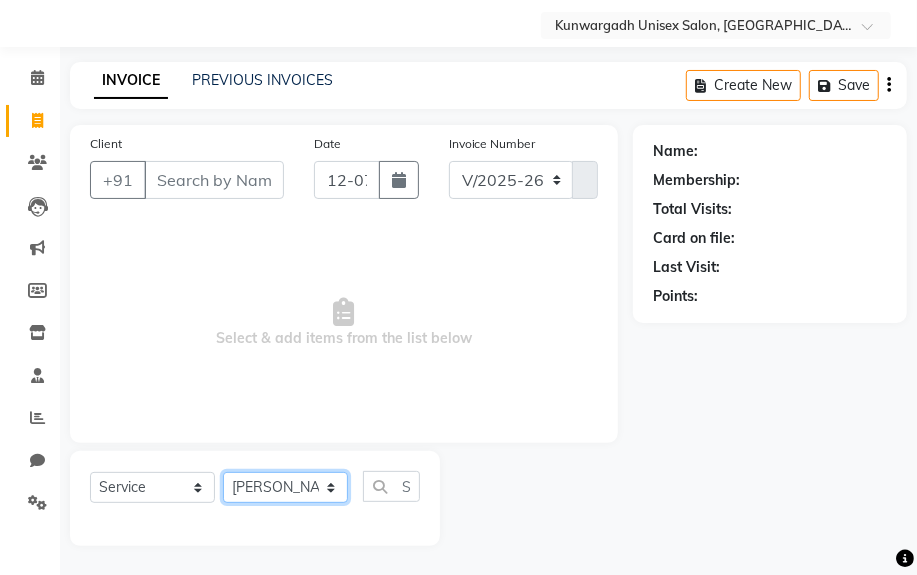 click on "Select Stylist [PERSON_NAME] Sir  Chiku [PERSON_NAME] [PERSON_NAME]  [PERSON_NAME]   [PERSON_NAME]  [PERSON_NAME]  [PERSON_NAME]" 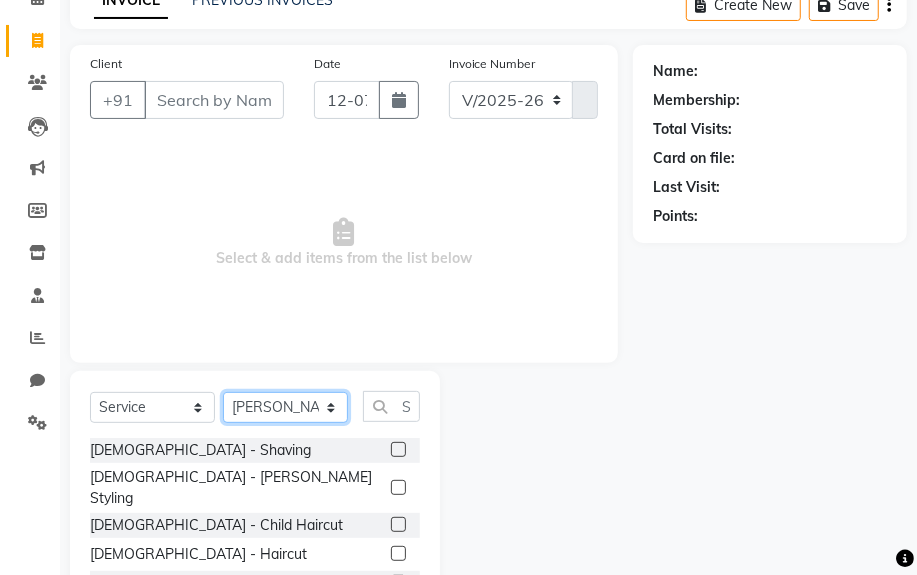 scroll, scrollTop: 143, scrollLeft: 0, axis: vertical 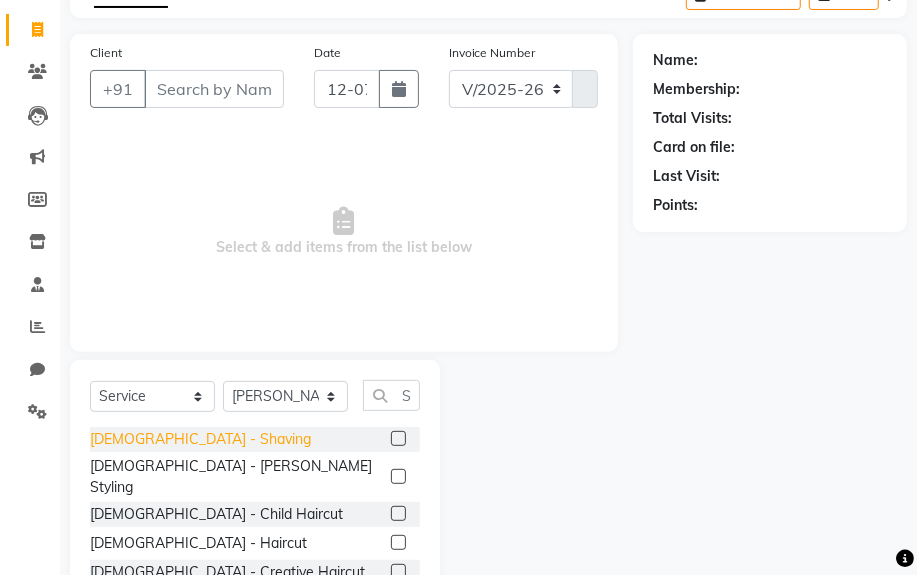 click on "[DEMOGRAPHIC_DATA] - Shaving" 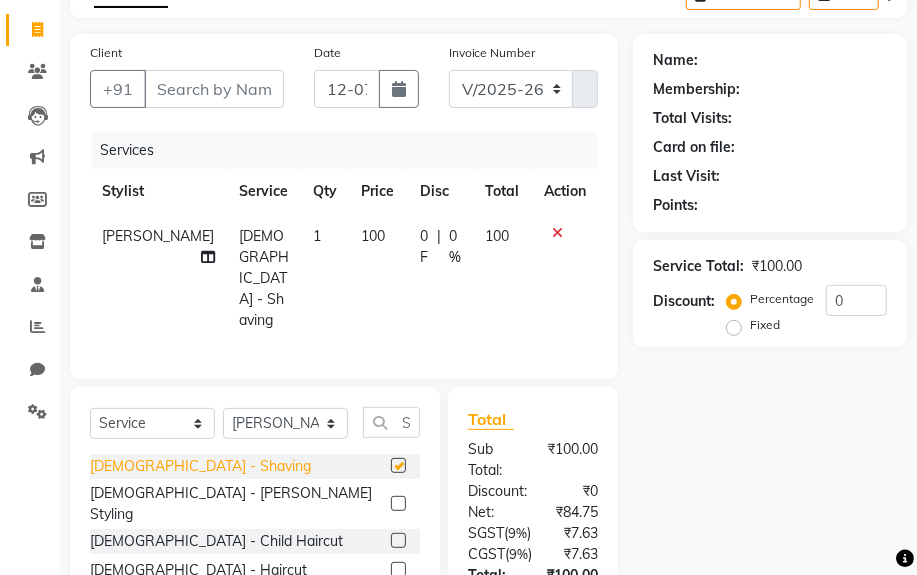 checkbox on "false" 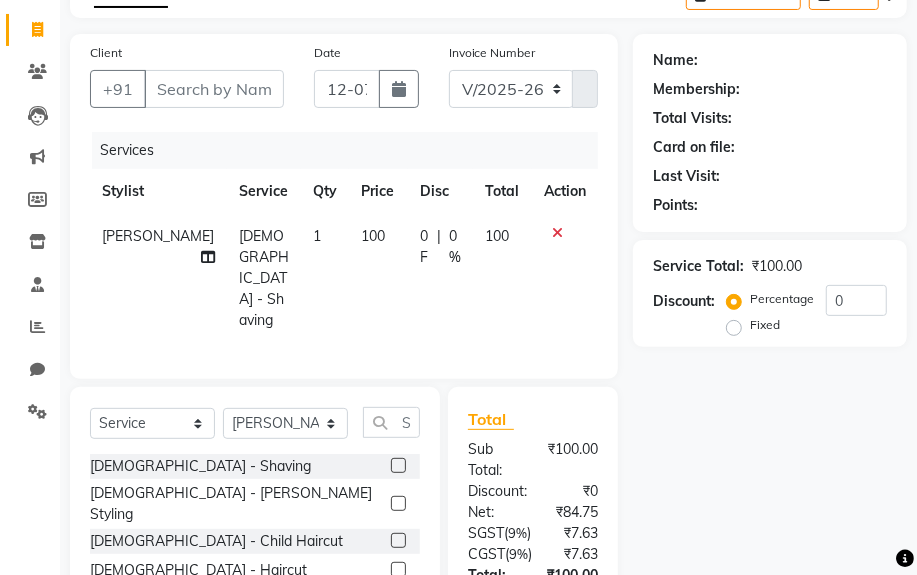 click on "100" 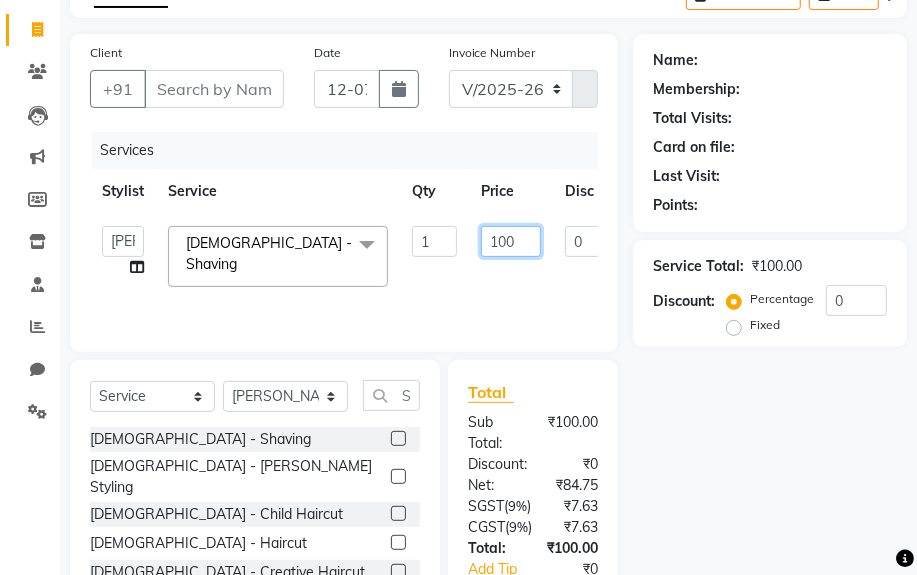 click on "100" 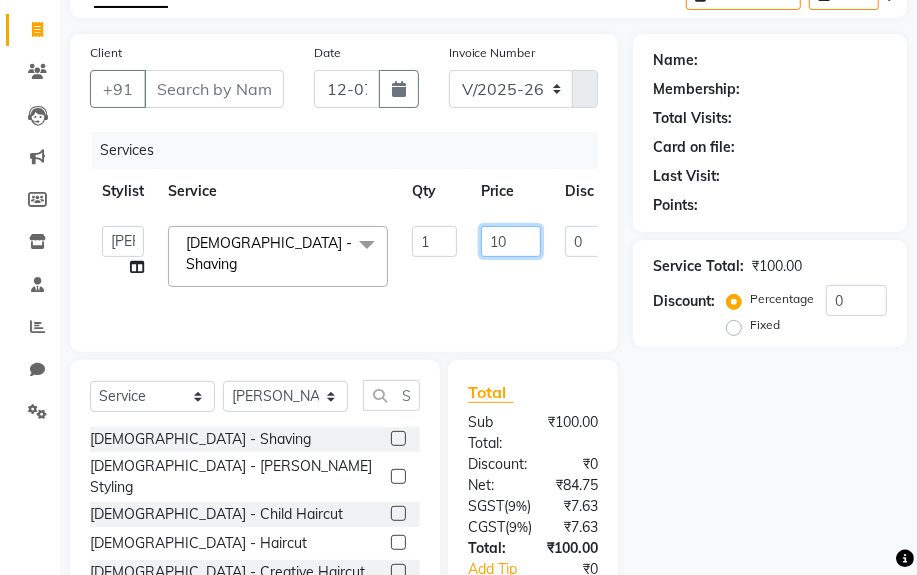 type on "150" 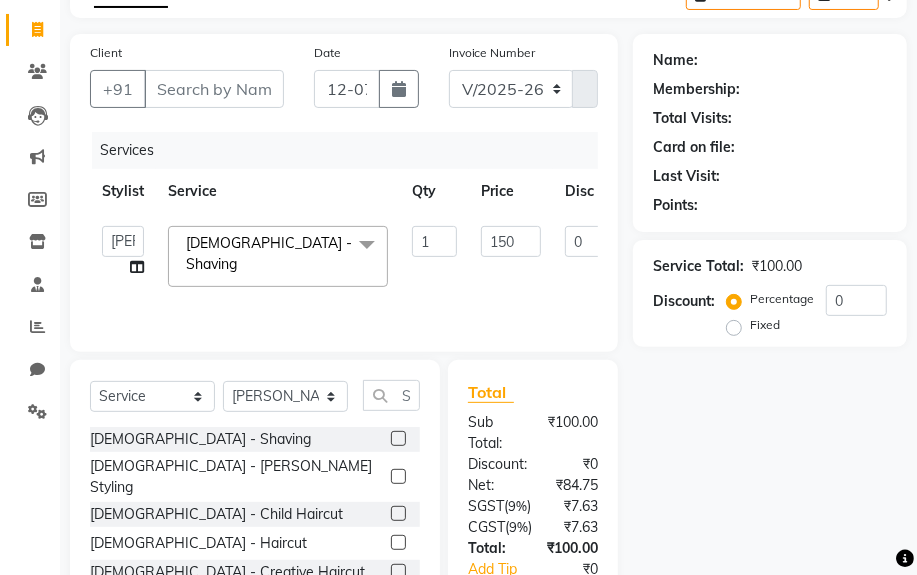 click on "Name: Membership: Total Visits: Card on file: Last Visit:  Points:  Service Total:  ₹100.00  Discount:  Percentage   Fixed  0" 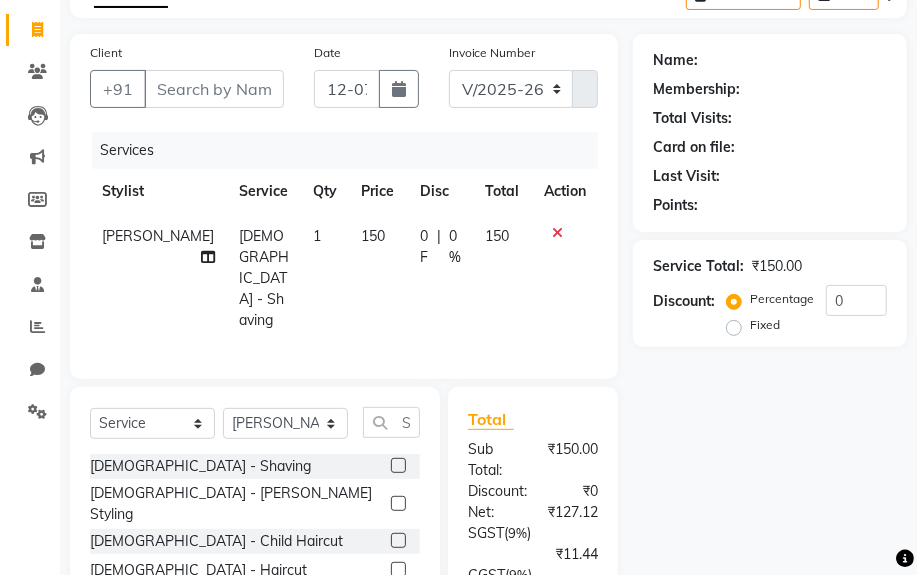click on "Name: Membership: Total Visits: Card on file: Last Visit:  Points:  Service Total:  ₹150.00  Discount:  Percentage   Fixed  0" 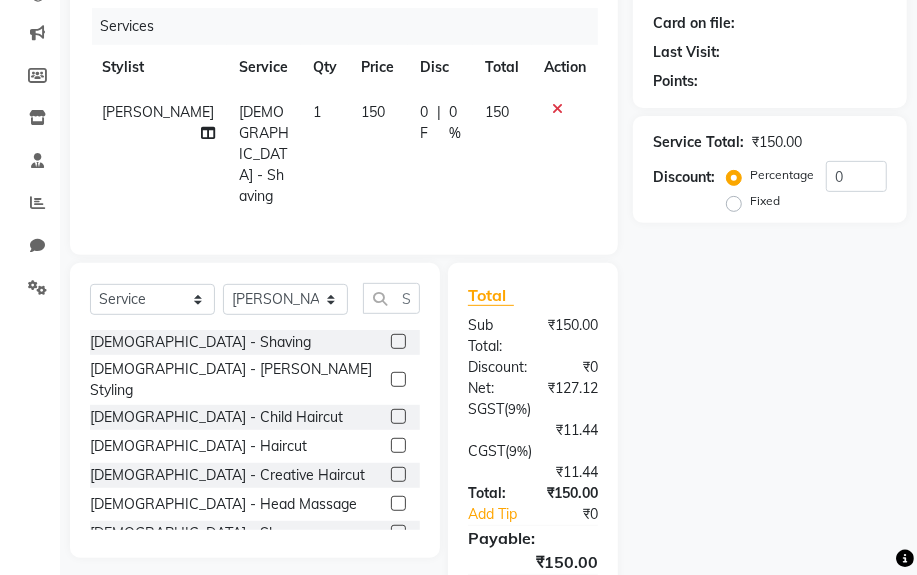 scroll, scrollTop: 179, scrollLeft: 0, axis: vertical 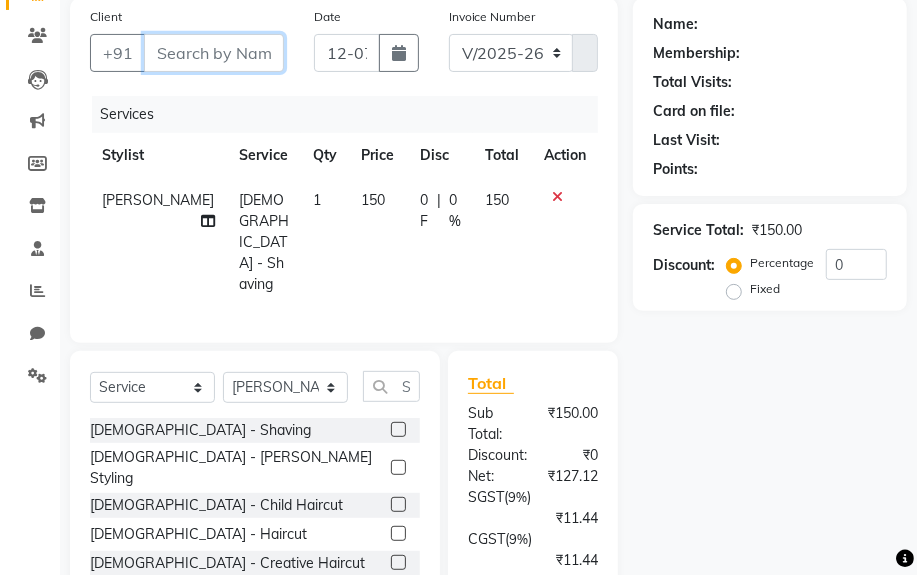 click on "Client" at bounding box center (214, 53) 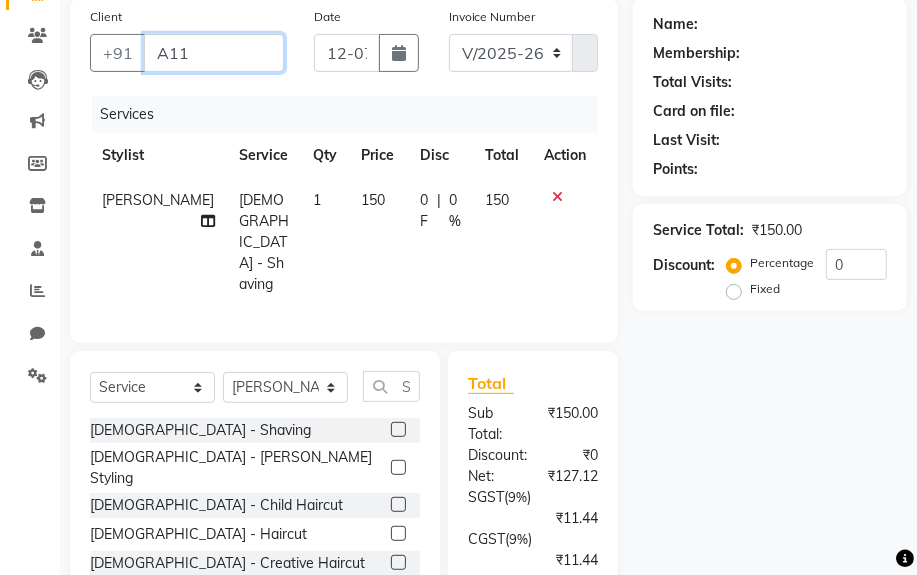 scroll, scrollTop: 0, scrollLeft: 15, axis: horizontal 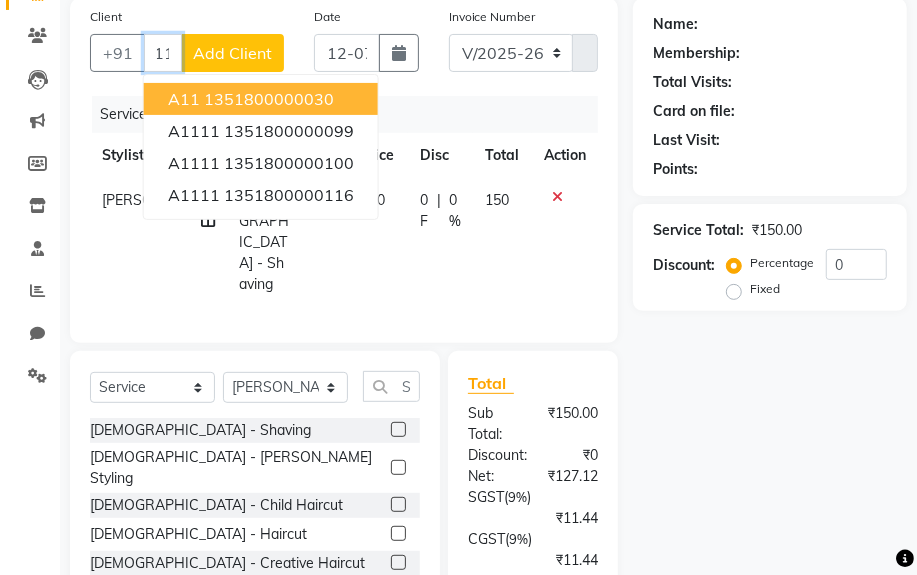 click on "A11" at bounding box center (184, 99) 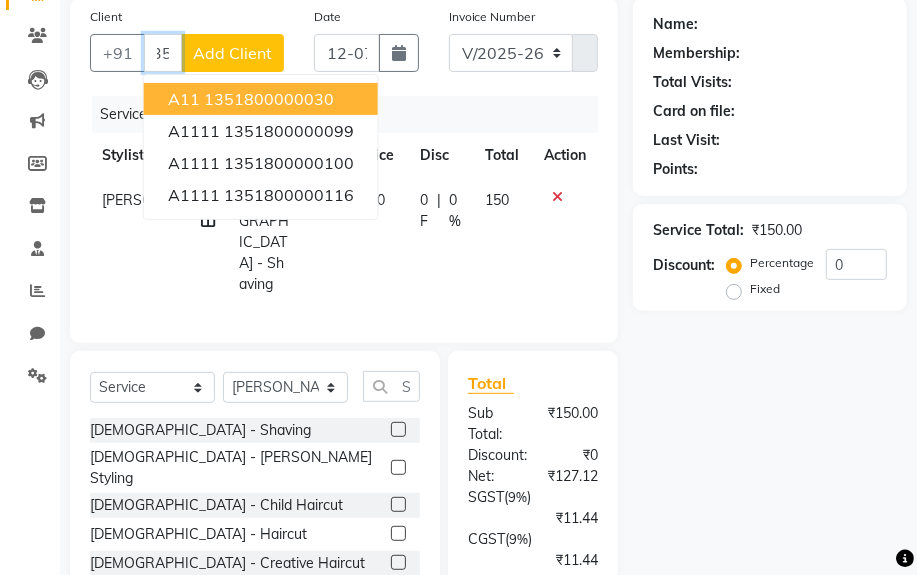scroll, scrollTop: 0, scrollLeft: 9, axis: horizontal 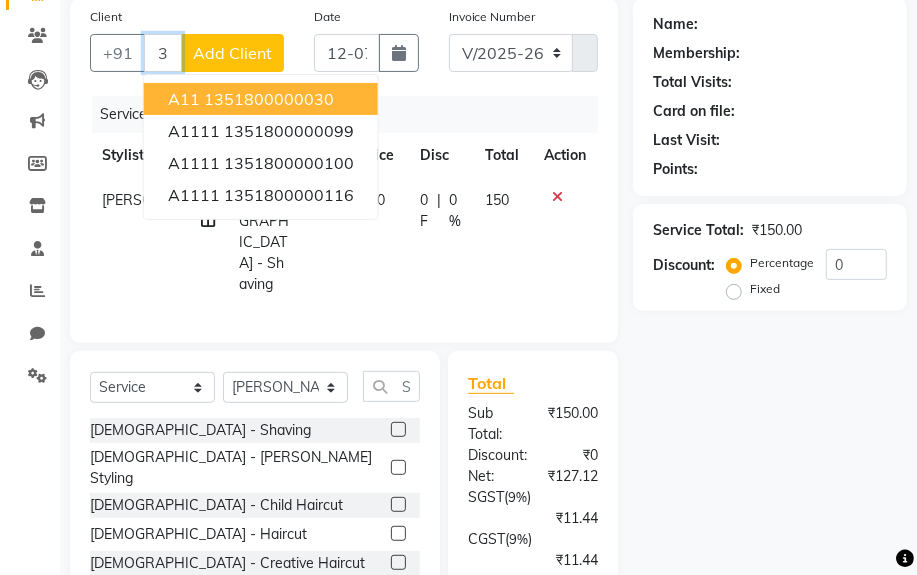 type on "1351800000030" 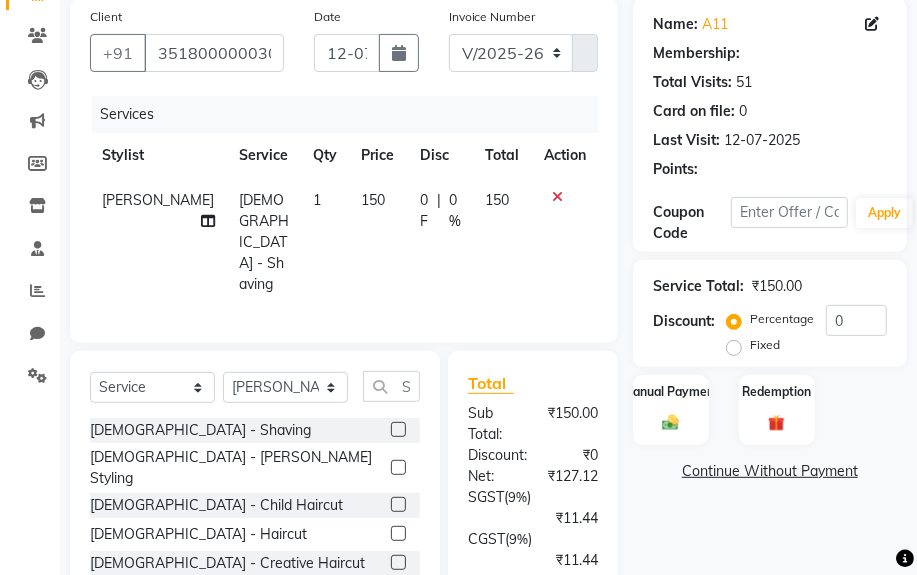 scroll, scrollTop: 0, scrollLeft: 0, axis: both 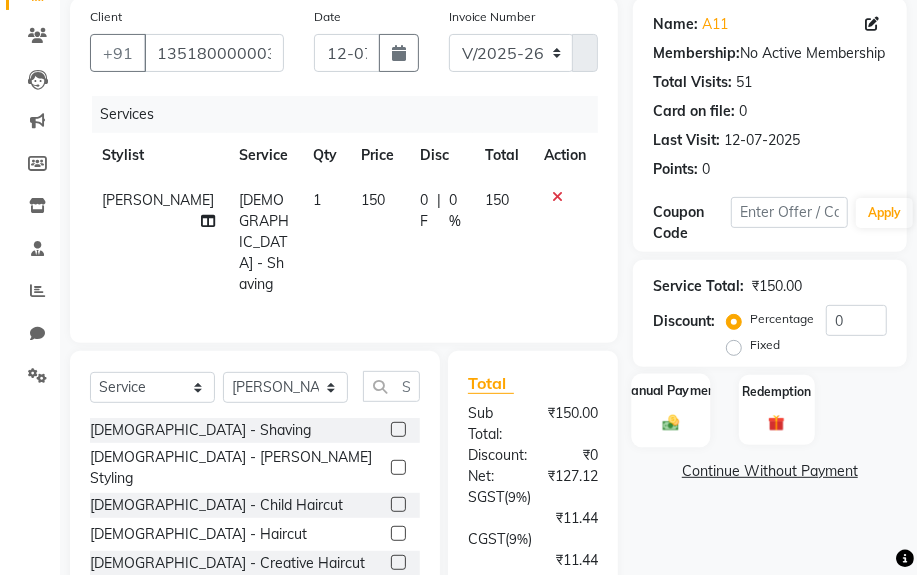 click 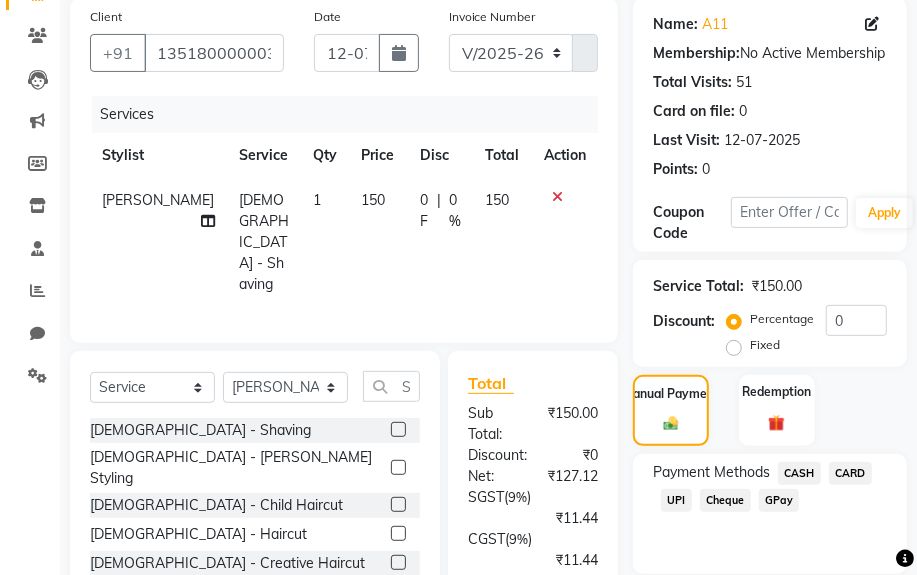 click on "CASH" 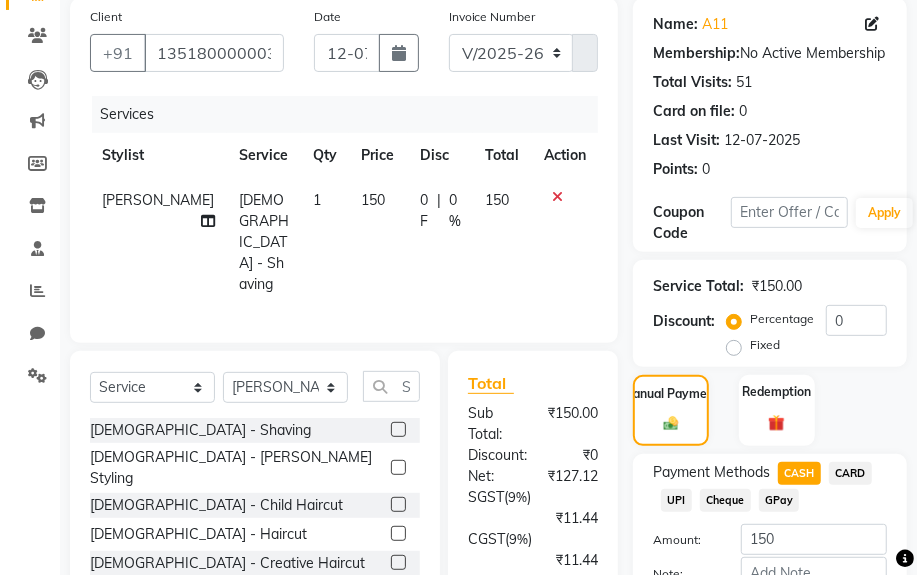 scroll, scrollTop: 360, scrollLeft: 0, axis: vertical 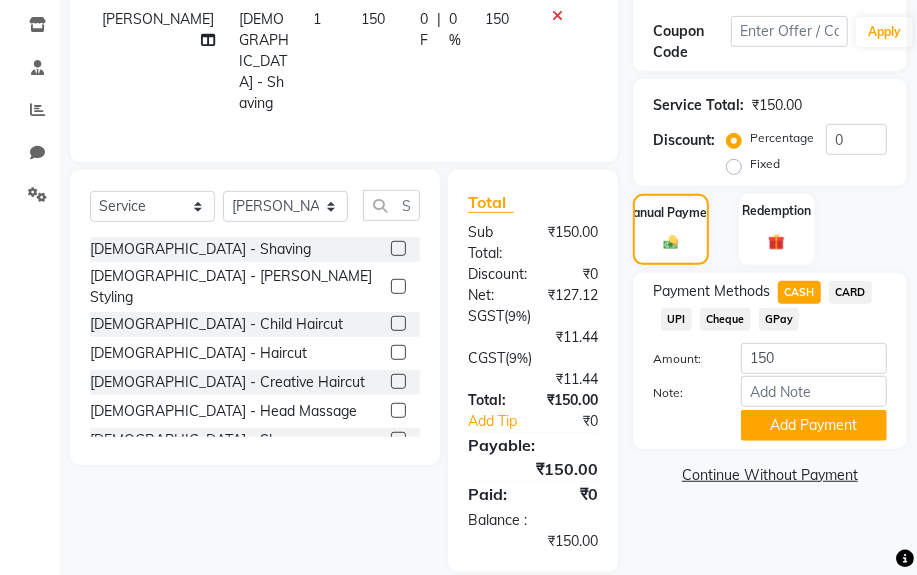 click on "UPI" 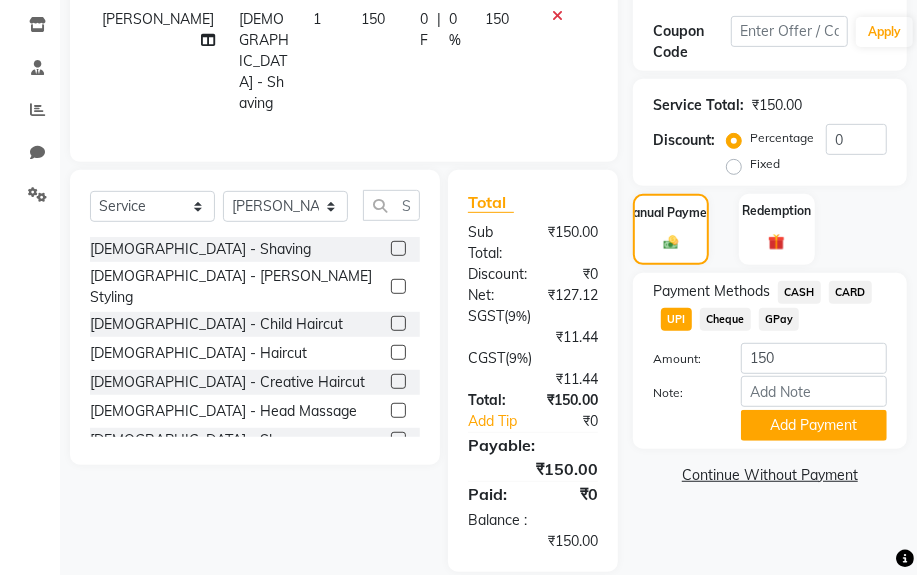 click on "Name: A11  Membership:  No Active Membership  Total Visits:  51 Card on file:  0 Last Visit:   [DATE] Points:   0  Coupon Code Apply Service Total:  ₹150.00  Discount:  Percentage   Fixed  0 Manual Payment Redemption Payment Methods  CASH   CARD   UPI   Cheque   GPay  Amount: 150 Note: Add Payment  Continue Without Payment" 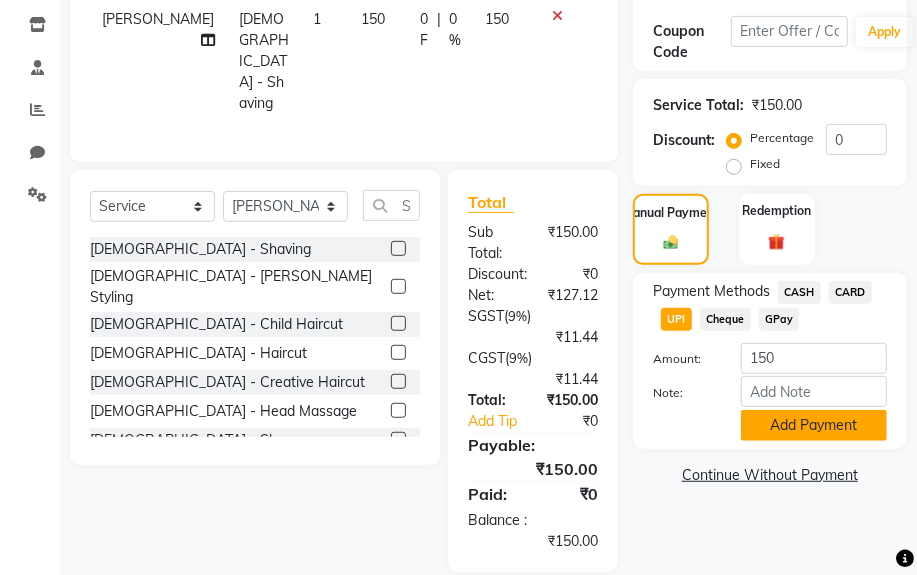 click on "Add Payment" 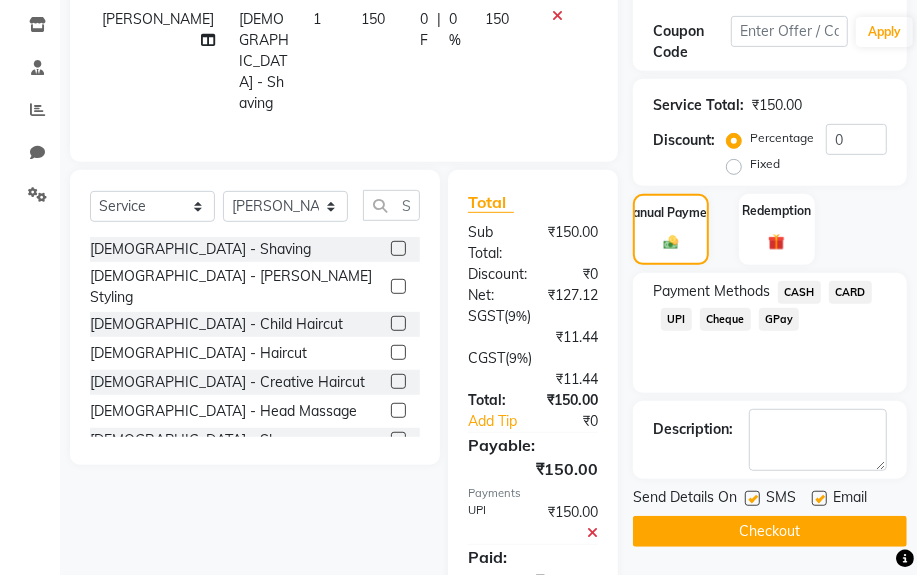 click on "Checkout" 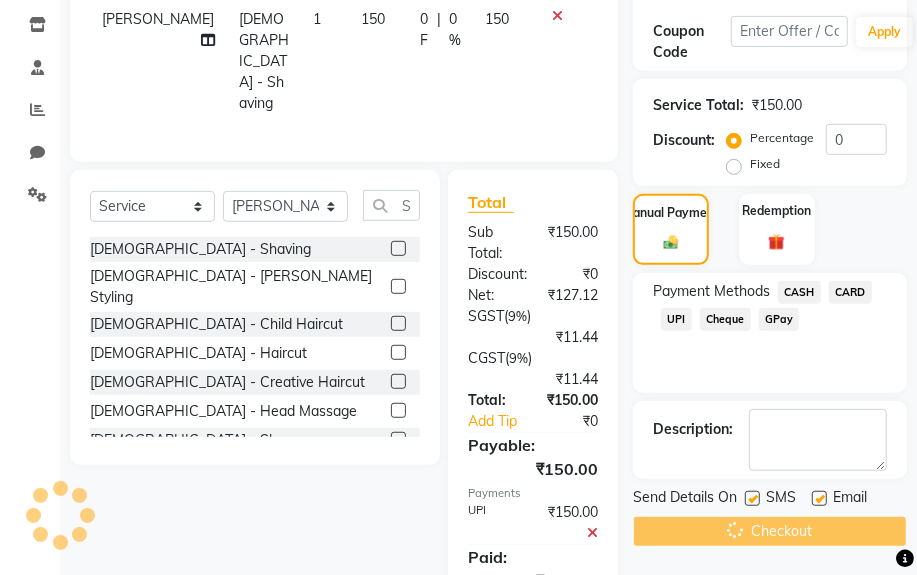 scroll, scrollTop: 0, scrollLeft: 0, axis: both 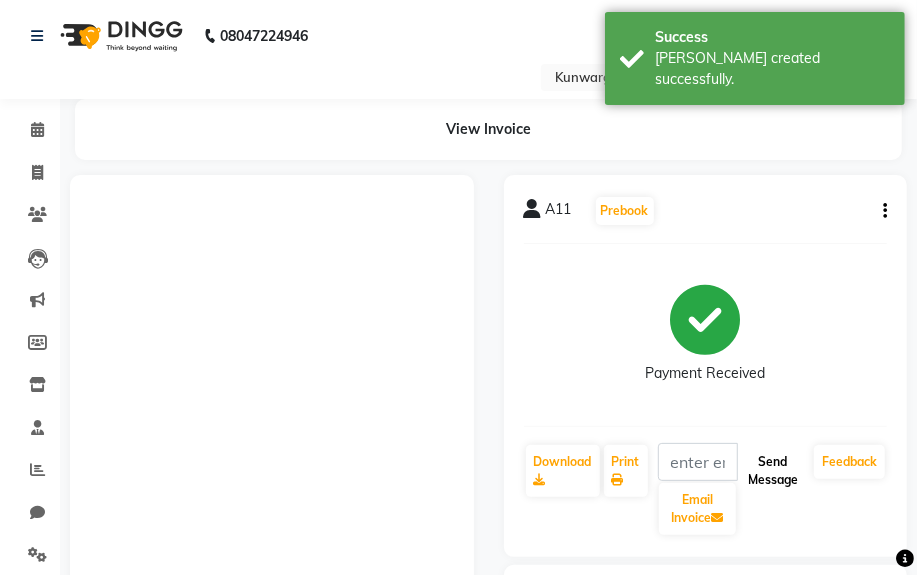 click on "Send Message" 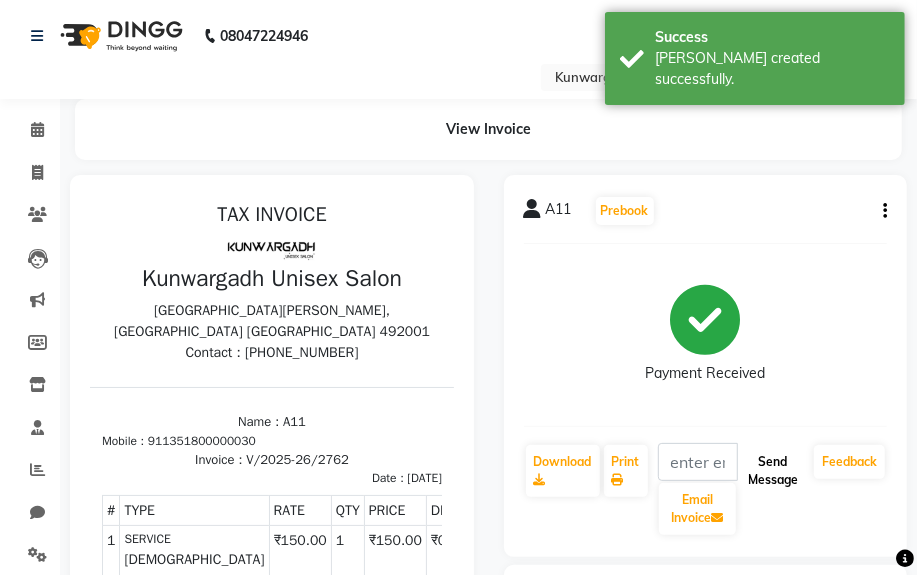 scroll, scrollTop: 0, scrollLeft: 0, axis: both 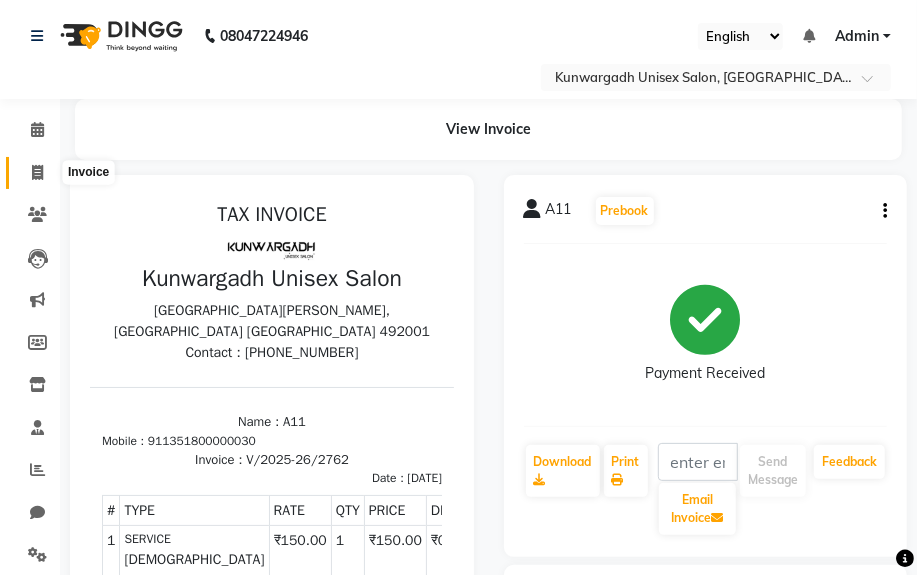 click 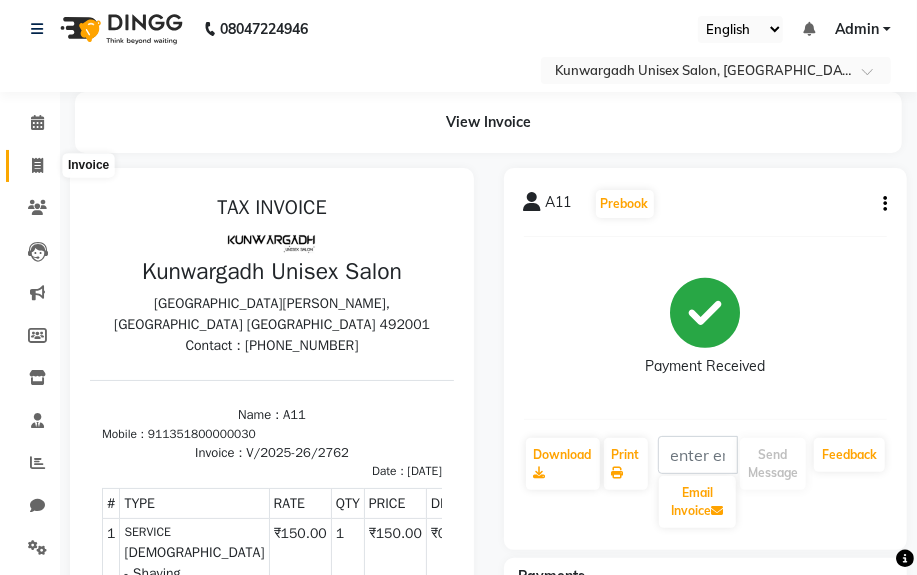 select on "7931" 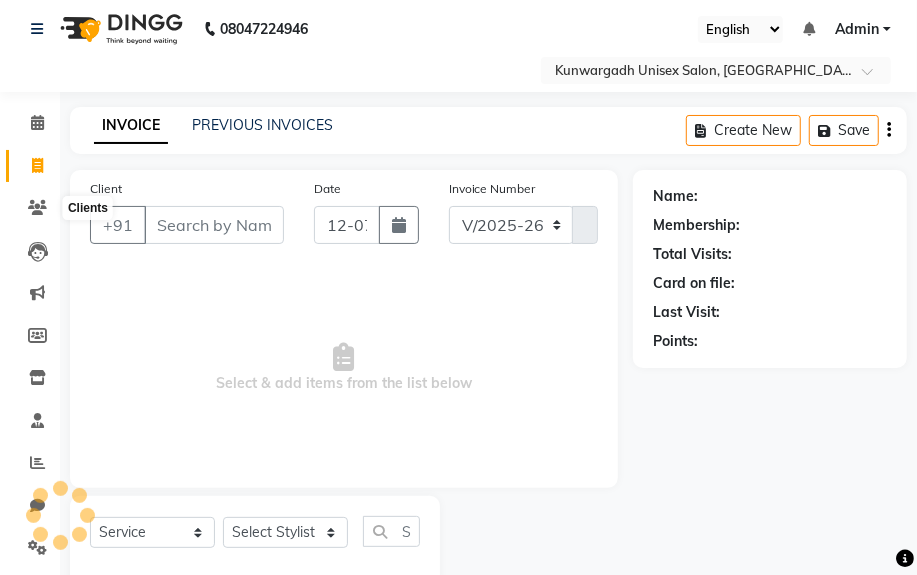 scroll, scrollTop: 52, scrollLeft: 0, axis: vertical 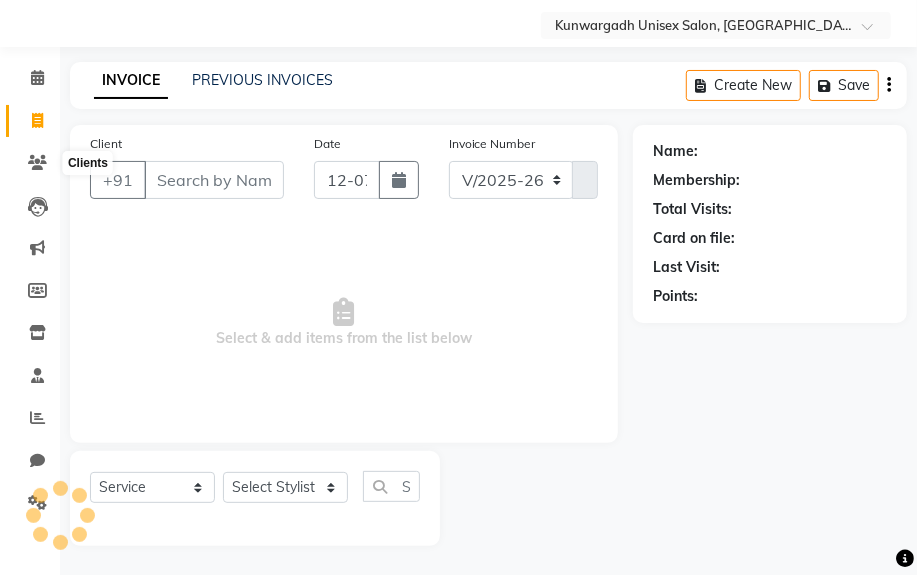 select on "product" 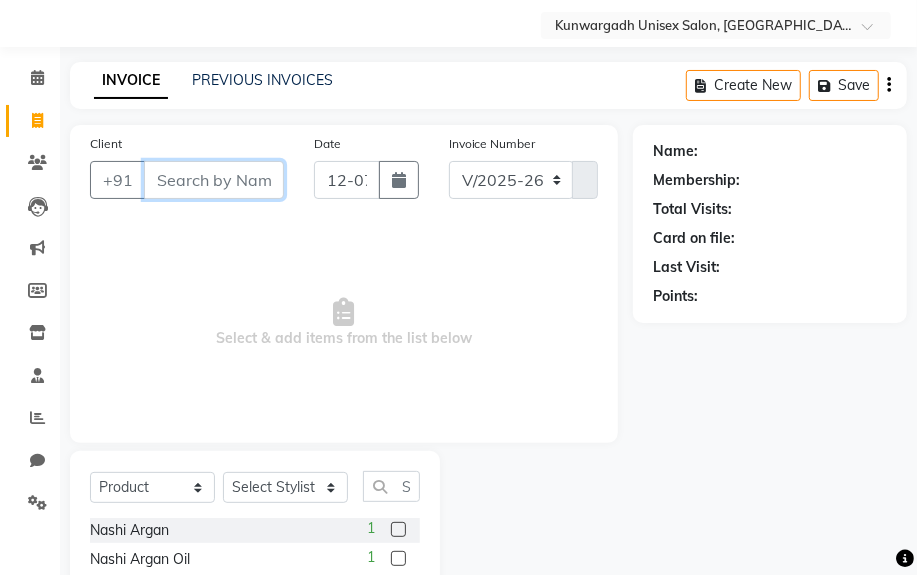 click on "Client" at bounding box center (214, 180) 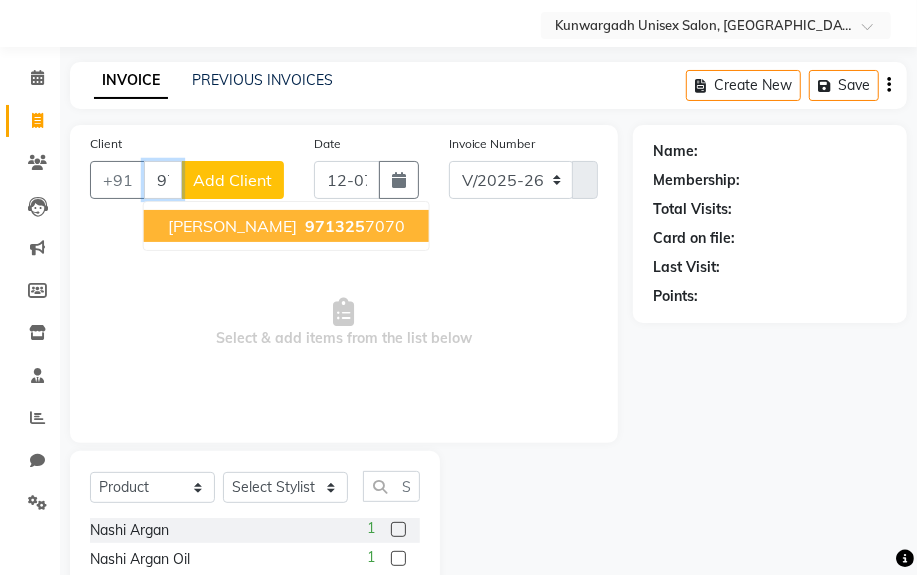 click on "[PERSON_NAME]   971325 7070" at bounding box center [286, 226] 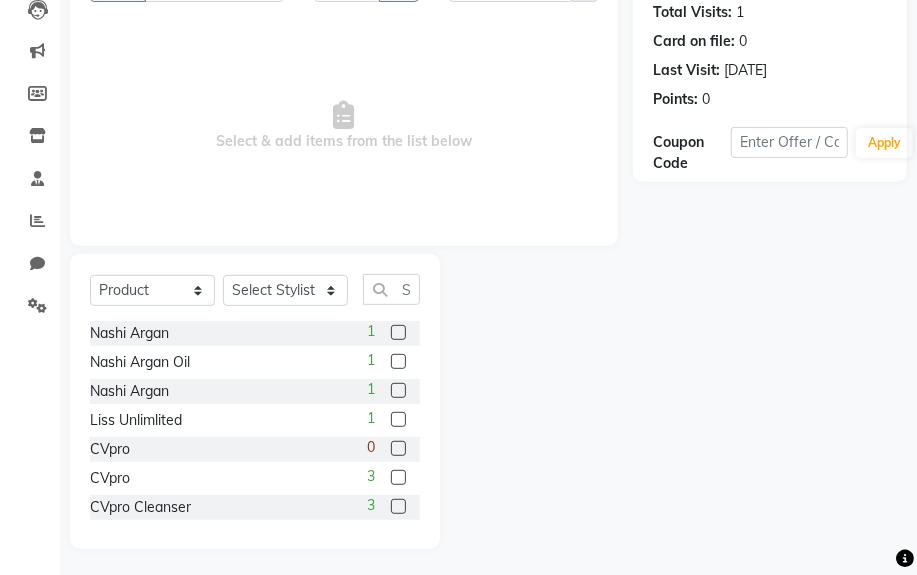 scroll, scrollTop: 252, scrollLeft: 0, axis: vertical 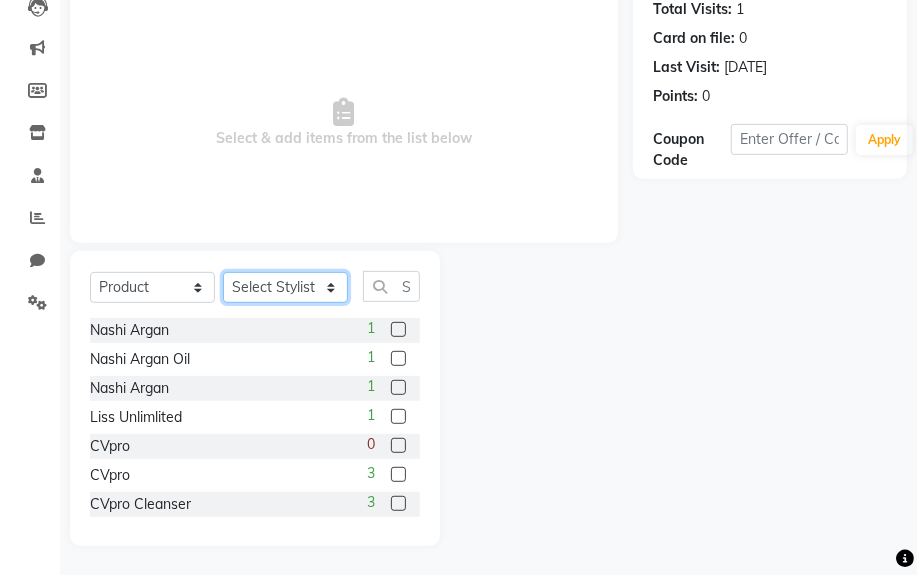 click on "Select Stylist [PERSON_NAME] Sir  Chiku [PERSON_NAME] [PERSON_NAME]  [PERSON_NAME]   [PERSON_NAME]  [PERSON_NAME]  [PERSON_NAME]" 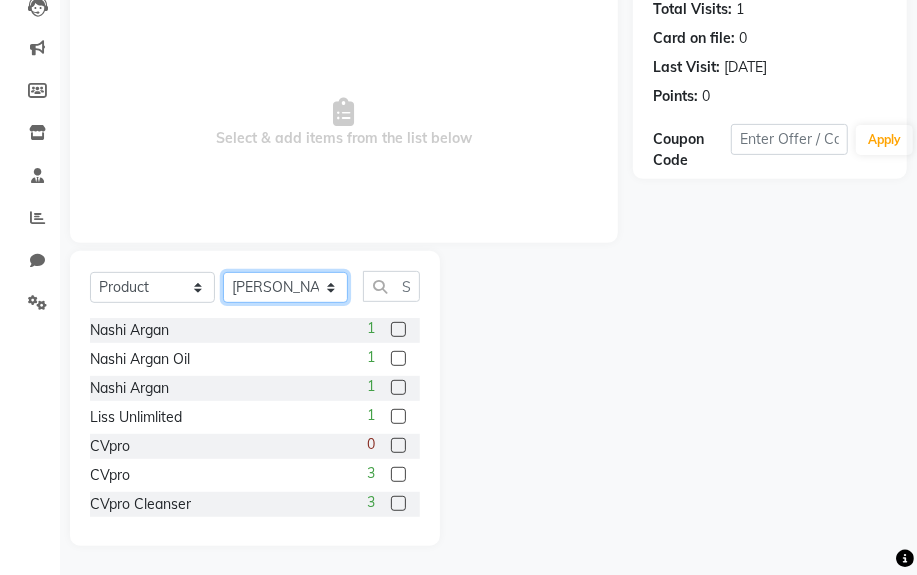 click on "Select Stylist [PERSON_NAME] Sir  Chiku [PERSON_NAME] [PERSON_NAME]  [PERSON_NAME]   [PERSON_NAME]  [PERSON_NAME]  [PERSON_NAME]" 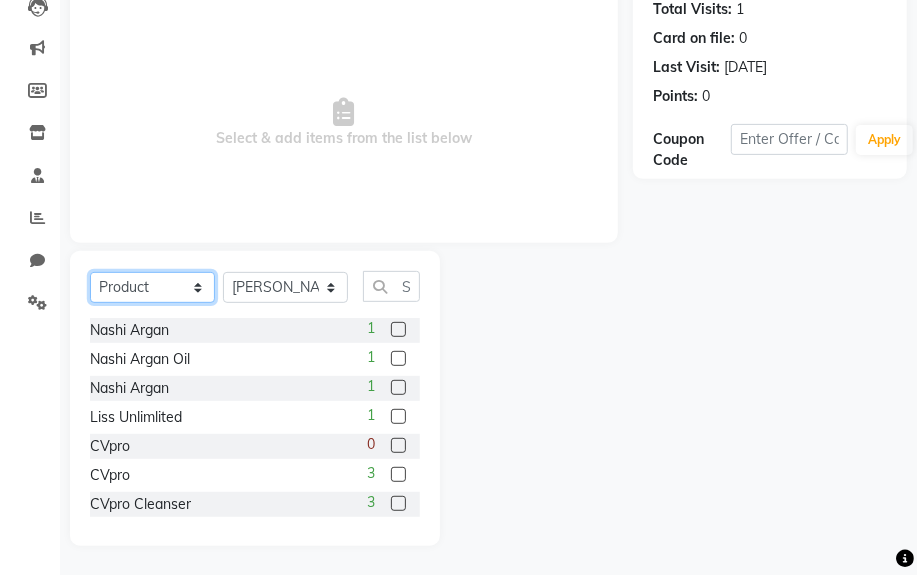click on "Select  Service  Product  Membership  Package Voucher Prepaid Gift Card" 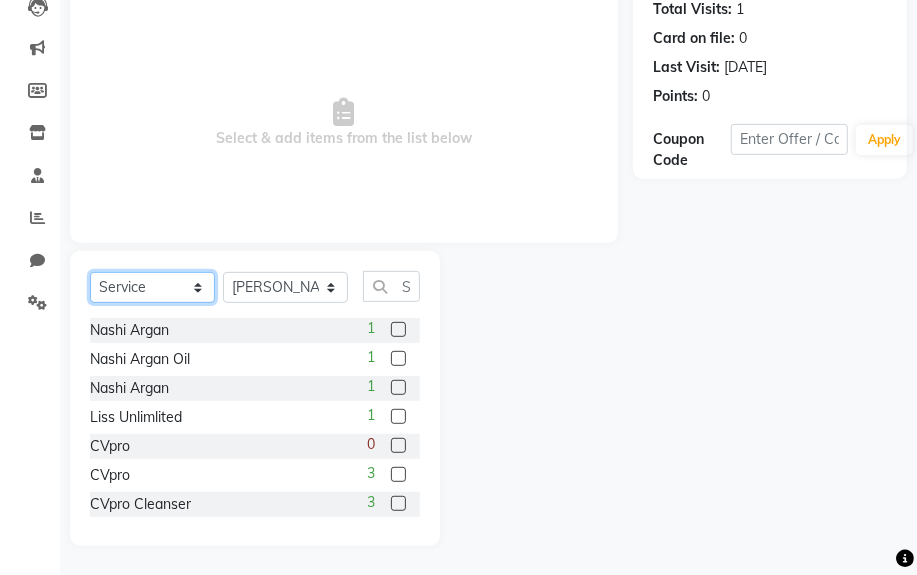 click on "Select  Service  Product  Membership  Package Voucher Prepaid Gift Card" 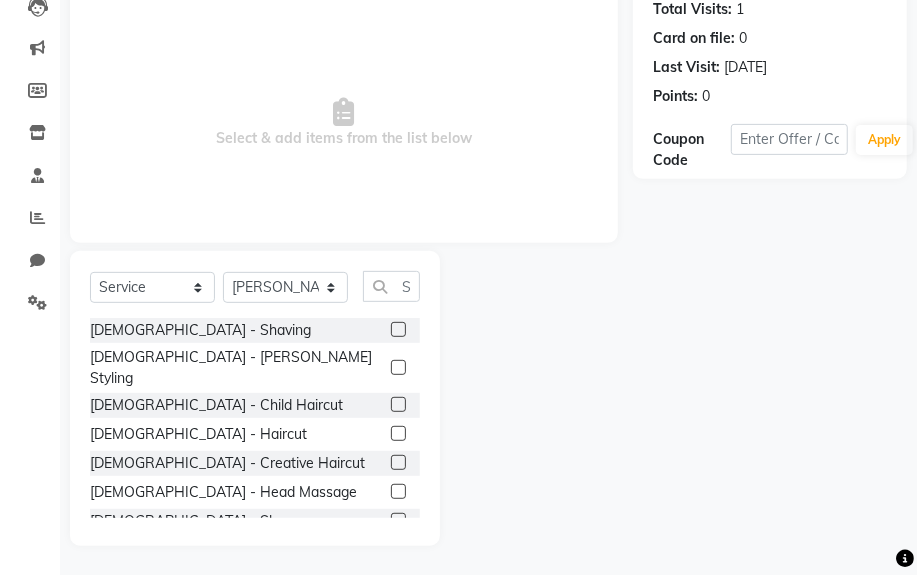 click 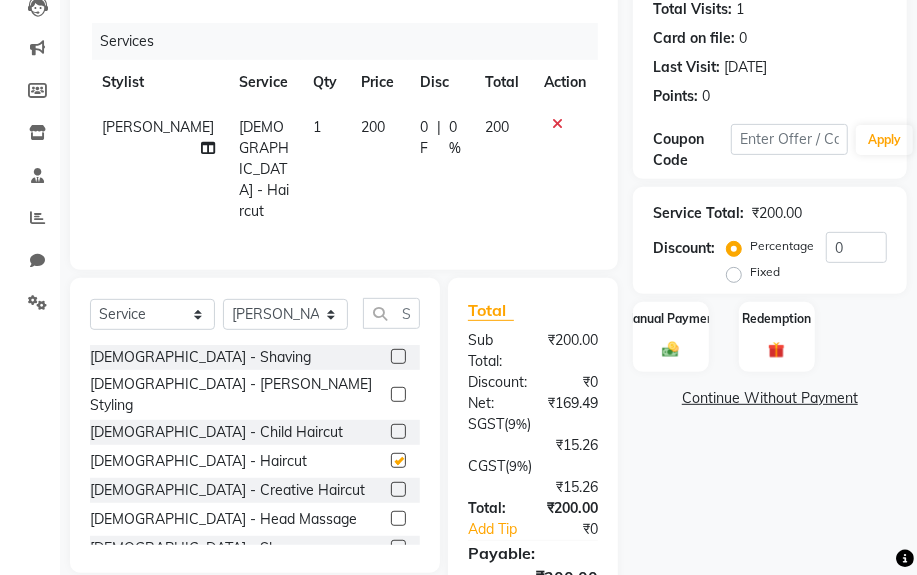 checkbox on "false" 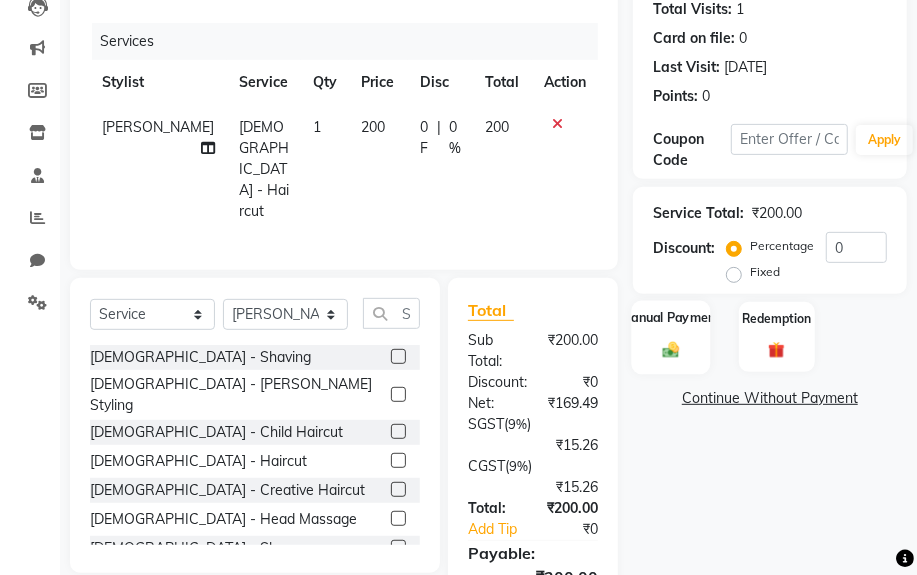 click 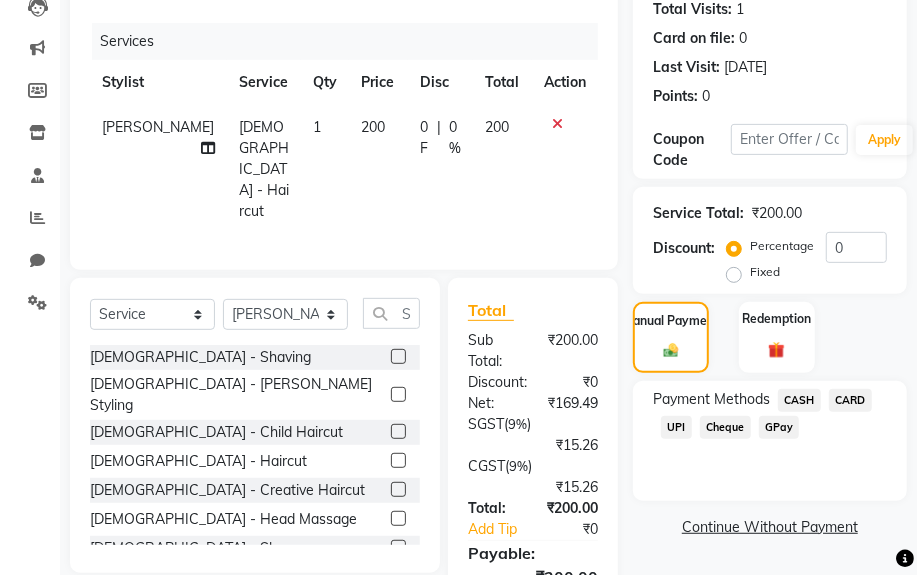 click on "CASH" 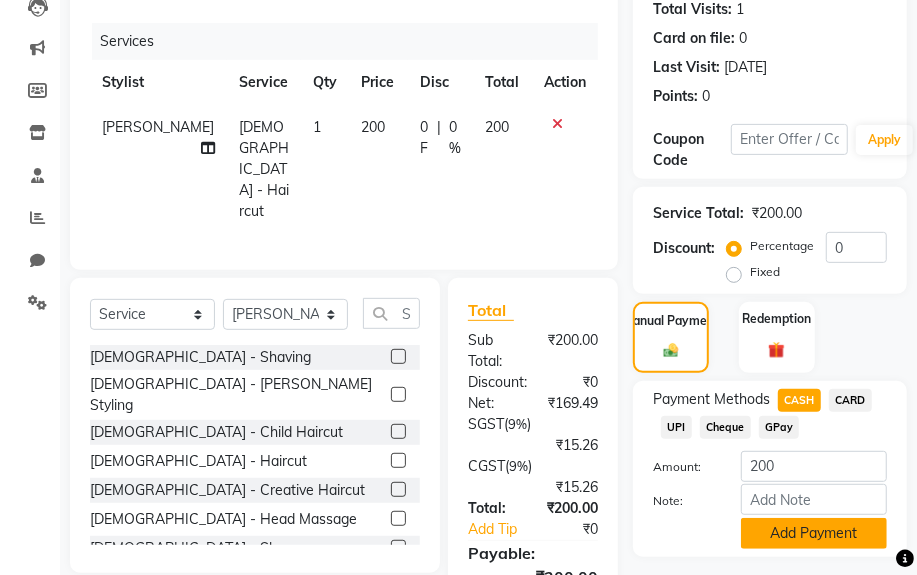 scroll, scrollTop: 360, scrollLeft: 0, axis: vertical 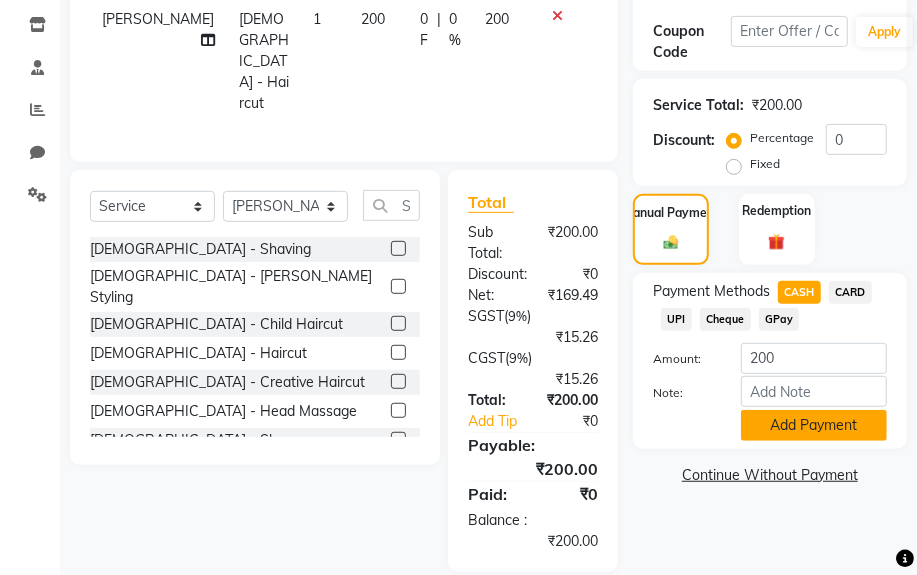click on "Add Payment" 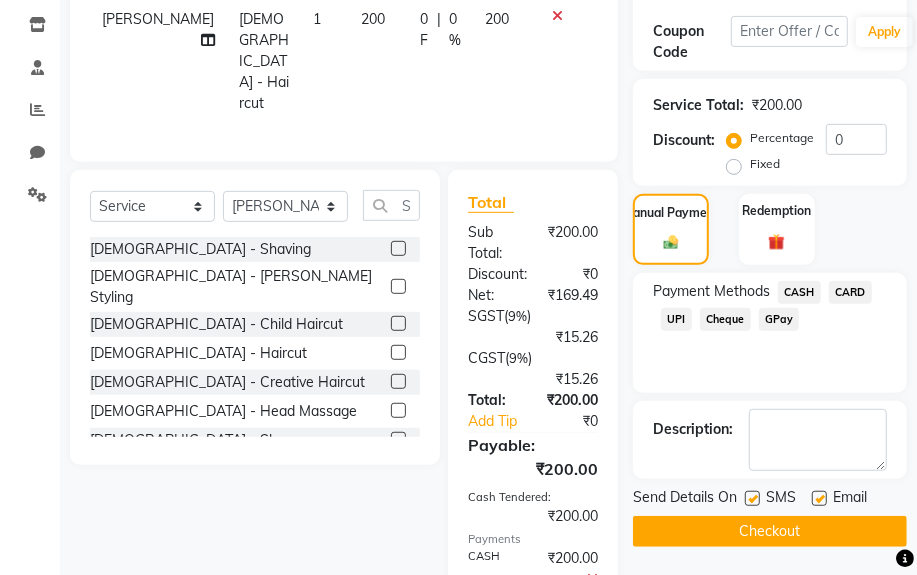 scroll, scrollTop: 492, scrollLeft: 0, axis: vertical 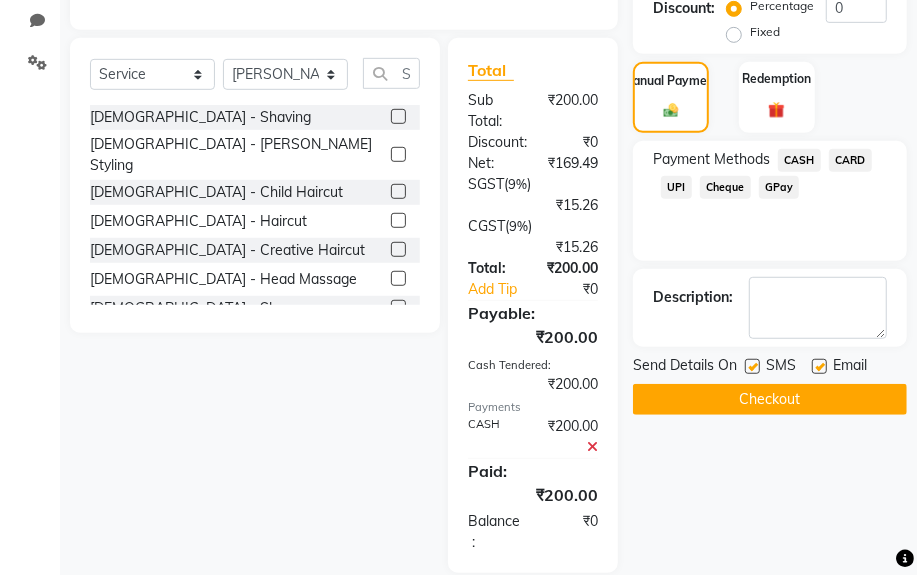 click on "Checkout" 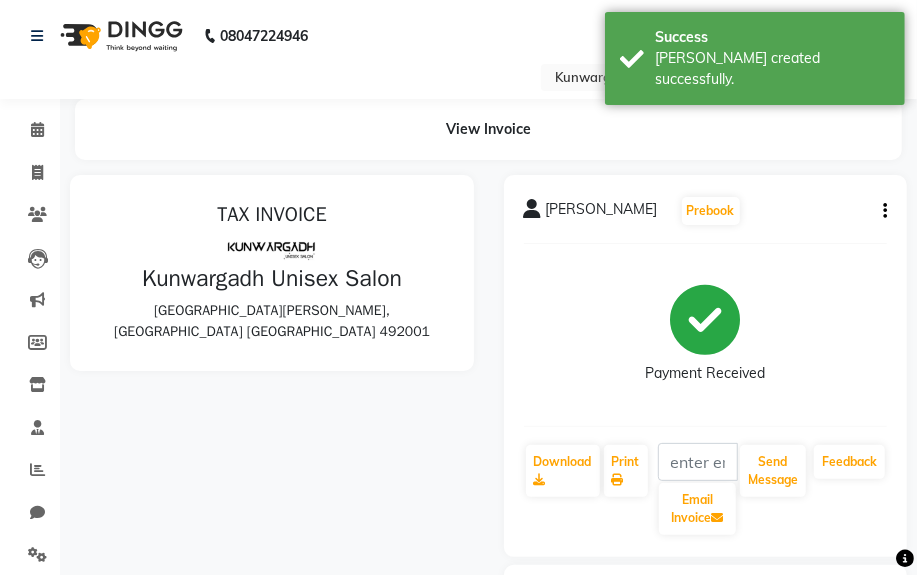 scroll, scrollTop: 0, scrollLeft: 0, axis: both 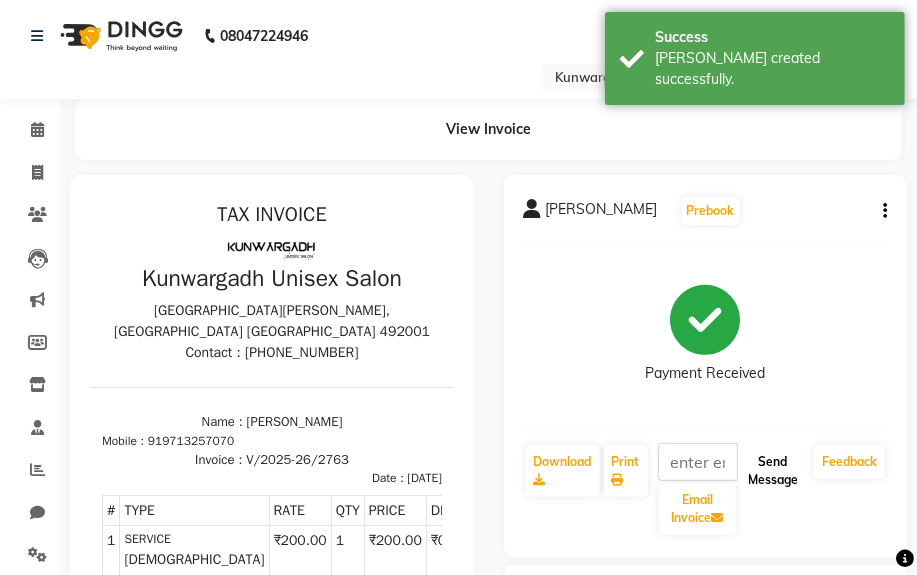 click on "Send Message" 